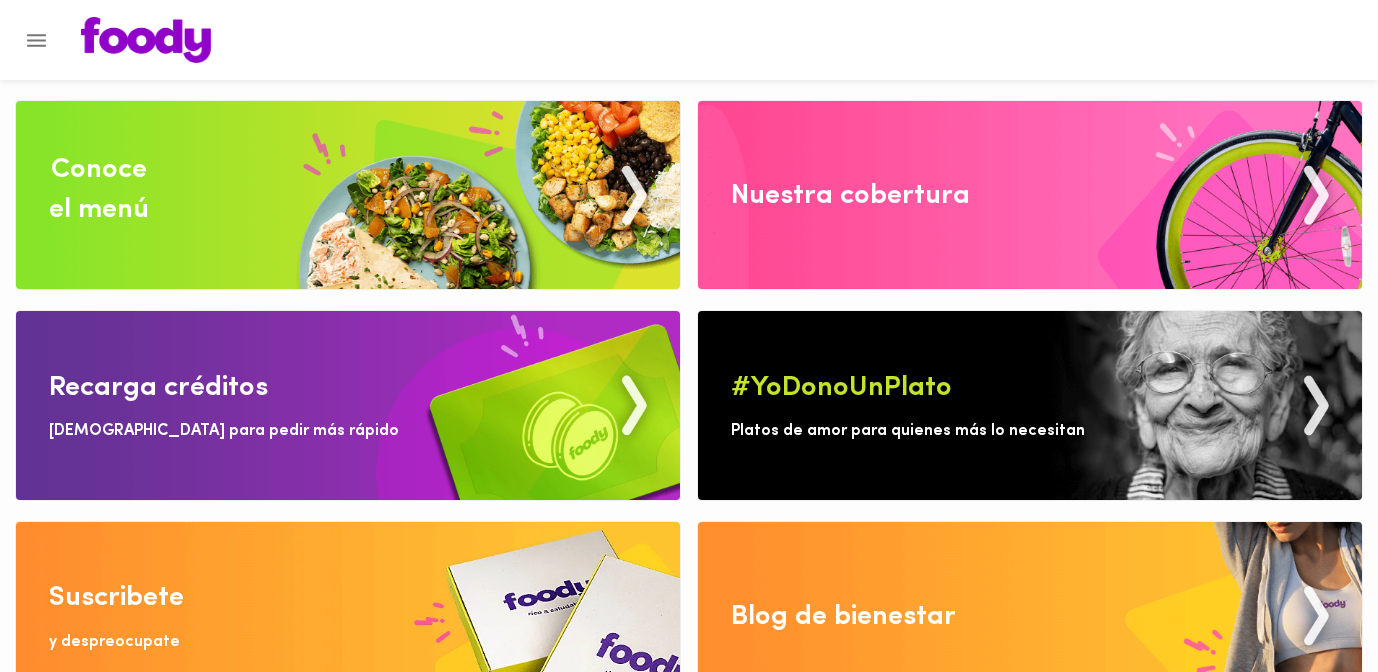 scroll, scrollTop: 0, scrollLeft: 0, axis: both 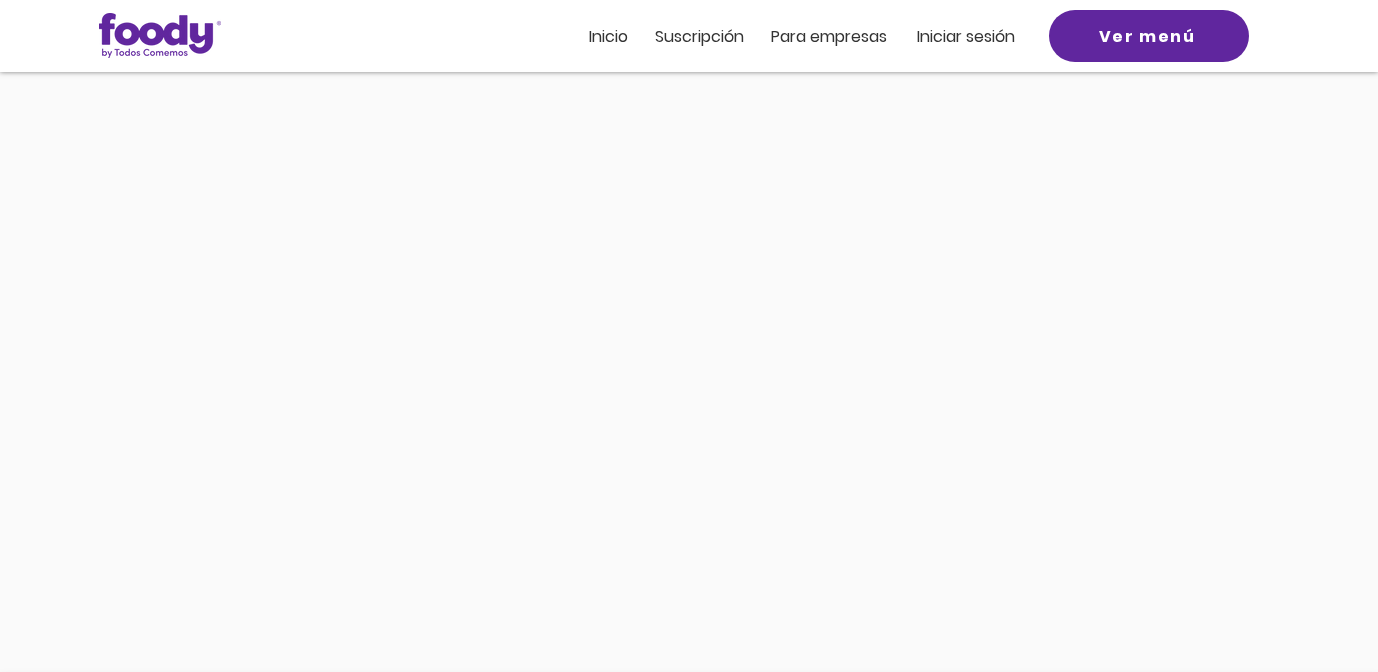 click at bounding box center (689, 383) 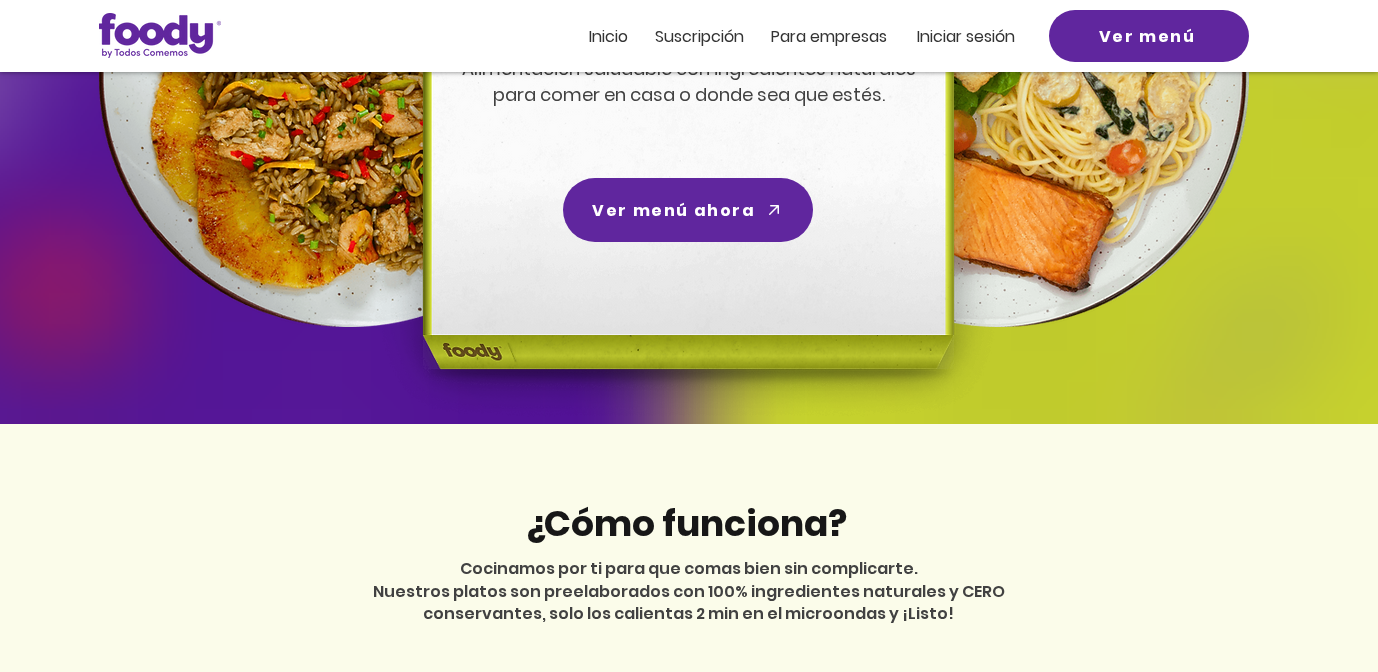 scroll, scrollTop: 0, scrollLeft: 0, axis: both 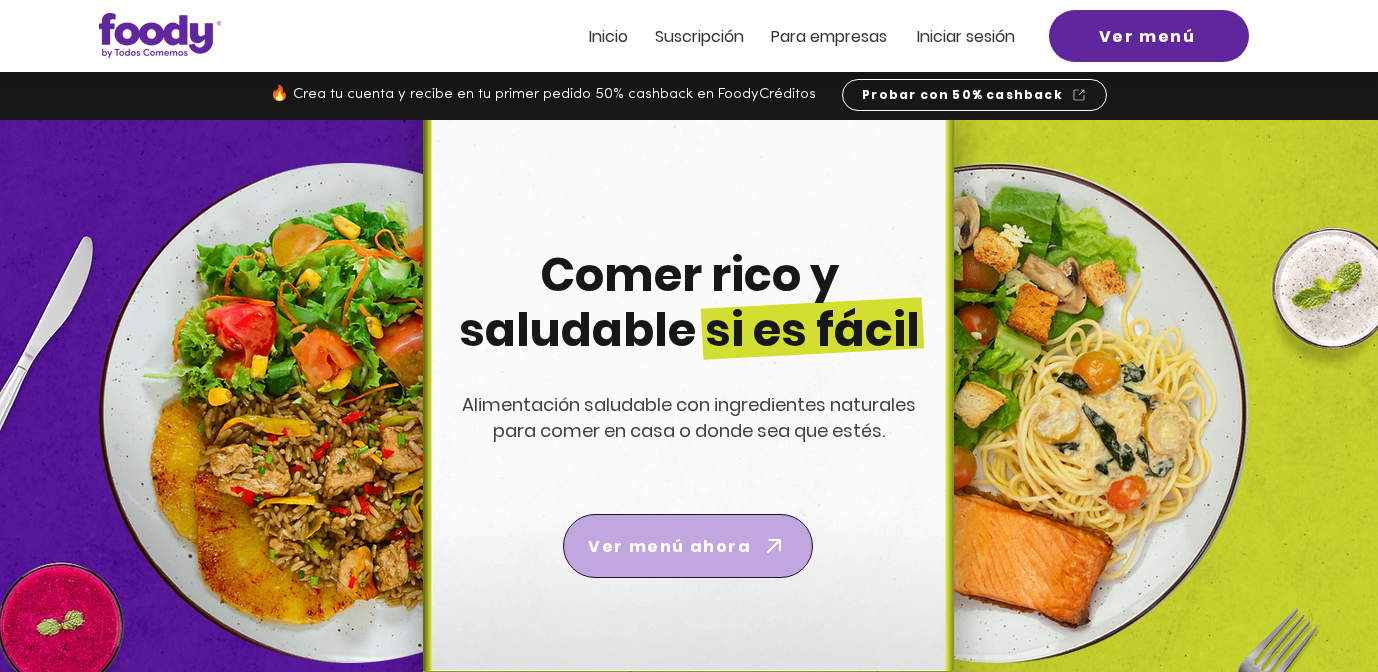 click on "Ver menú ahora" at bounding box center (669, 546) 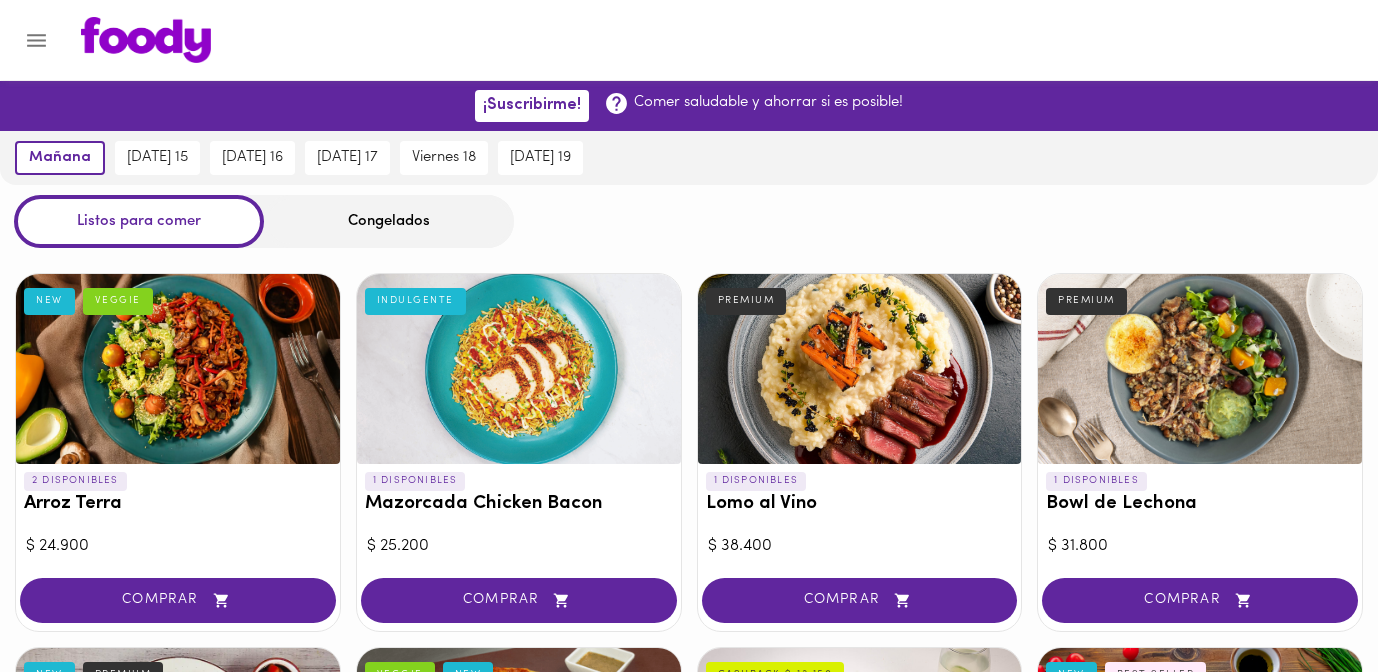 scroll, scrollTop: 0, scrollLeft: 0, axis: both 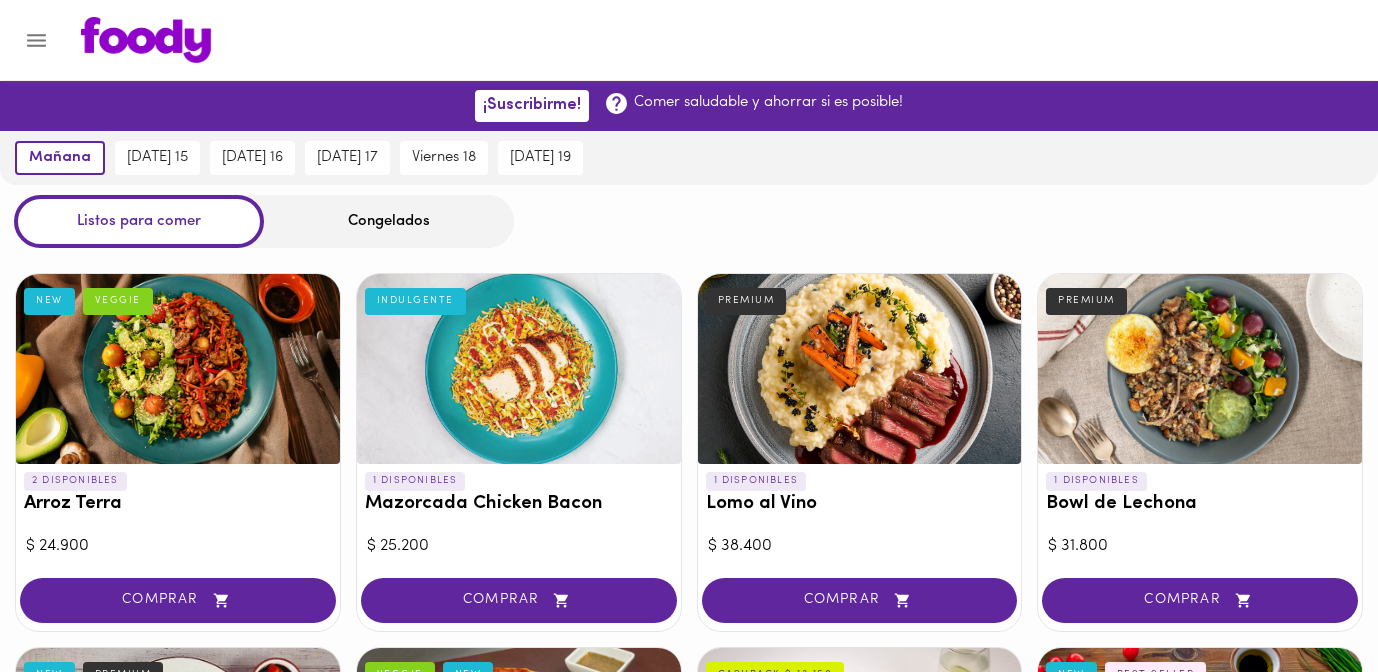 click on "Congelados" at bounding box center (389, 221) 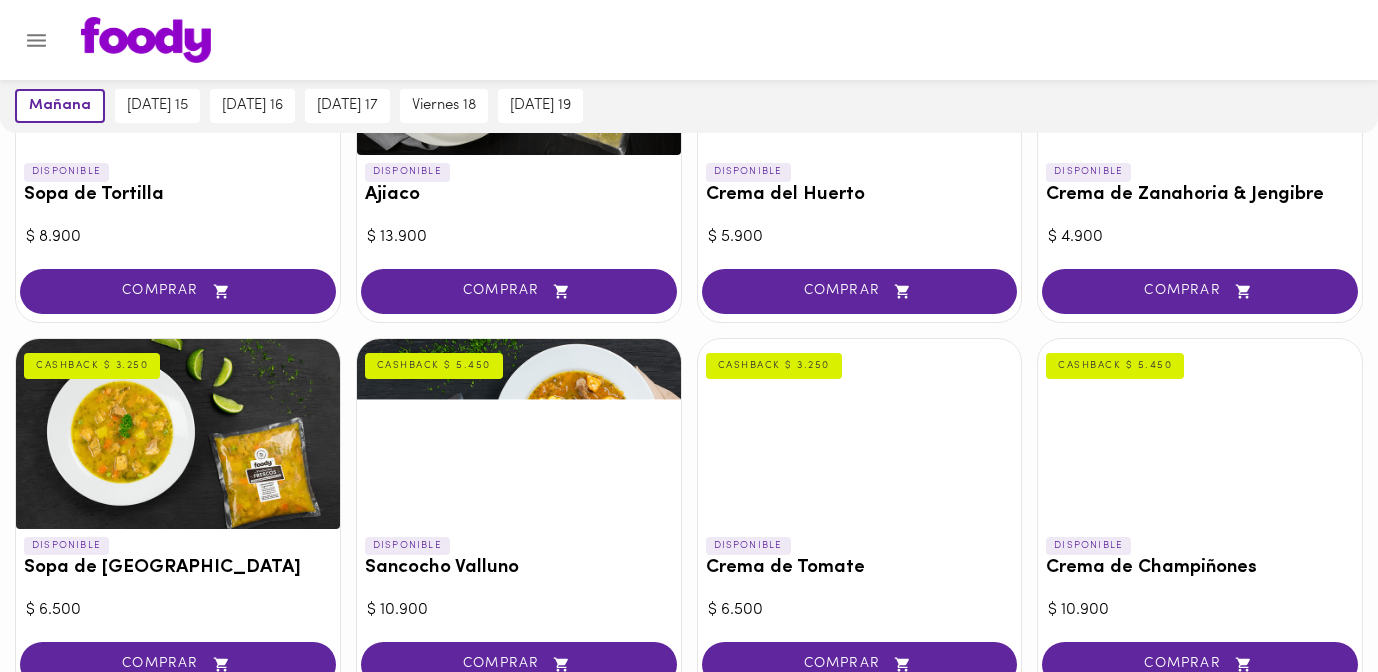 scroll, scrollTop: 0, scrollLeft: 0, axis: both 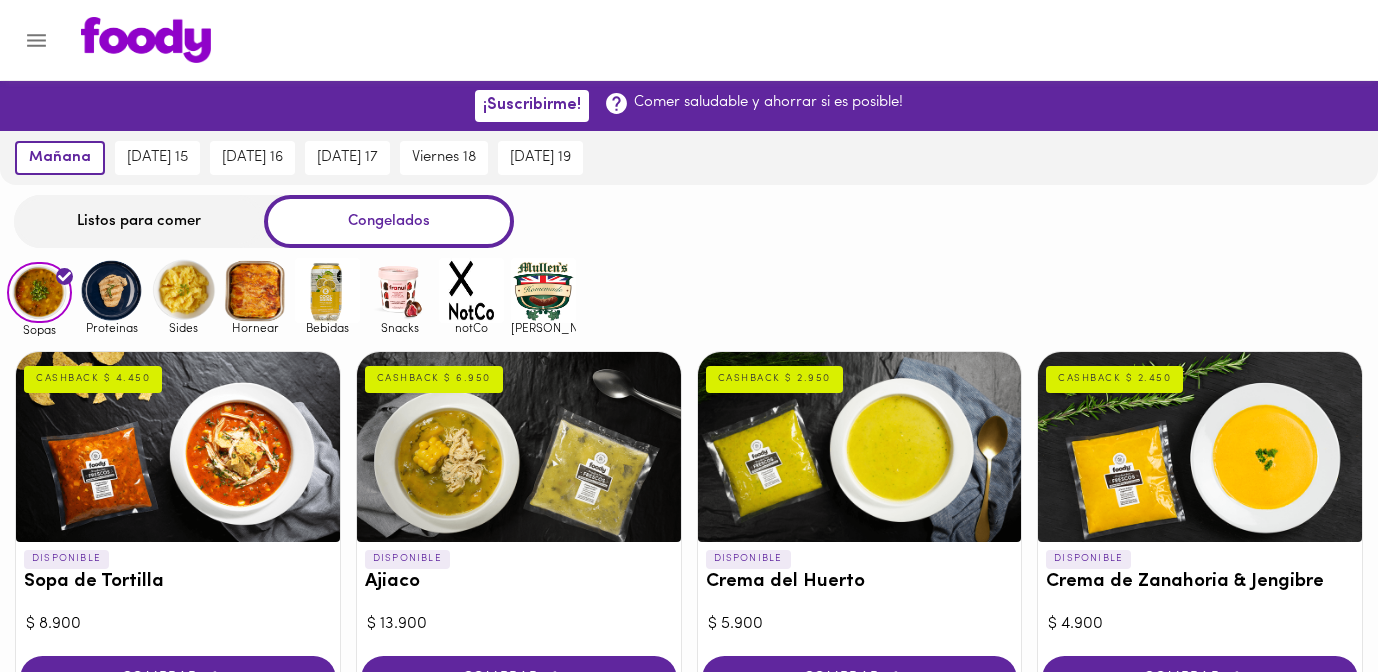 click at bounding box center [111, 290] 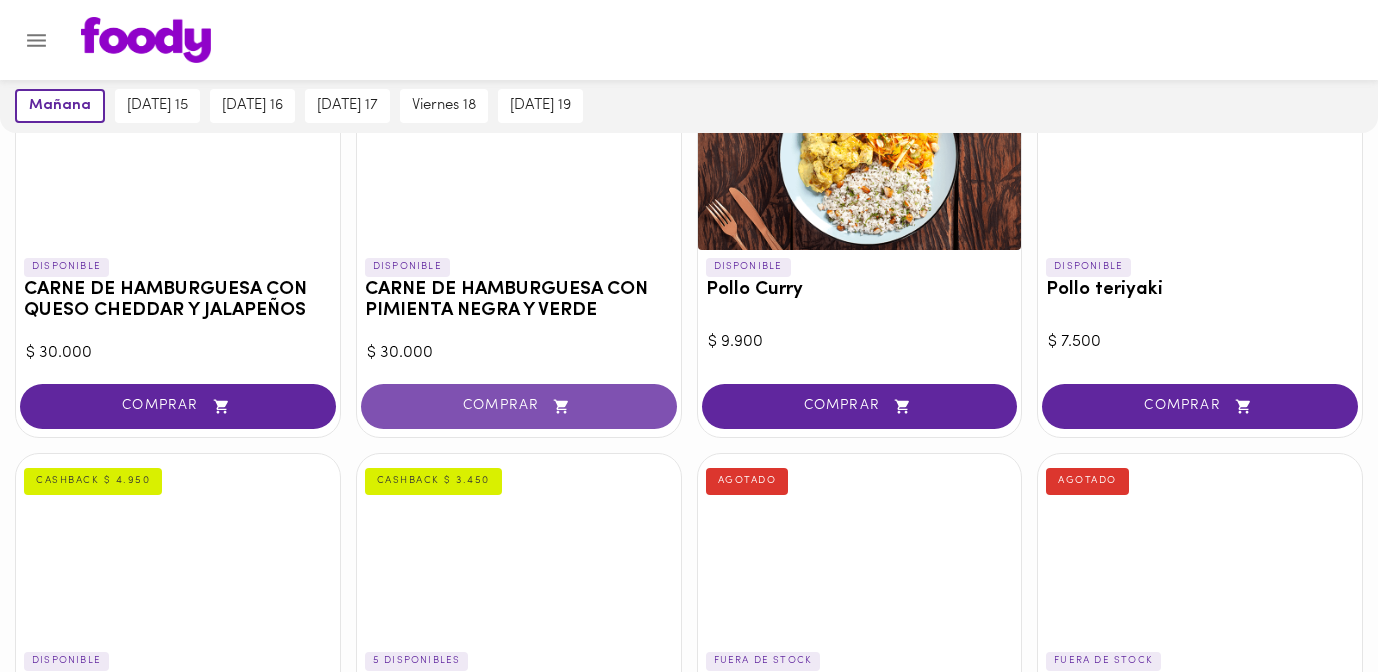 scroll, scrollTop: 0, scrollLeft: 0, axis: both 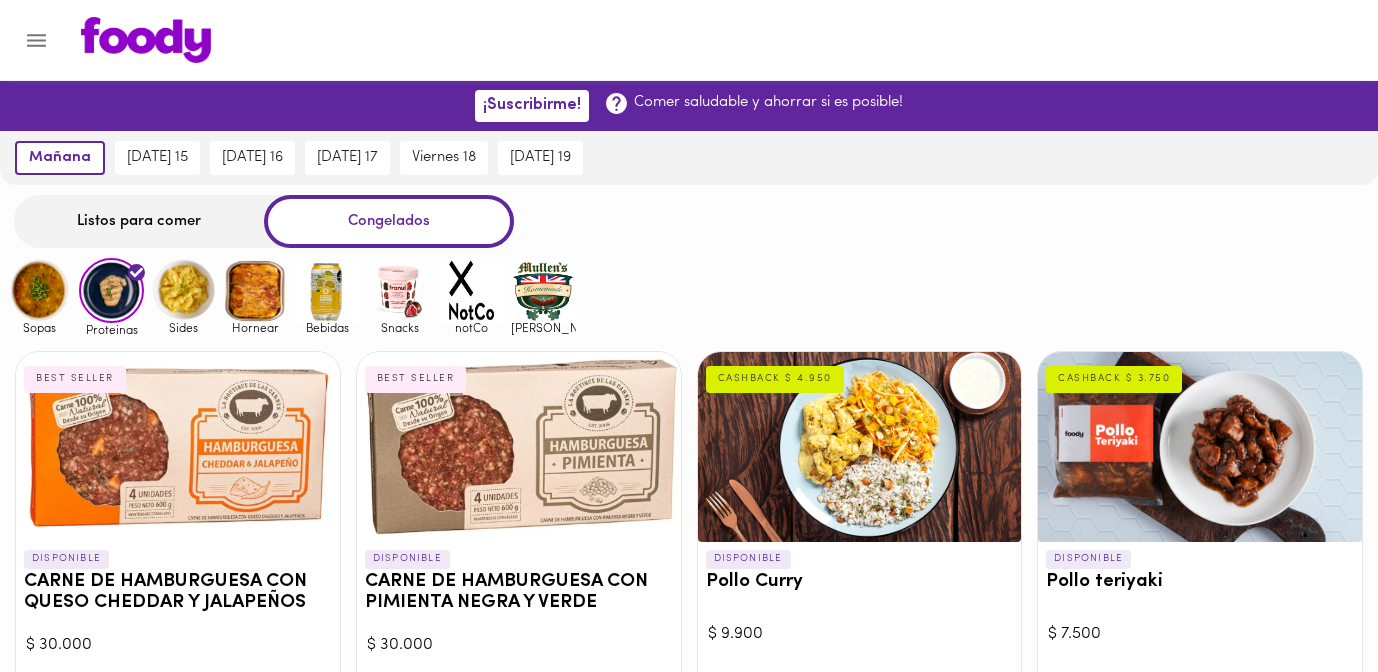 click at bounding box center (255, 290) 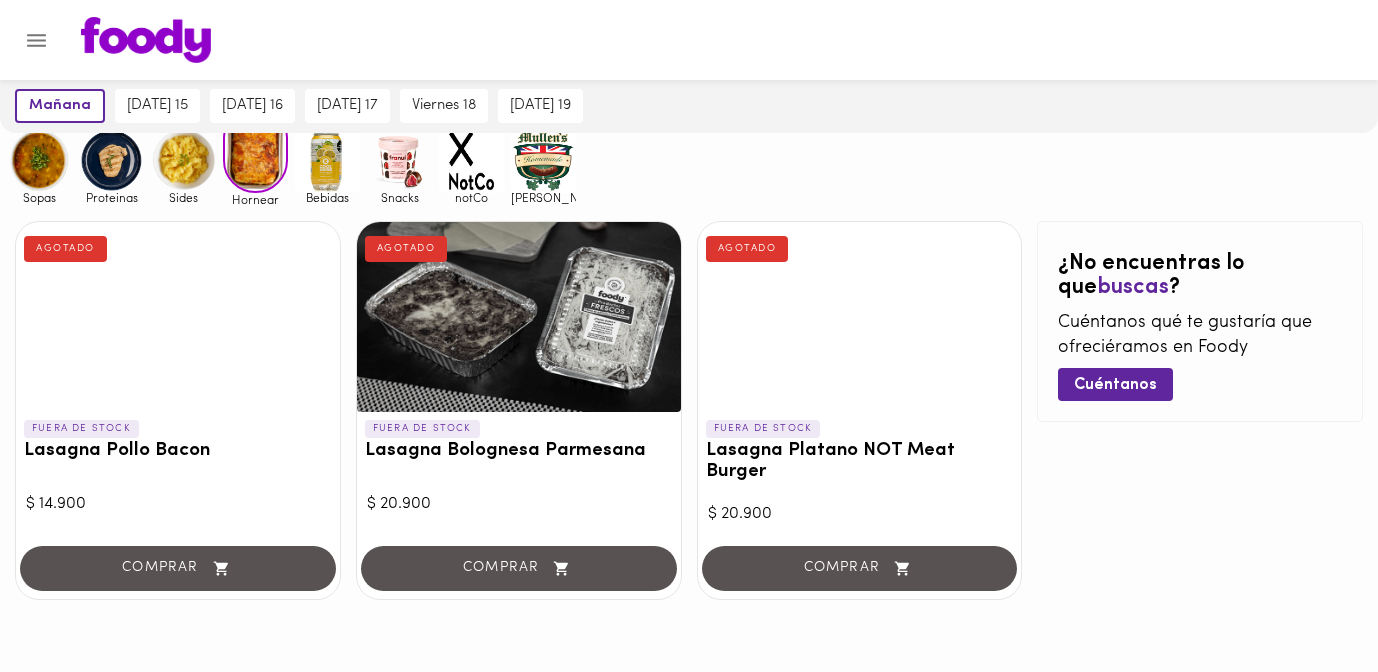 scroll, scrollTop: 164, scrollLeft: 0, axis: vertical 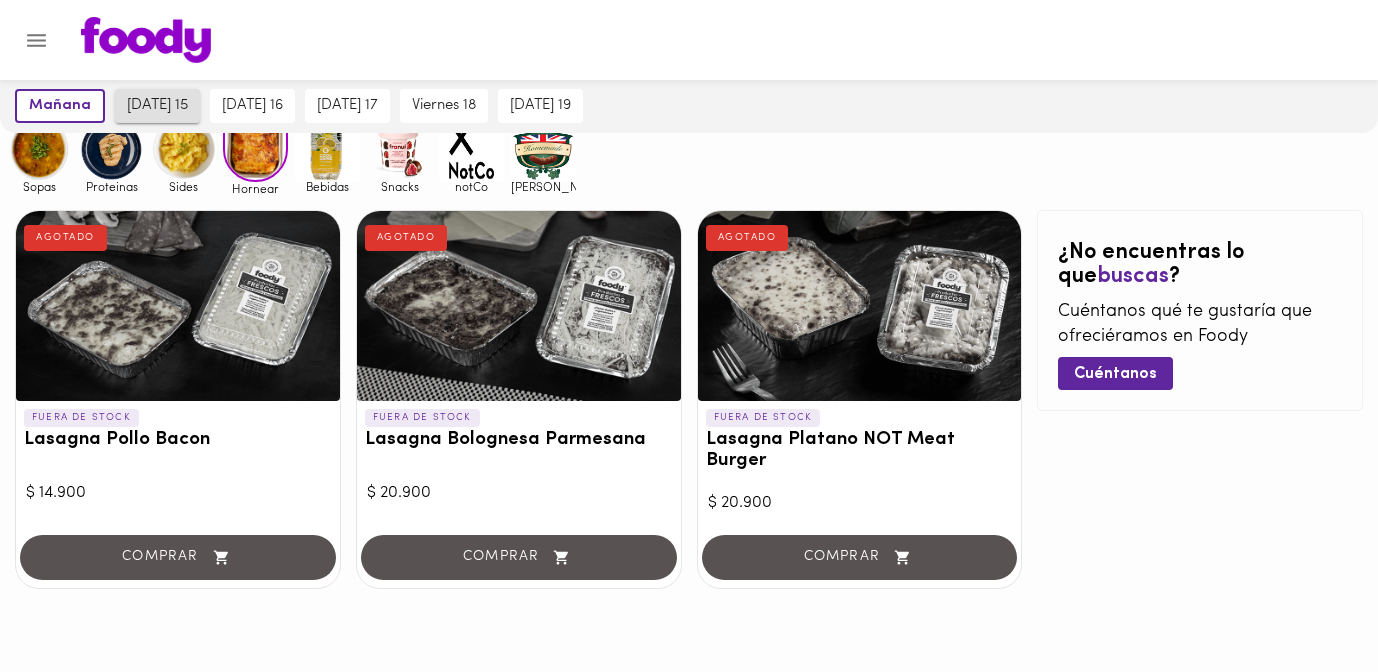 click on "martes 15" at bounding box center (157, 106) 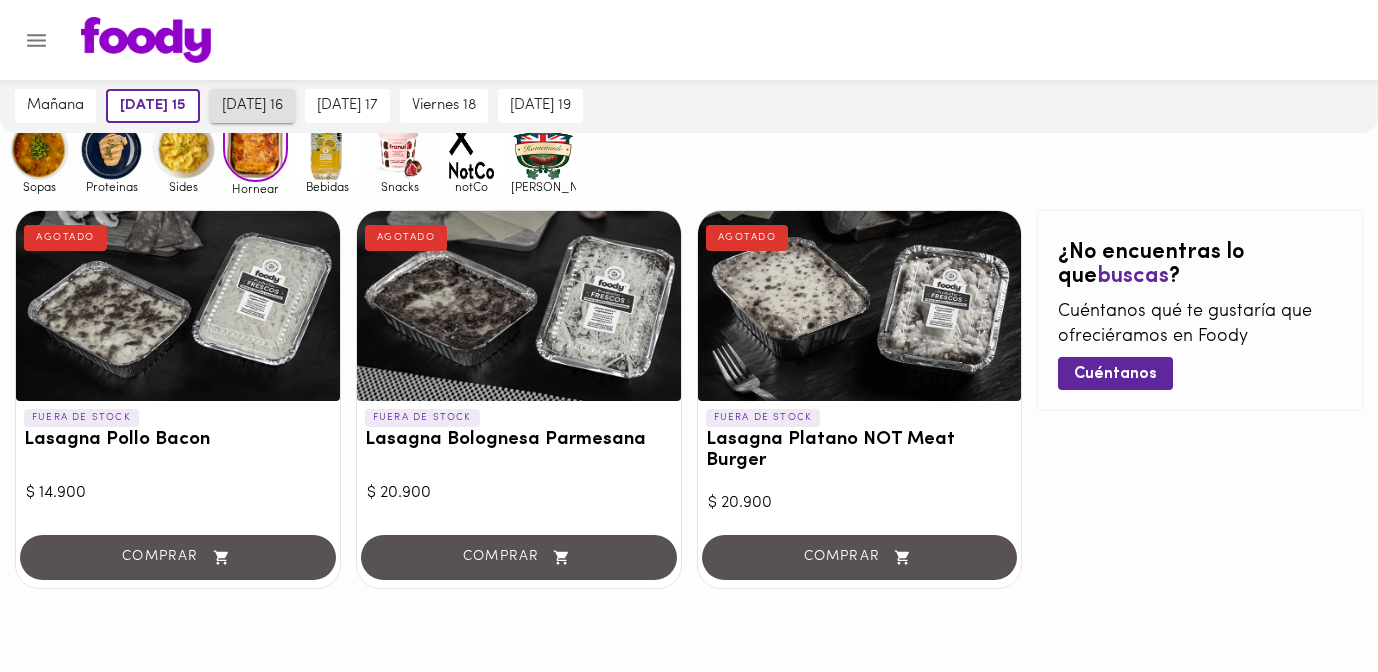 click on "miércoles 16" at bounding box center [252, 106] 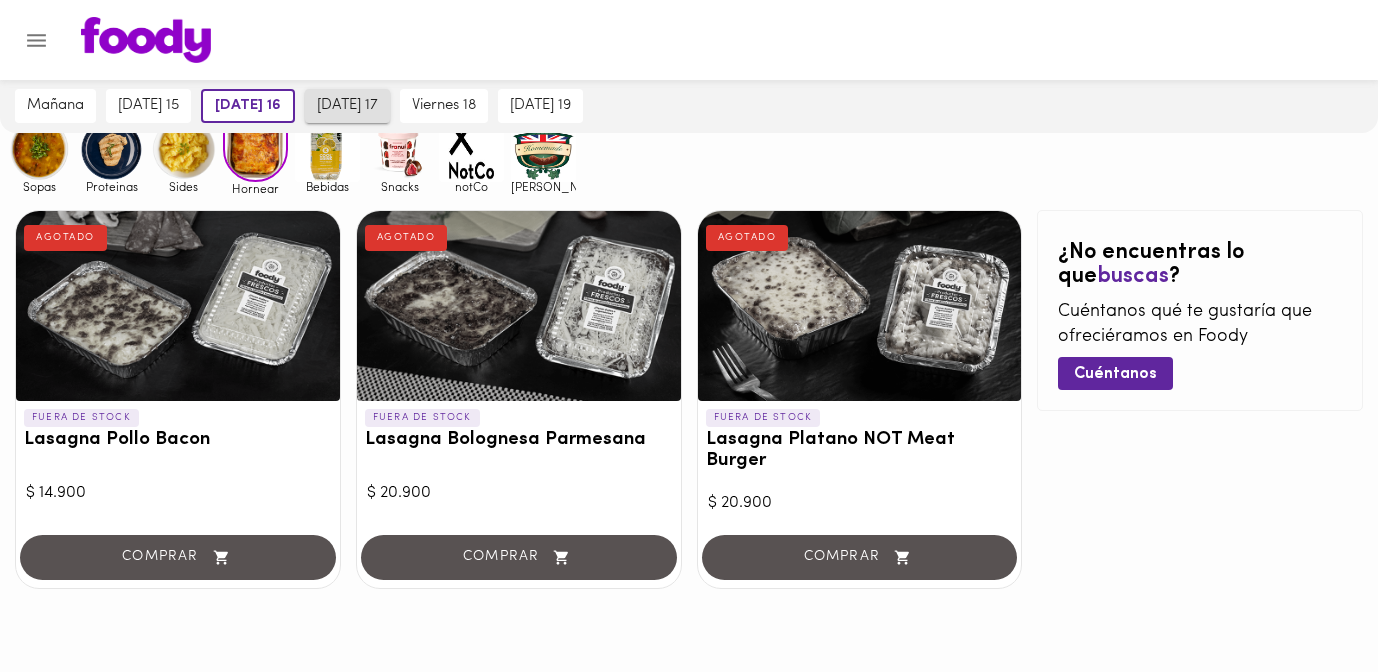 click on "jueves 17" at bounding box center (347, 106) 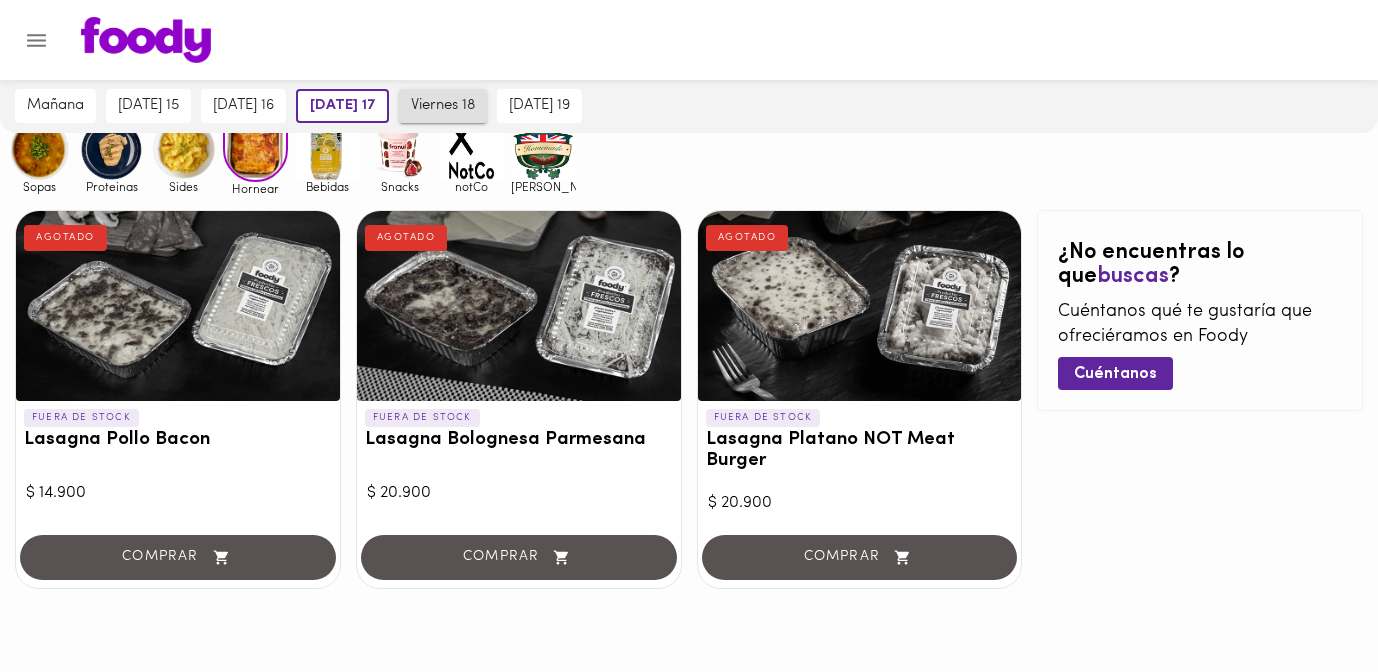 click on "viernes 18" at bounding box center [443, 106] 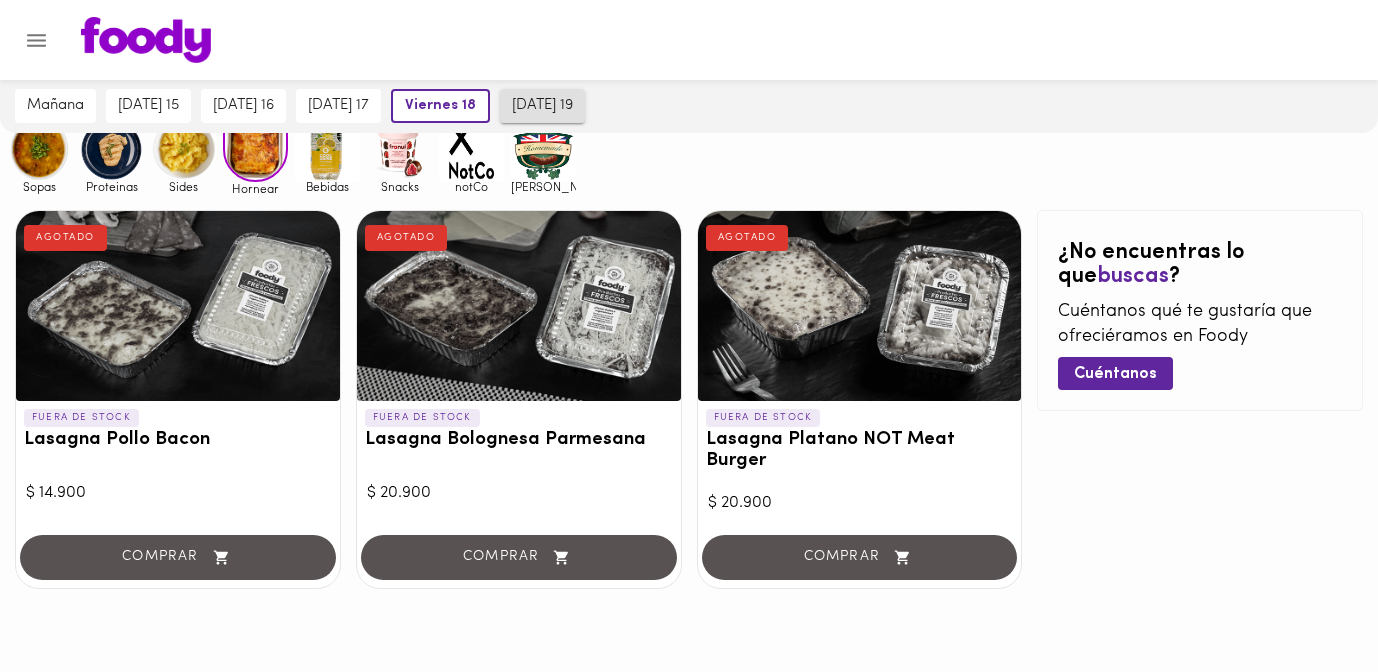 click on "sábado 19" at bounding box center [542, 106] 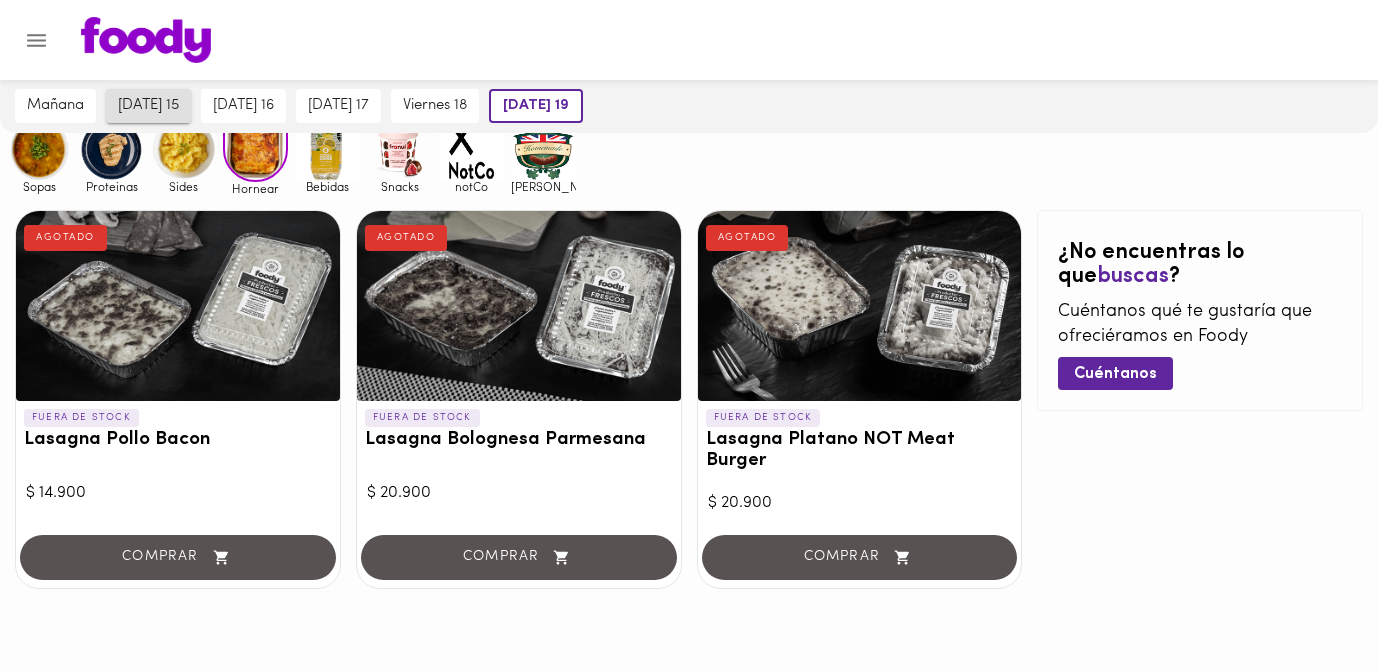 click on "martes 15" at bounding box center [148, 106] 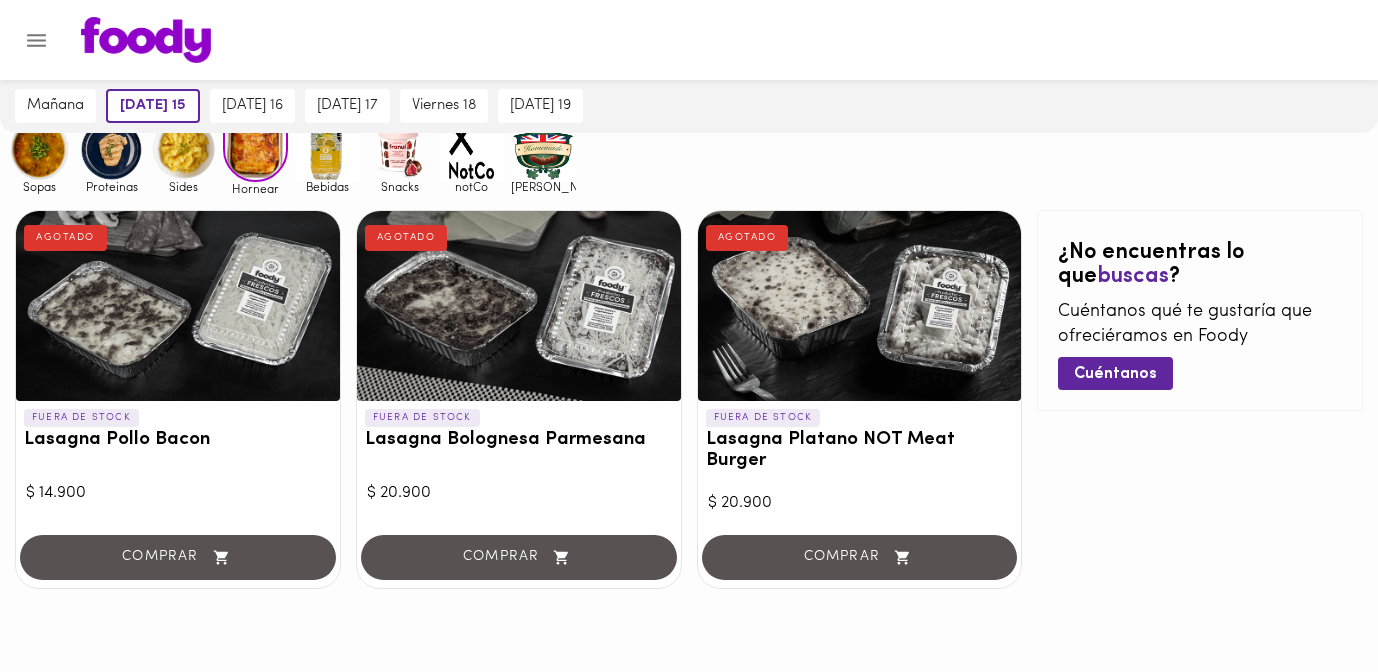click at bounding box center (183, 149) 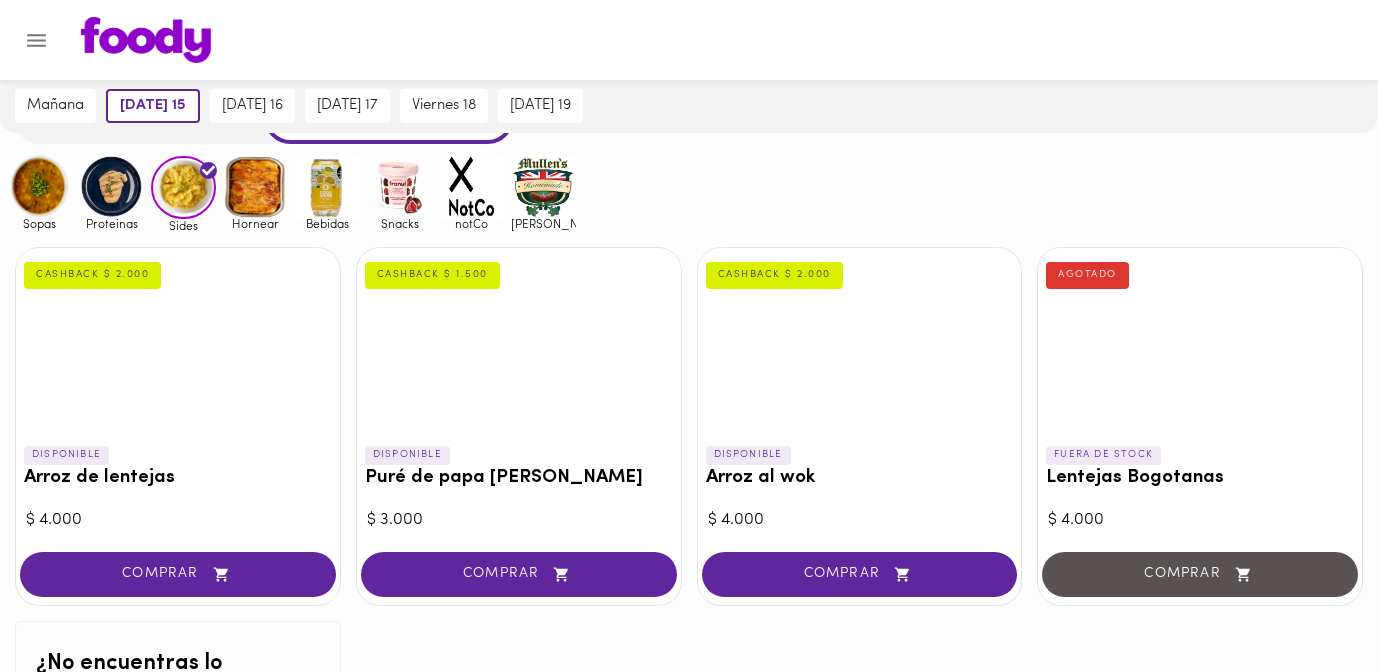 scroll, scrollTop: 96, scrollLeft: 0, axis: vertical 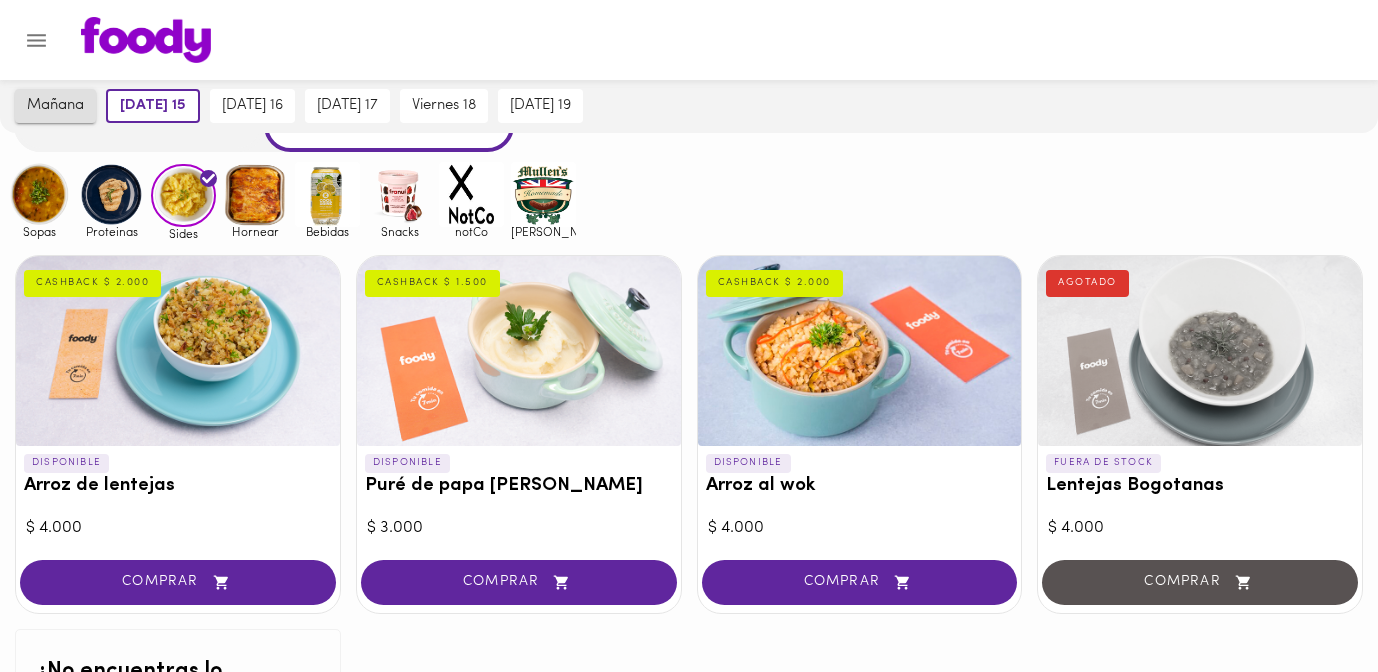 click on "mañana" at bounding box center (55, 106) 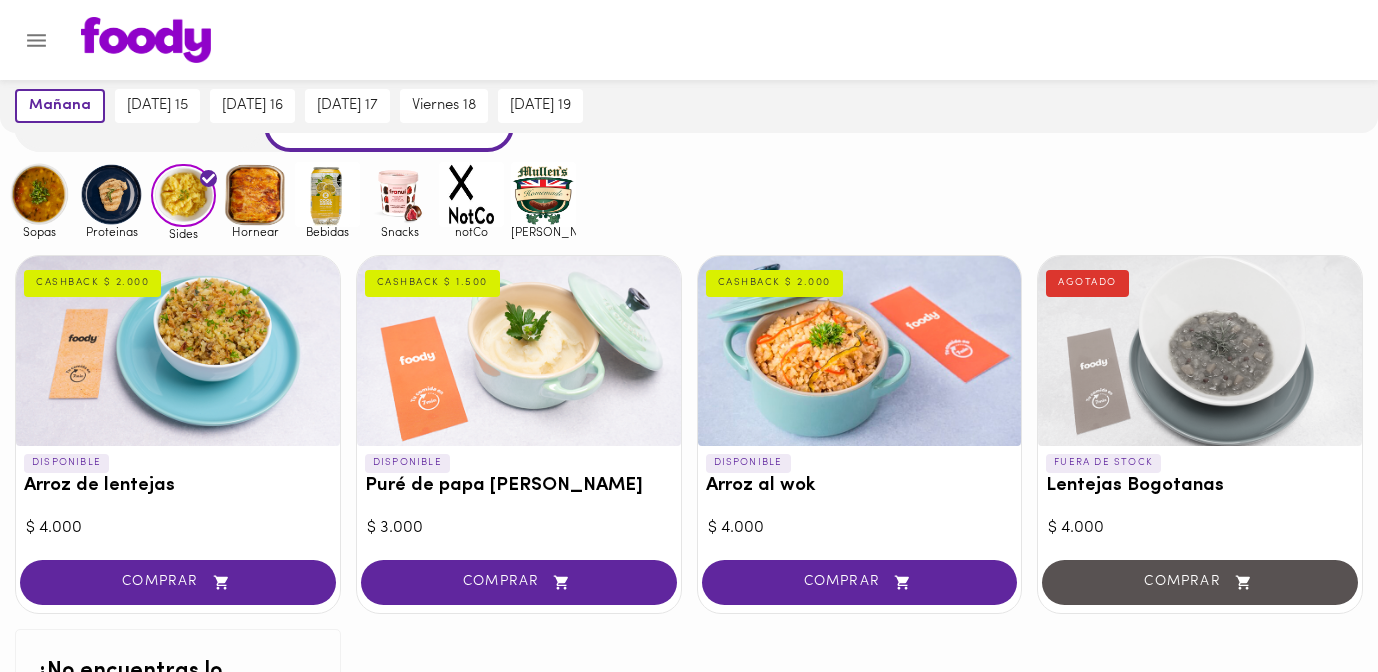 click at bounding box center (471, 194) 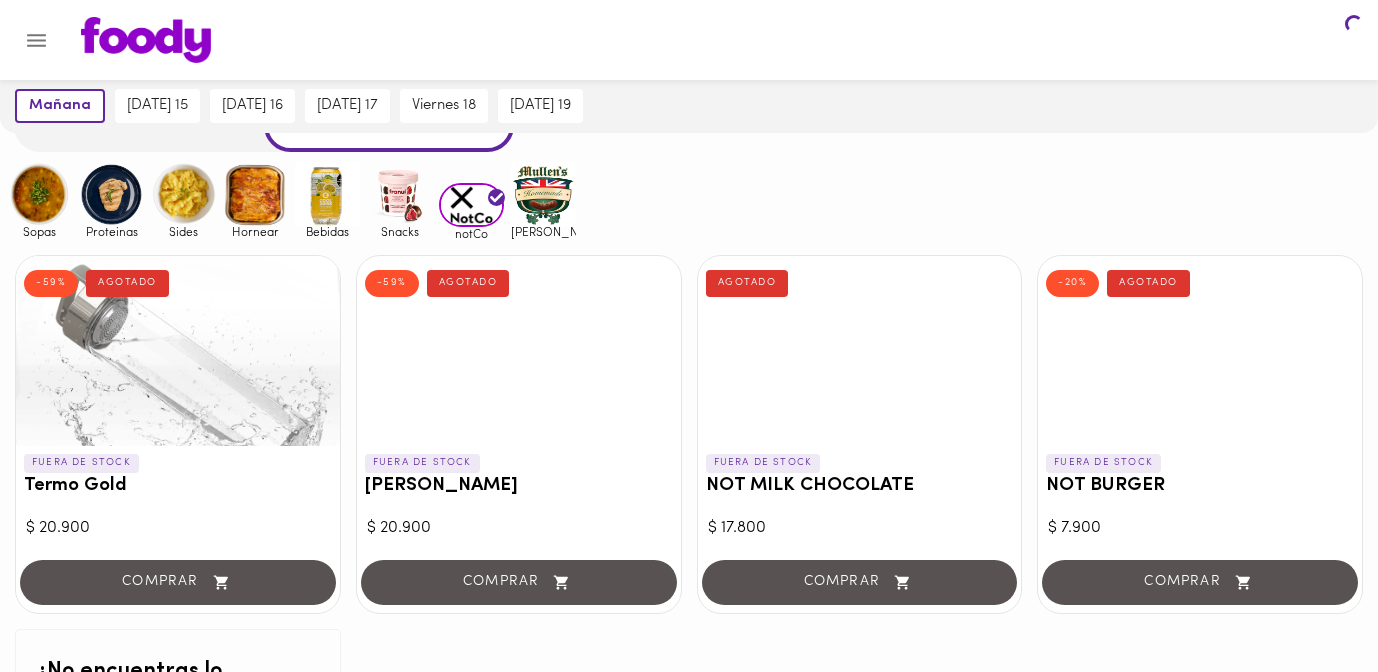 scroll, scrollTop: 0, scrollLeft: 0, axis: both 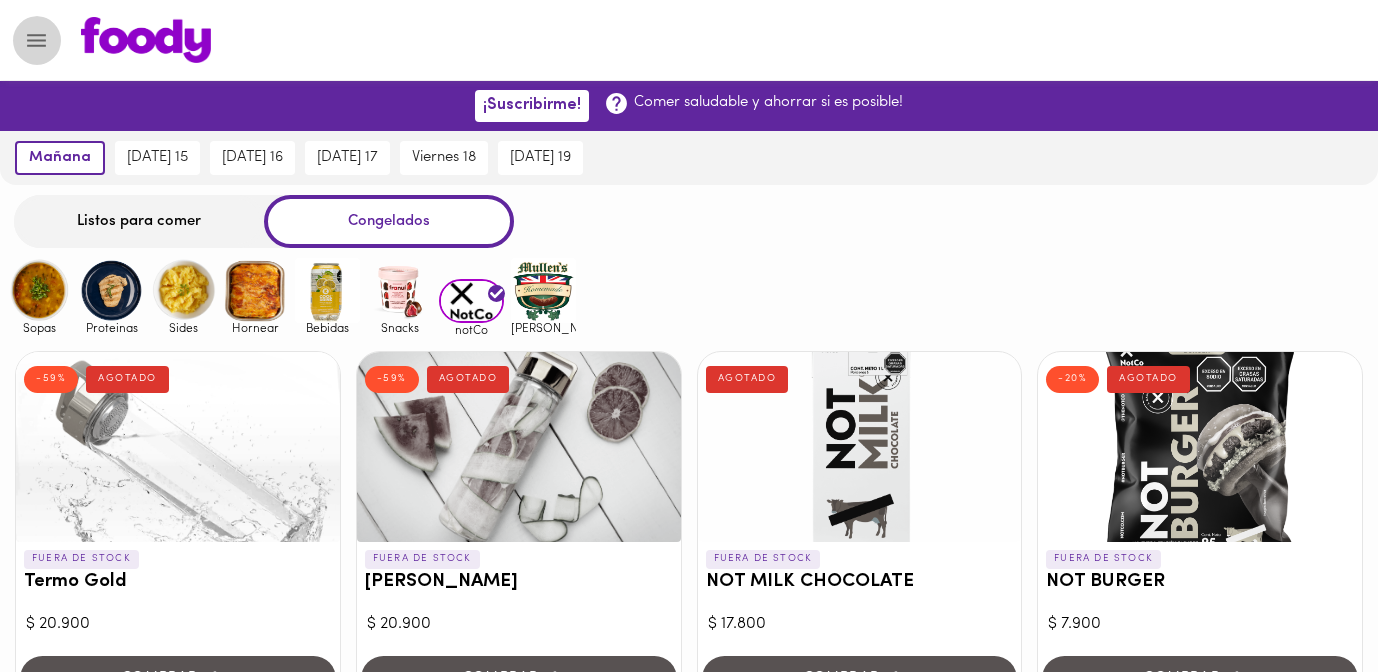 click 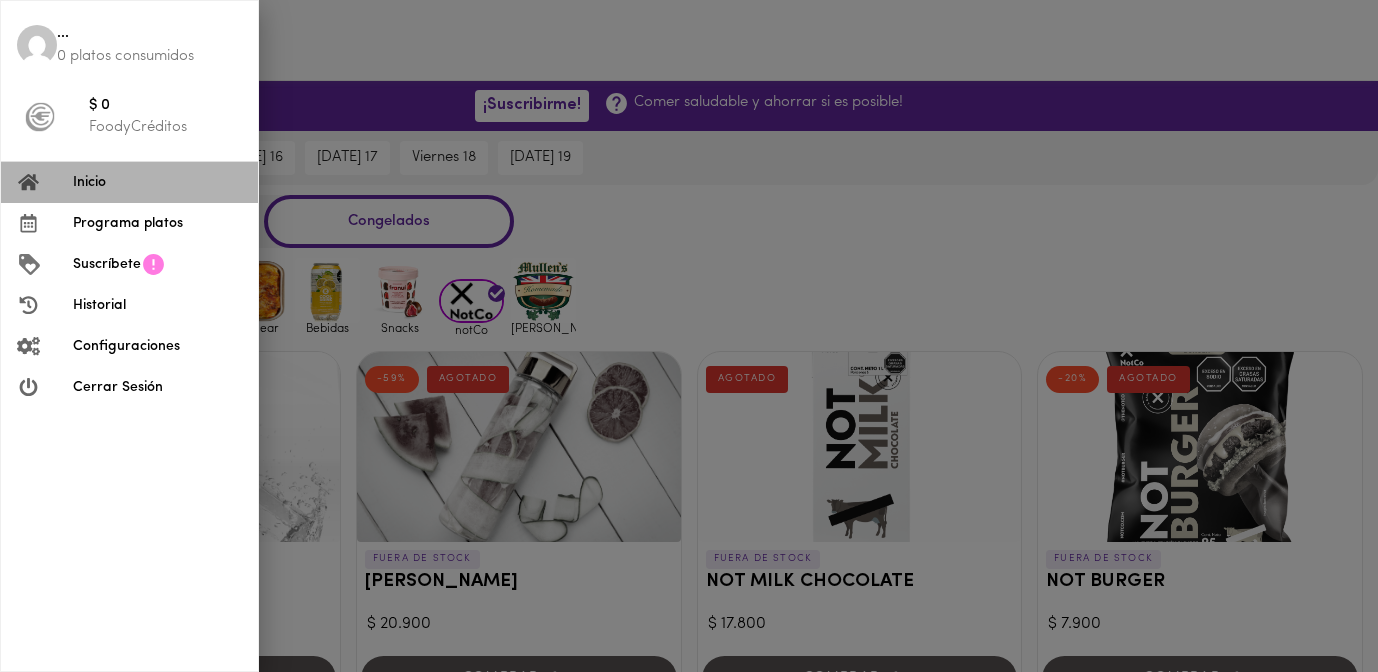 click on "Inicio" at bounding box center (157, 182) 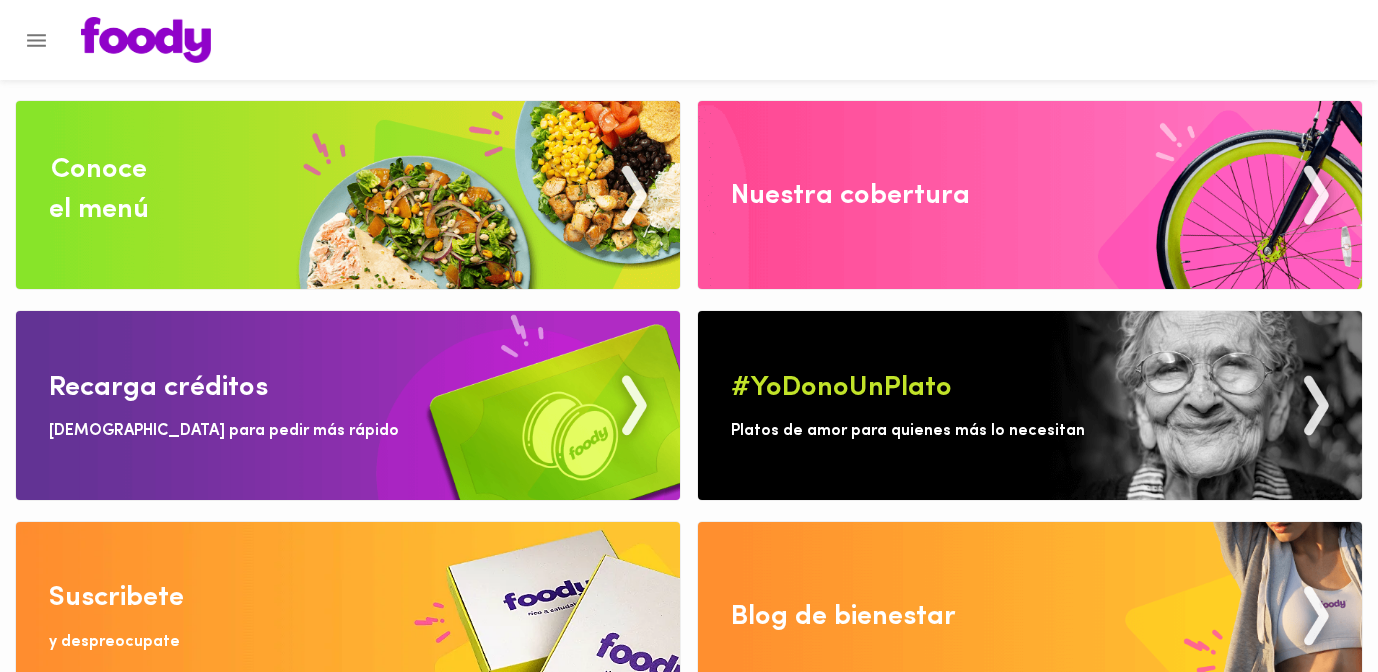 click at bounding box center [348, 195] 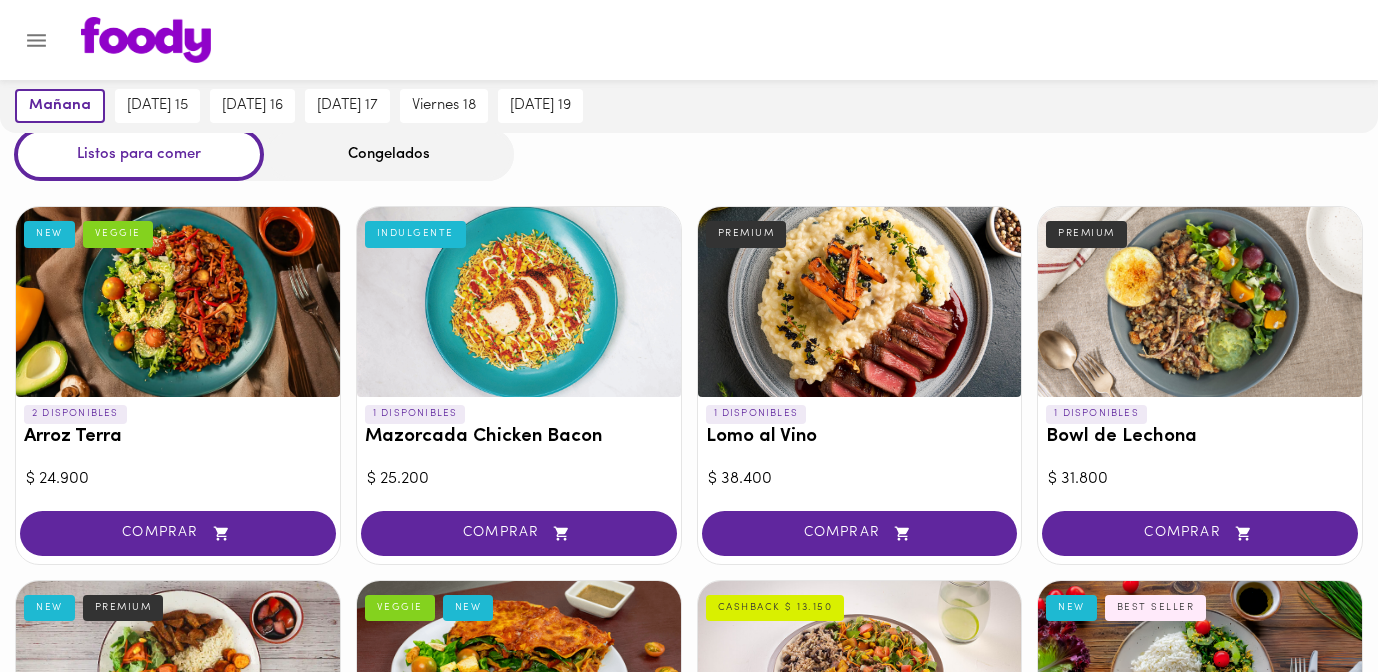 scroll, scrollTop: 0, scrollLeft: 0, axis: both 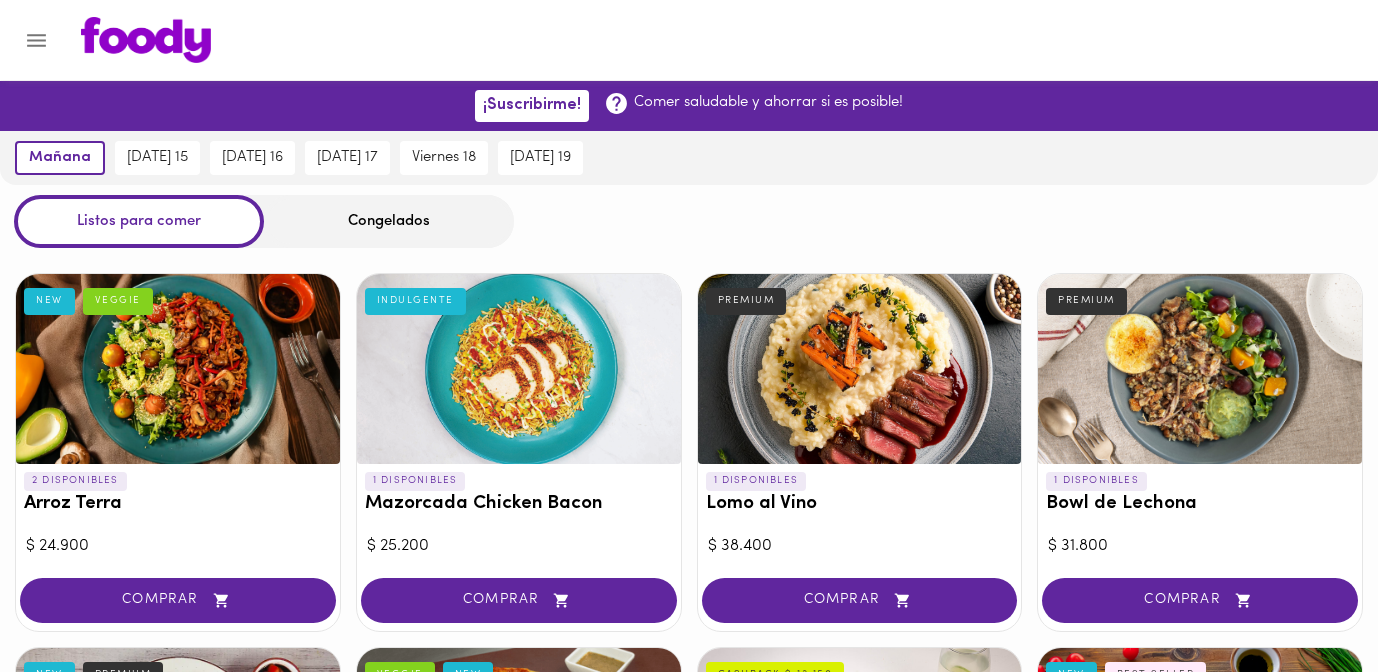 click at bounding box center [519, 369] 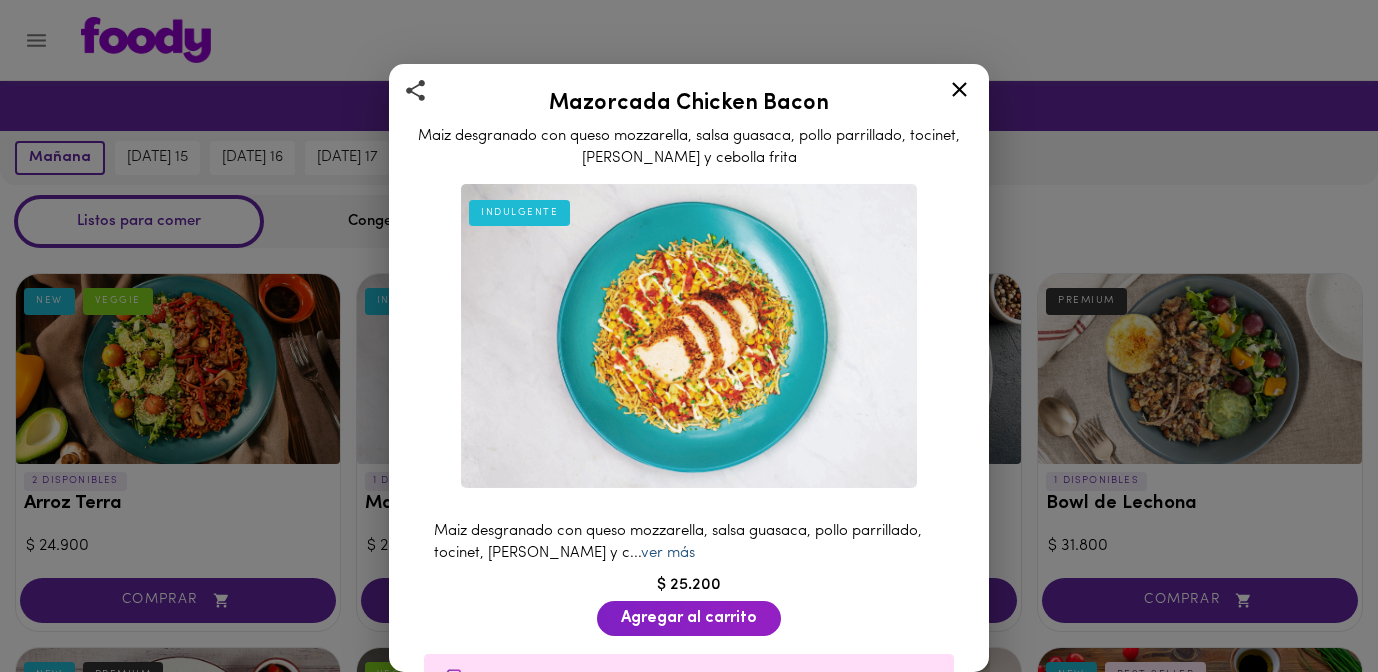 click on "ver más" at bounding box center (668, 553) 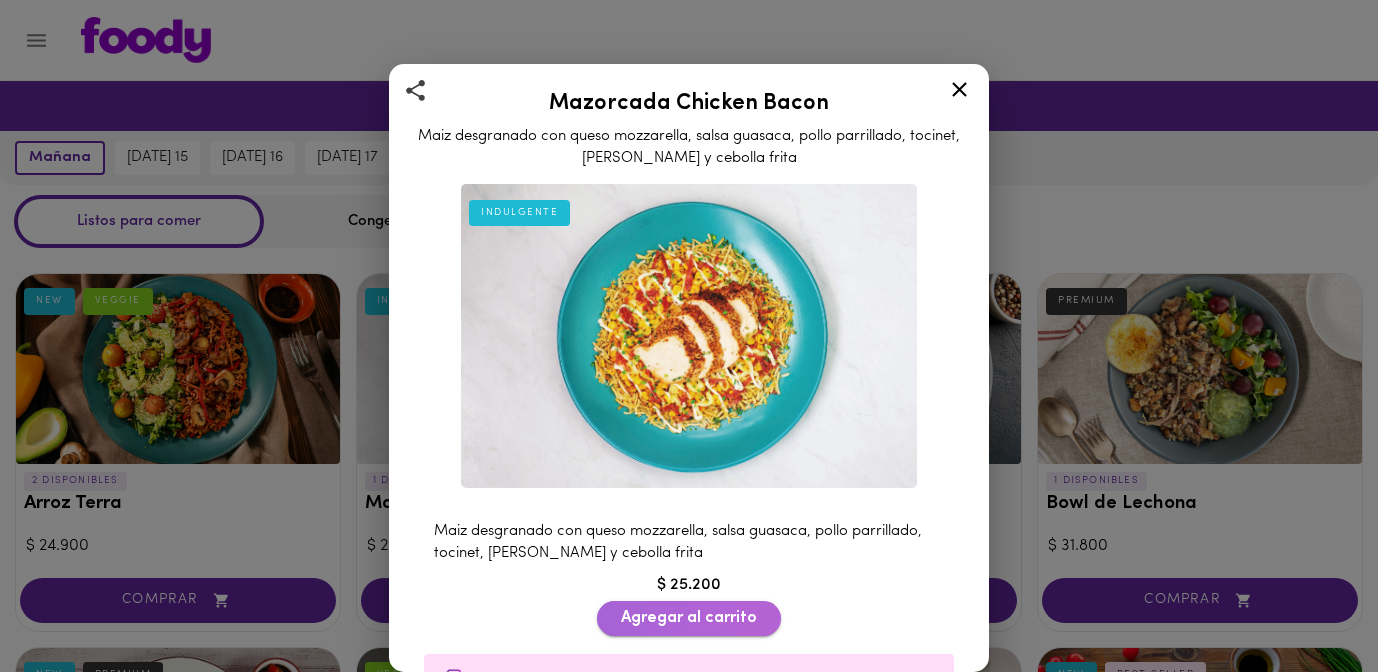 click on "Agregar al carrito" at bounding box center [689, 618] 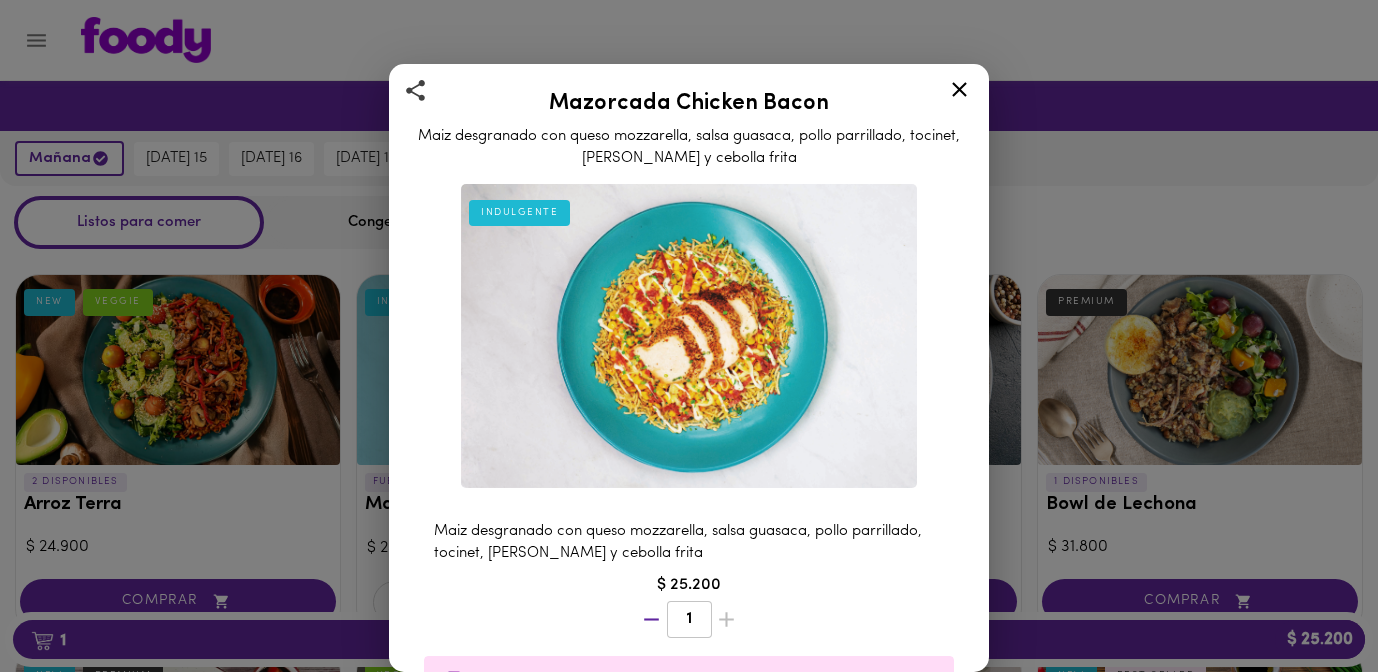 click 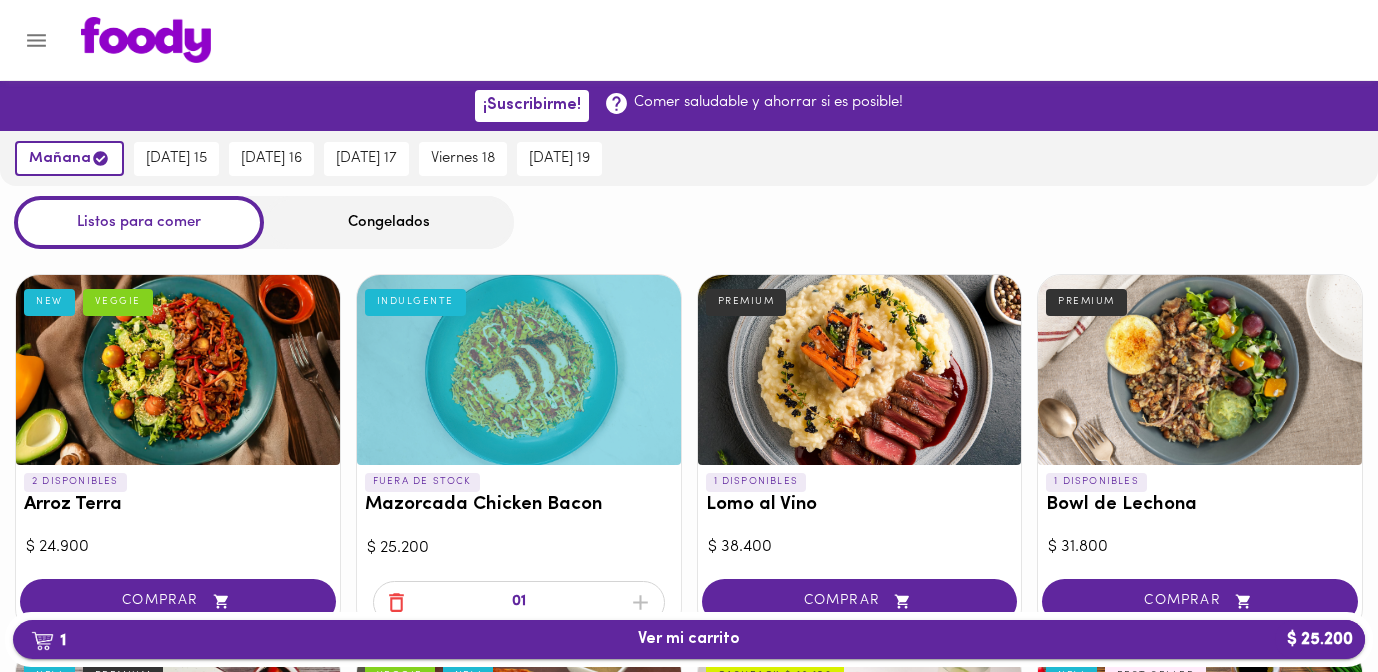 click on "1 Ver mi carrito $ 25.200" at bounding box center [689, 639] 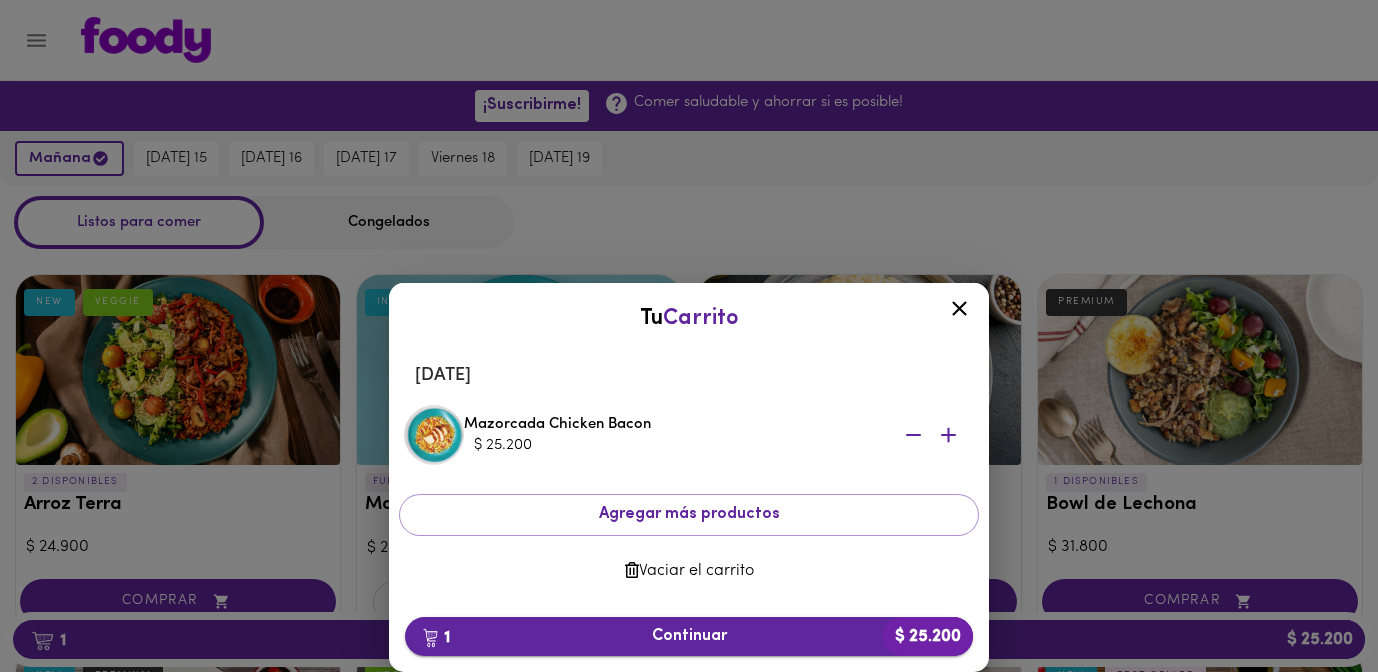 click on "1 Continuar $ 25.200" at bounding box center (689, 636) 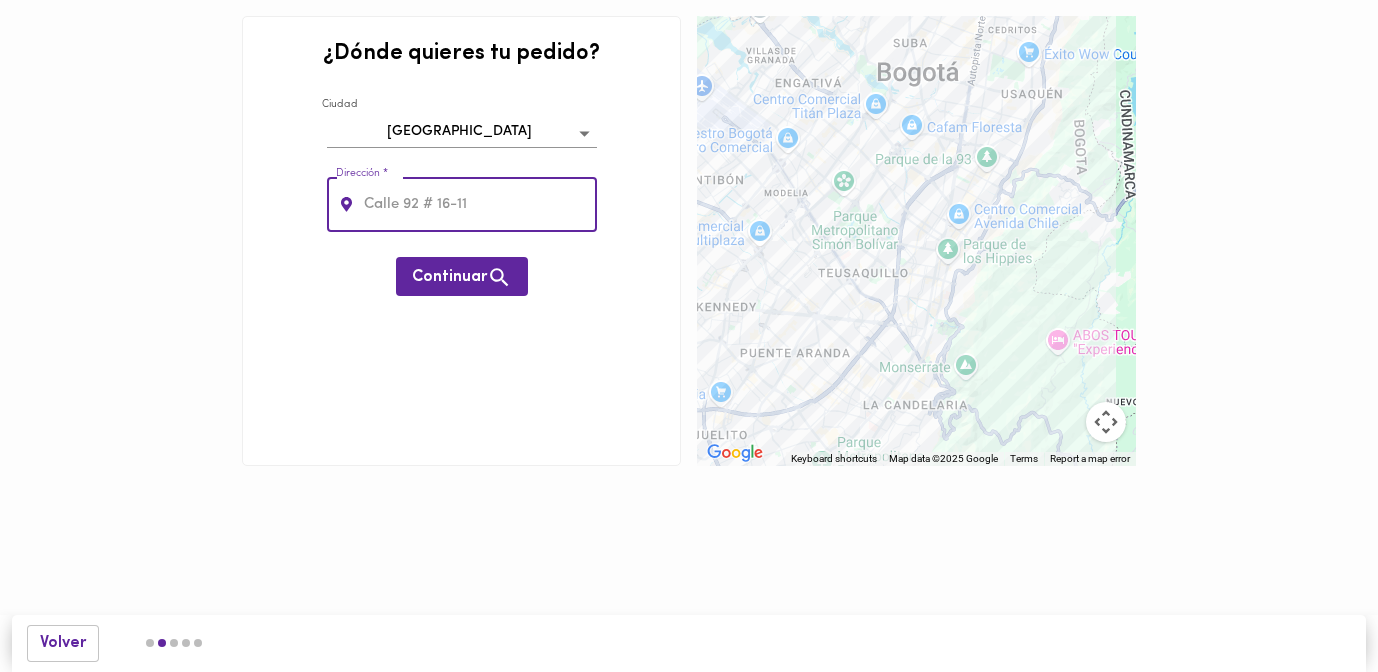 click on "¿Dónde quieres tu pedido? Ciudad Bogotá bogota Dirección * Dirección * Continuar   ← Move left → Move right ↑ Move up ↓ Move down + Zoom in - Zoom out Home Jump left by 75% End Jump right by 75% Page Up Jump up by 75% Page Down Jump down by 75% To navigate, press the arrow keys. Keyboard shortcuts Map Data Map data ©2025 Google Map data ©2025 Google 2 km  Click to toggle between metric and imperial units Terms Report a map error    Volver  Podemos entregarte tu plato el lunes No tenemos cobertura en tu zona hoy. Programa tu plato para  el lunes  con  envío gratis . Aceptar BESbswy" at bounding box center [689, 263] 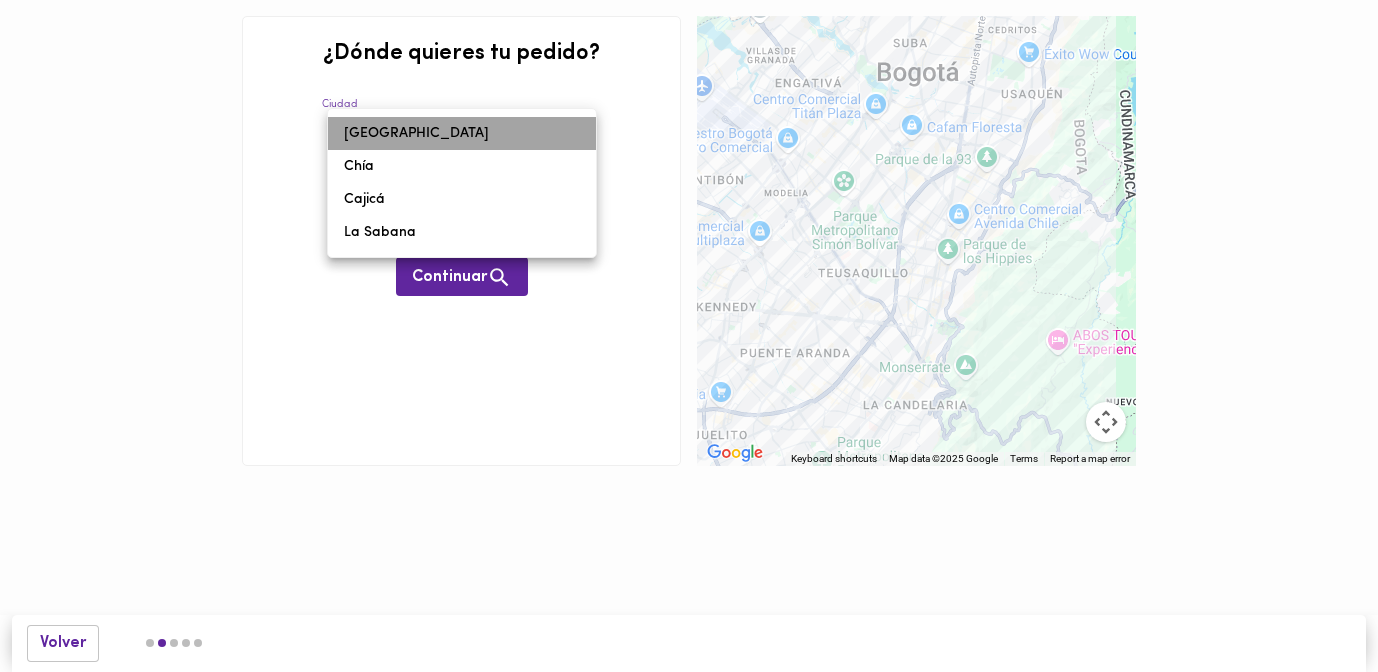 click on "Bogotá" at bounding box center (462, 133) 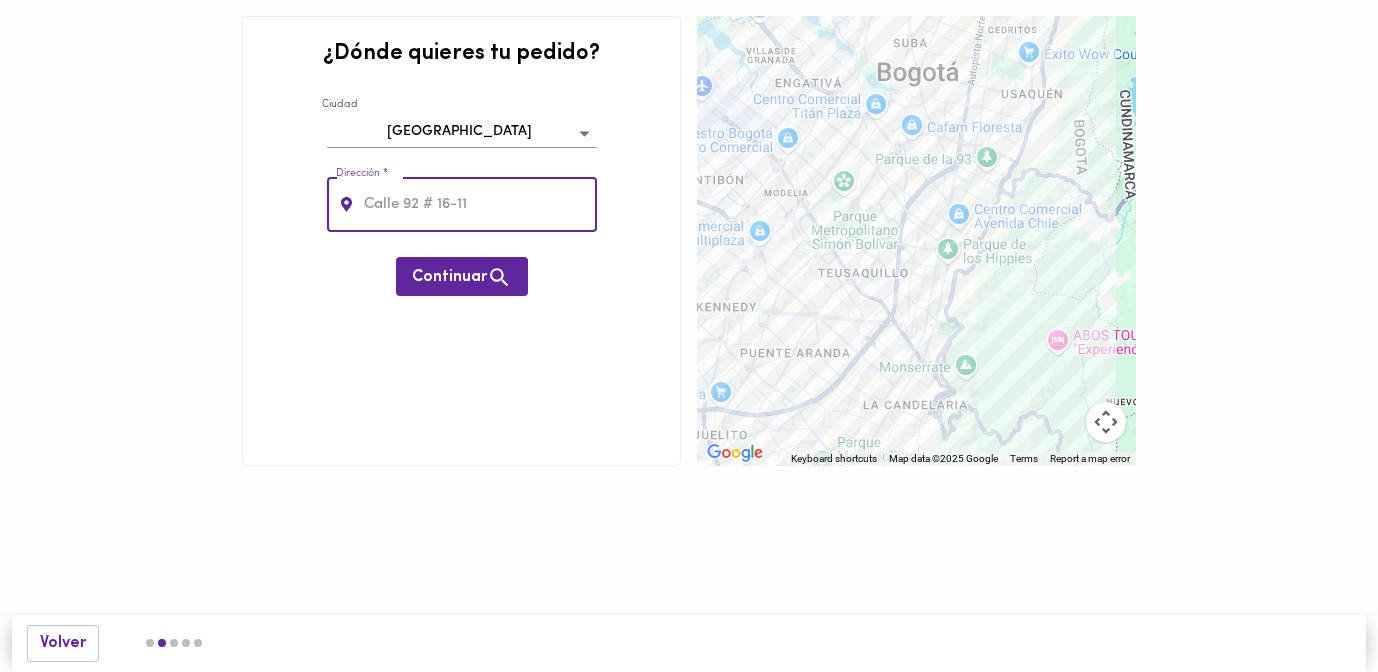 click at bounding box center [478, 204] 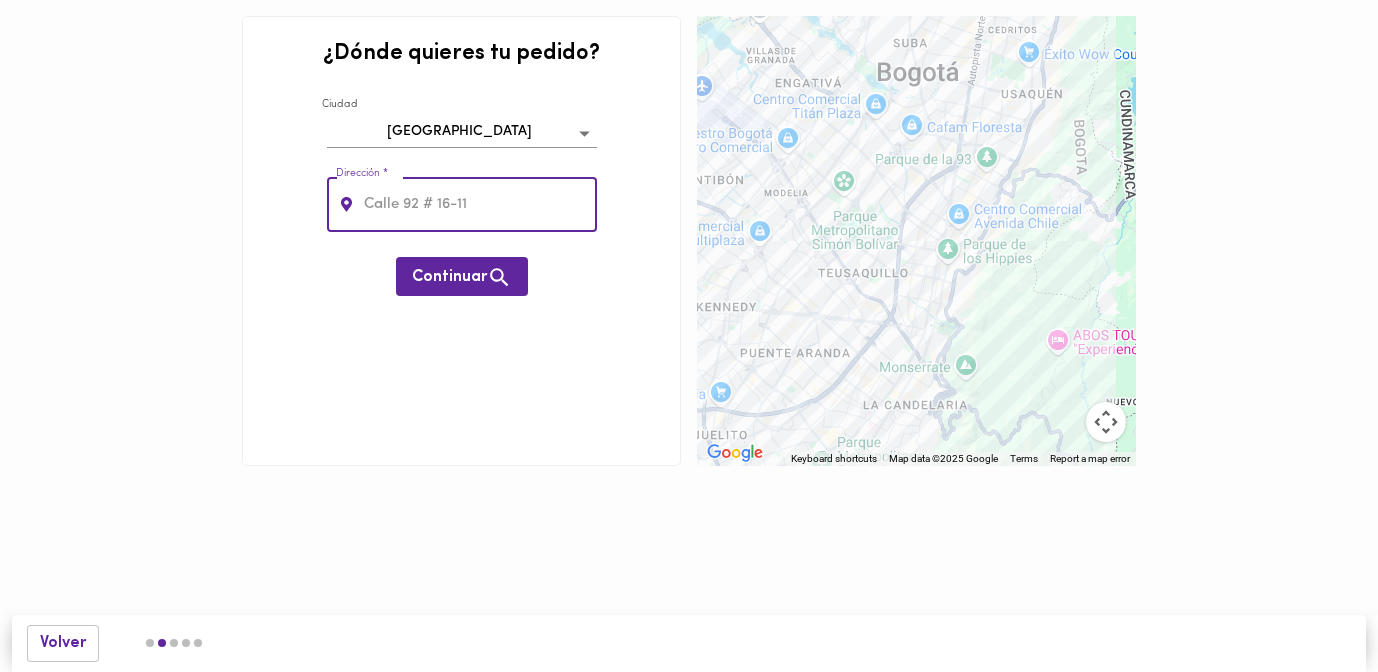type on "Tranversal 21 94A-15" 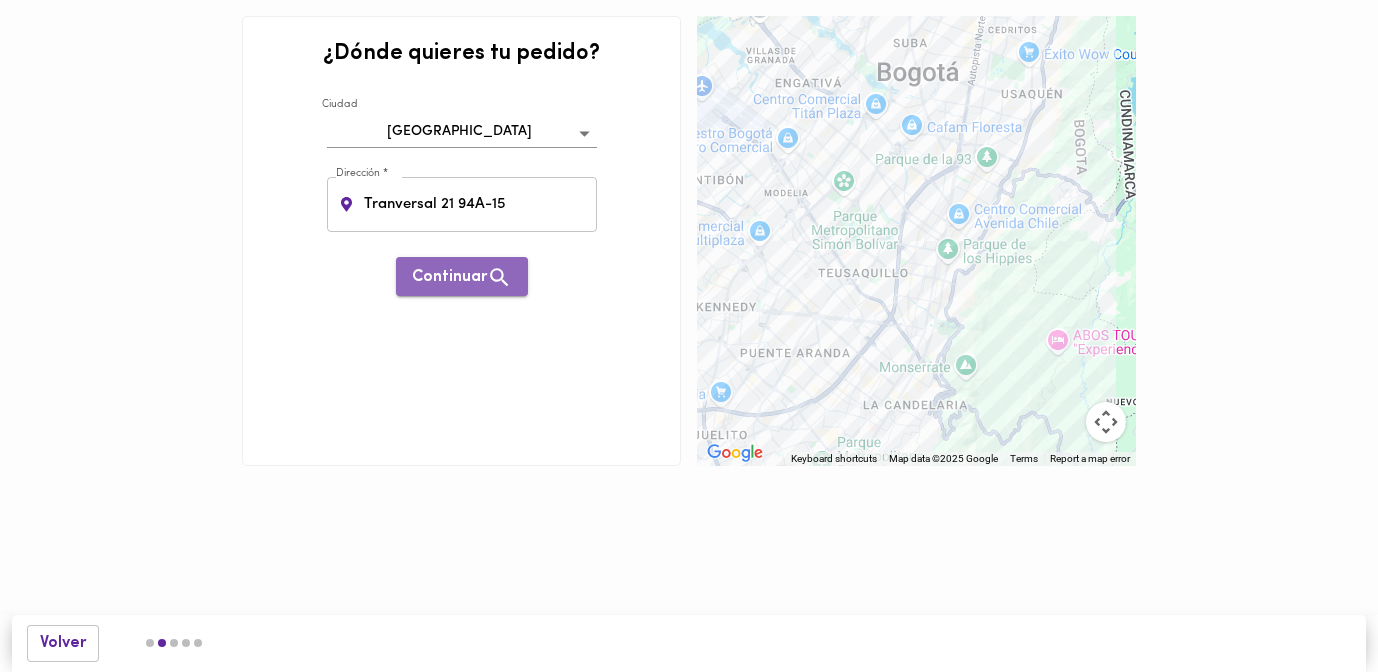 click on "Continuar" at bounding box center (462, 277) 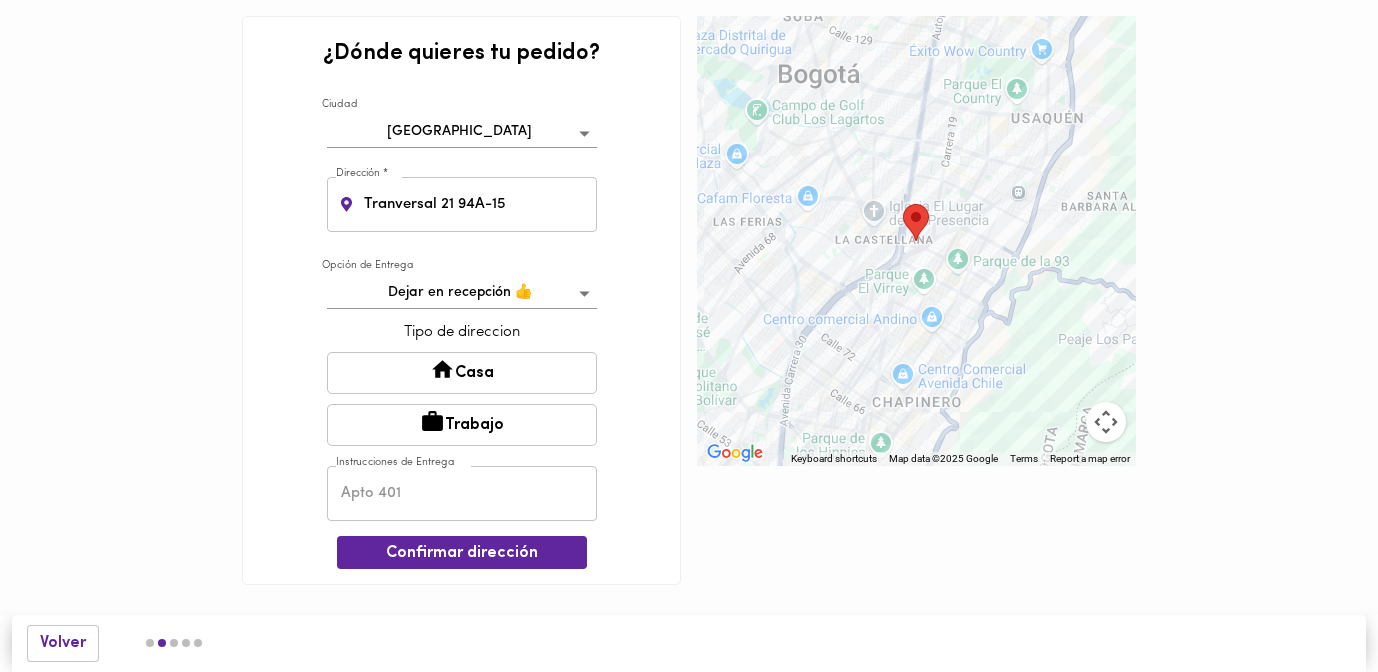 click on "Casa" at bounding box center [462, 373] 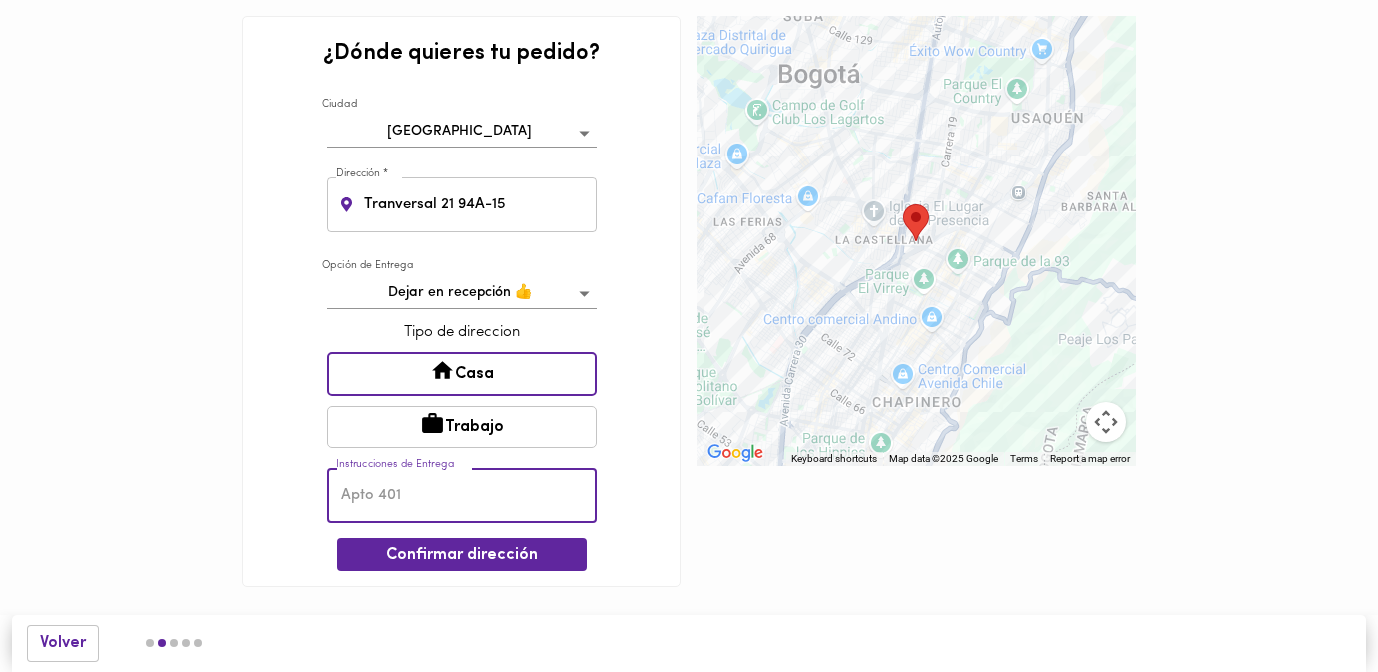 click at bounding box center [462, 495] 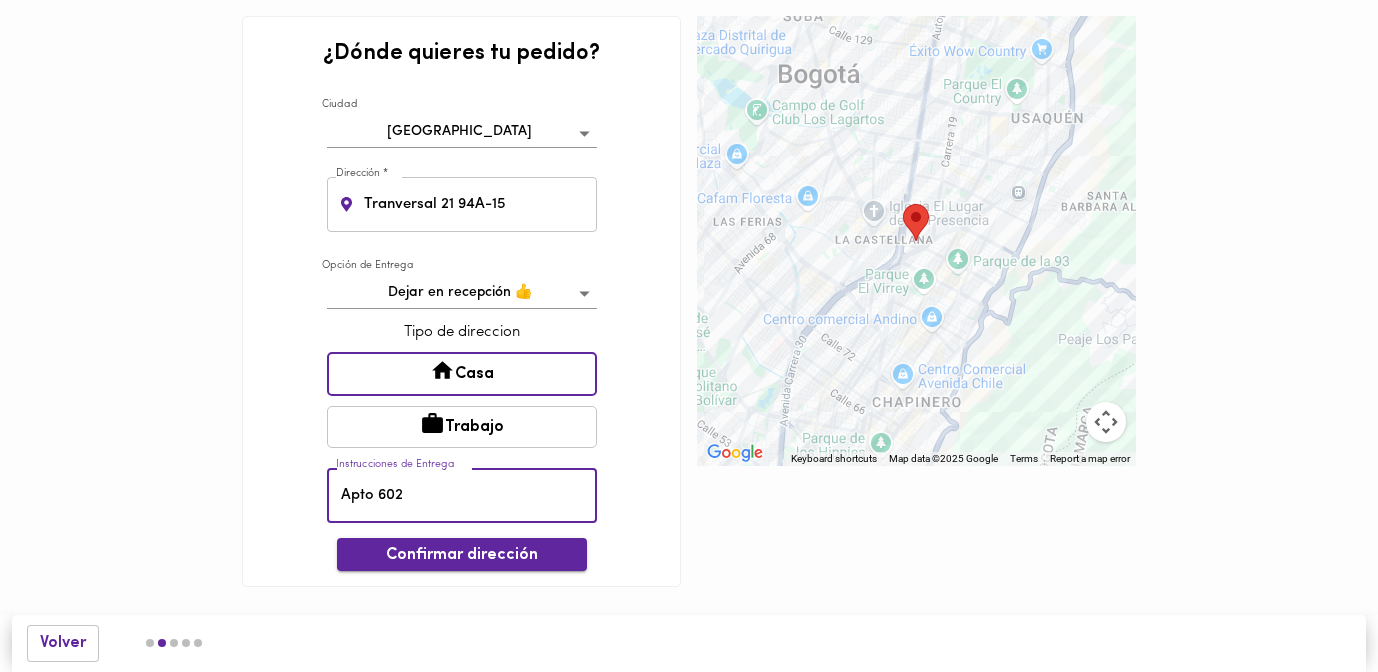 type on "Apto 602" 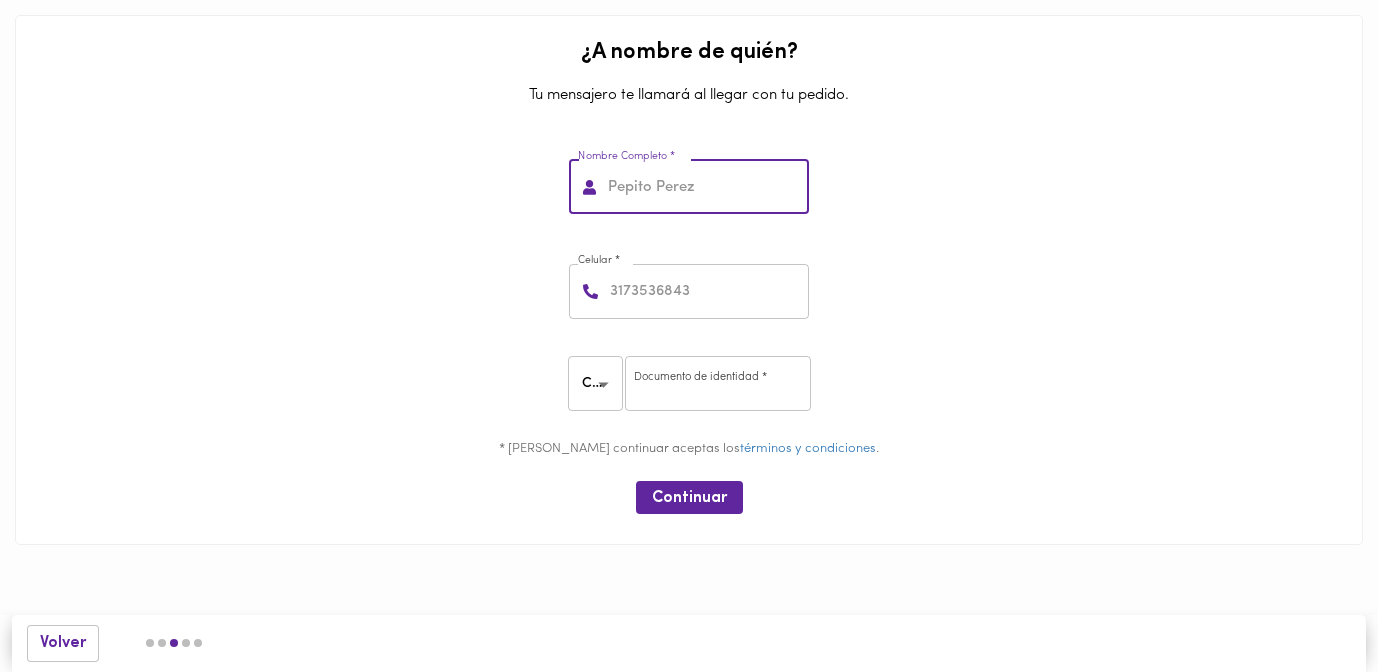 click at bounding box center (706, 187) 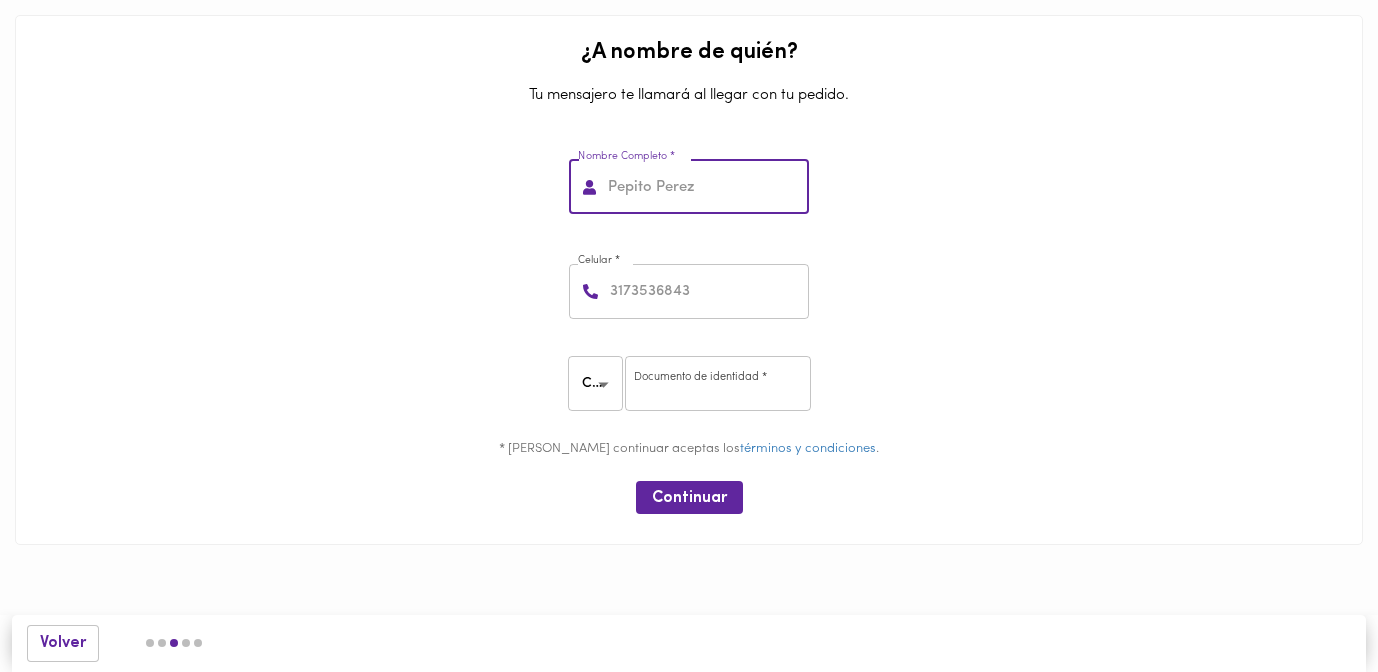 type on "Diego Rodriguez" 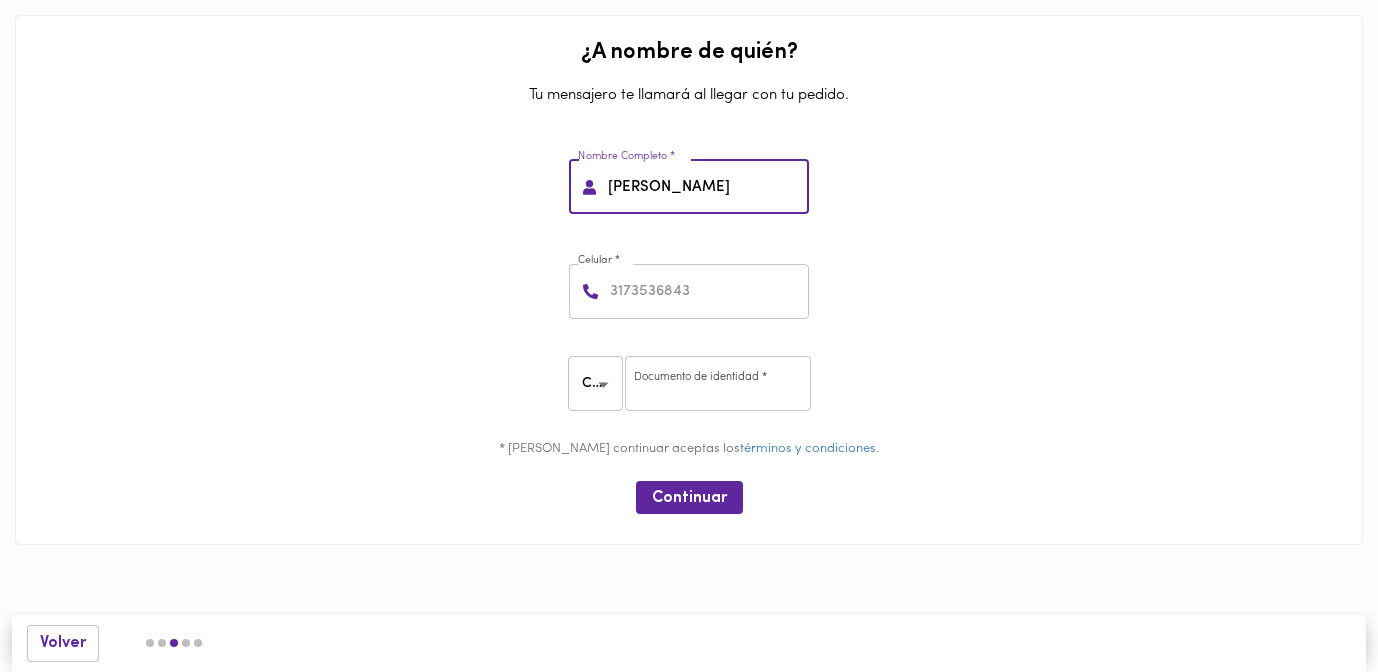 click at bounding box center [707, 291] 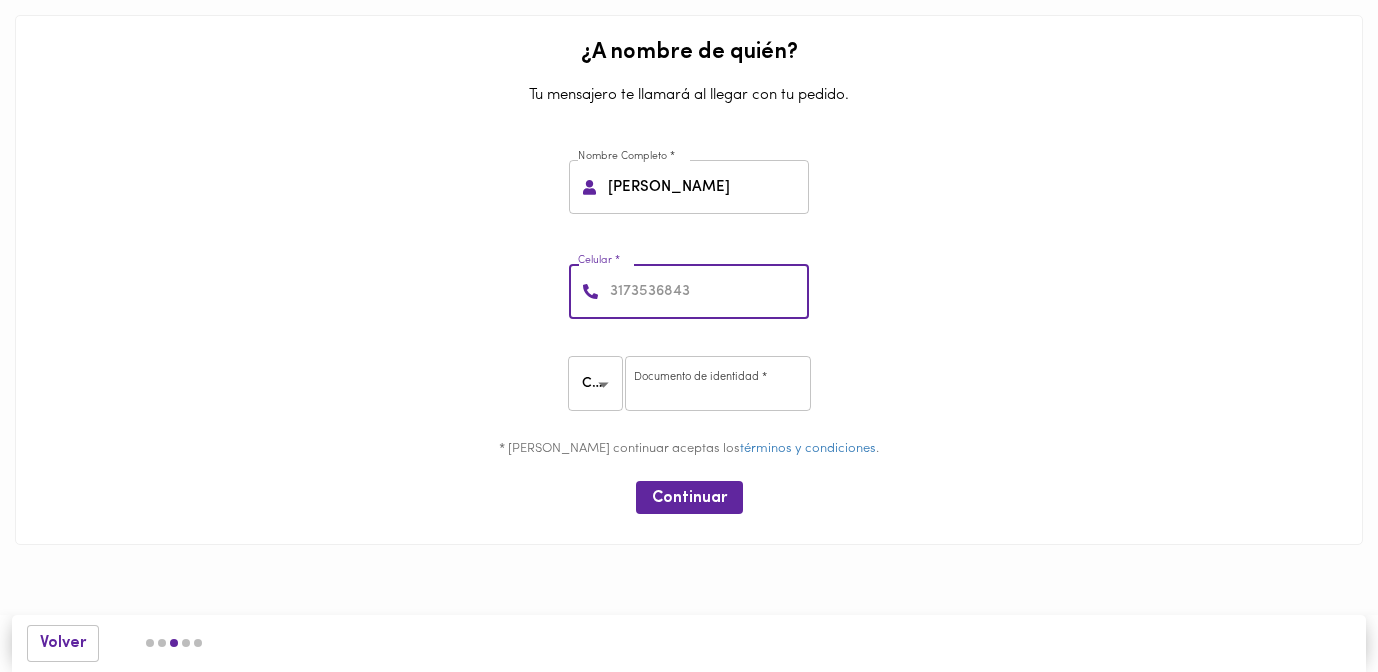type on "2" 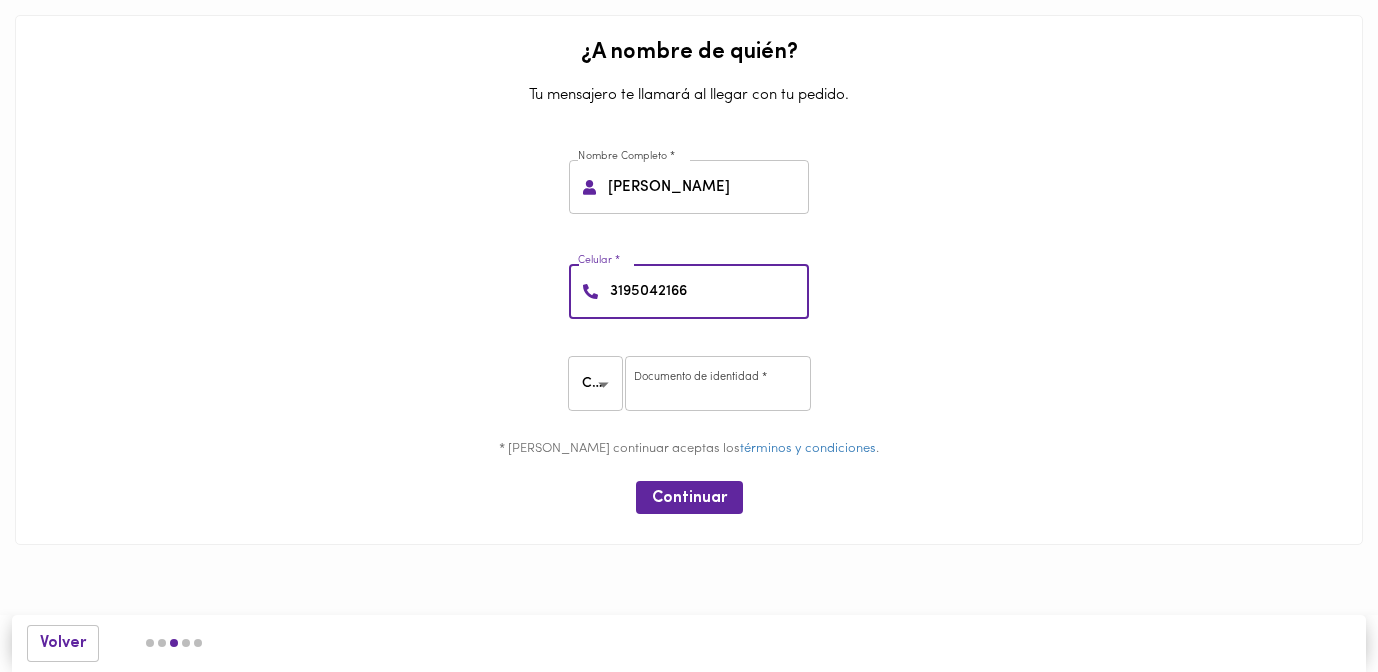 type on "3195042166" 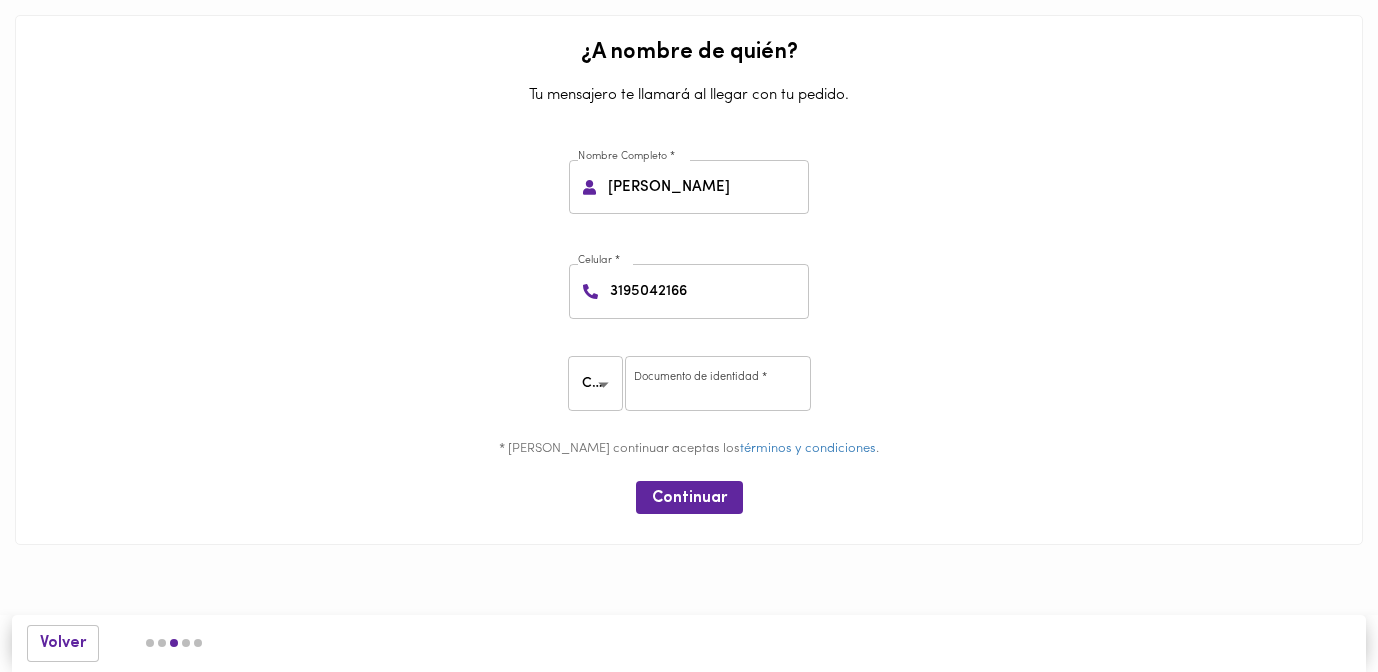 click at bounding box center [718, 383] 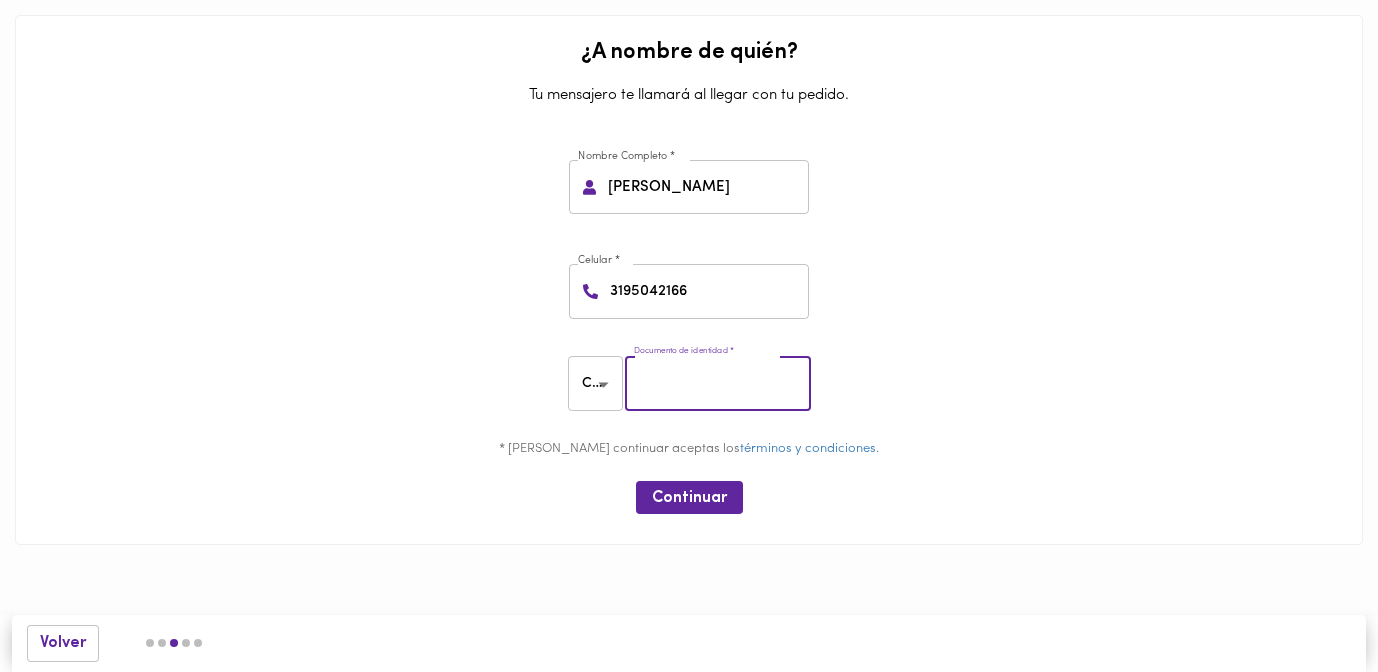type on "80247693" 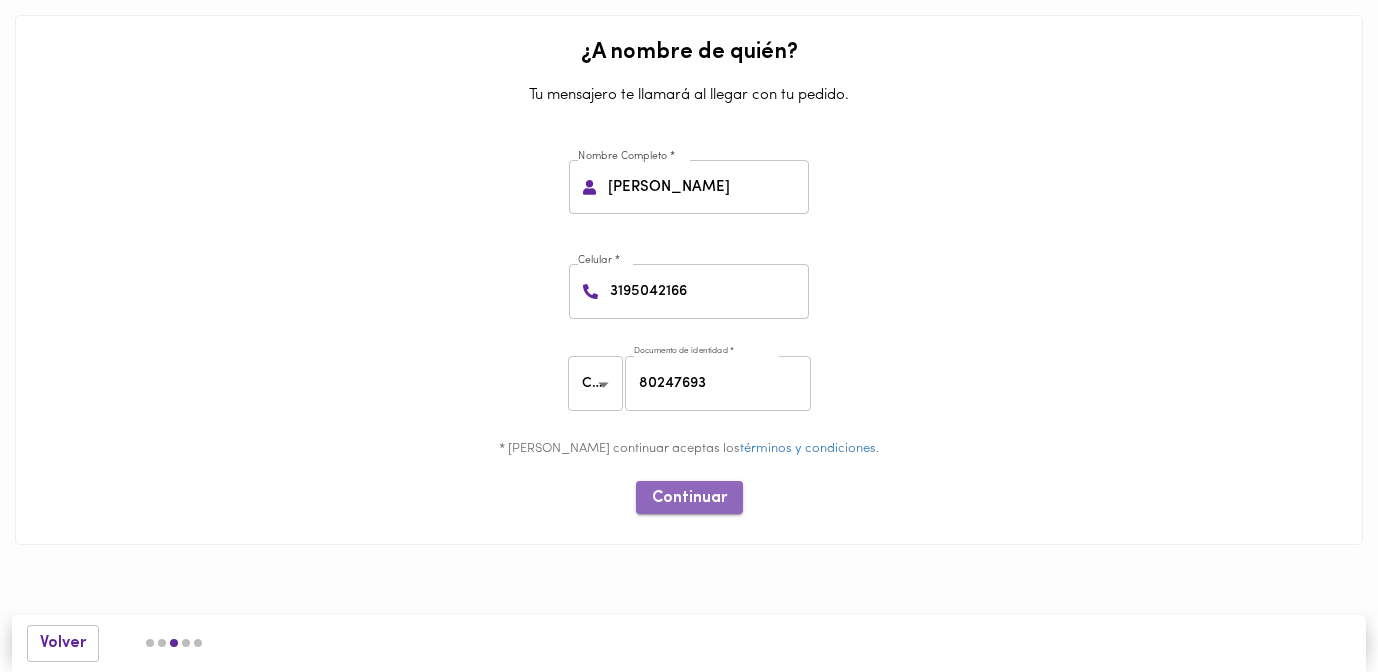 click on "Continuar" at bounding box center (689, 498) 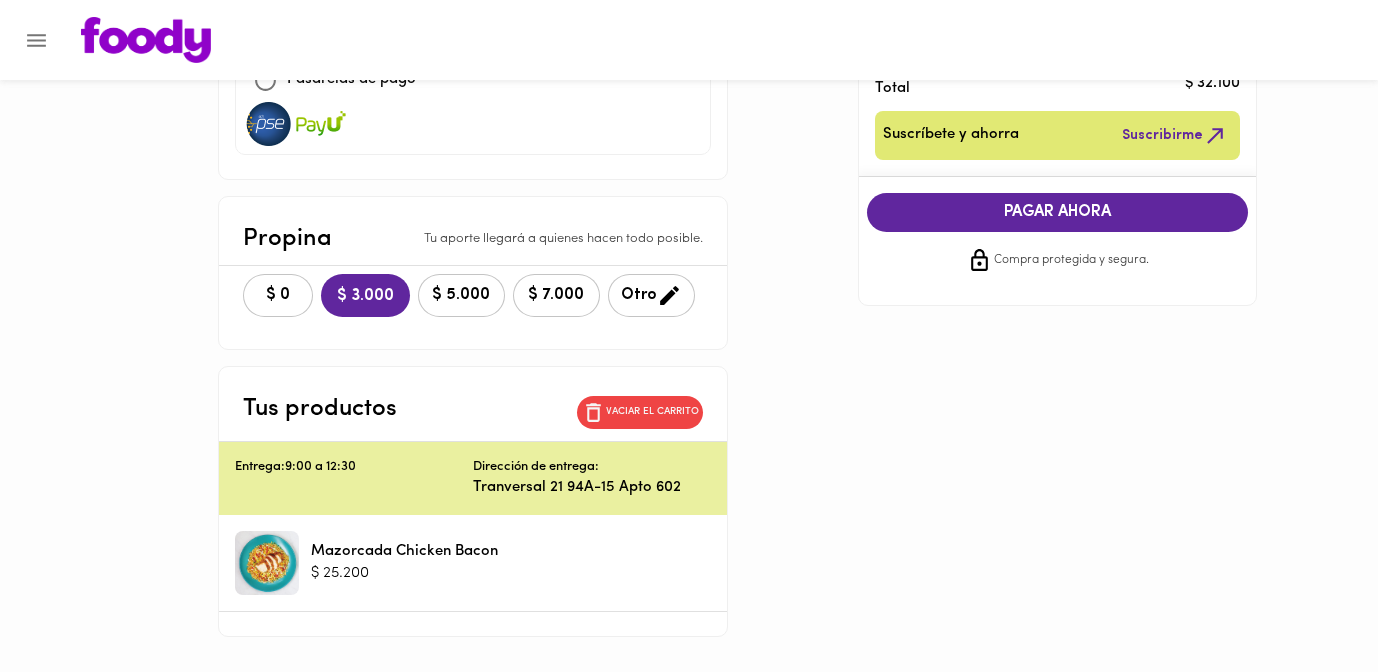 scroll, scrollTop: 316, scrollLeft: 0, axis: vertical 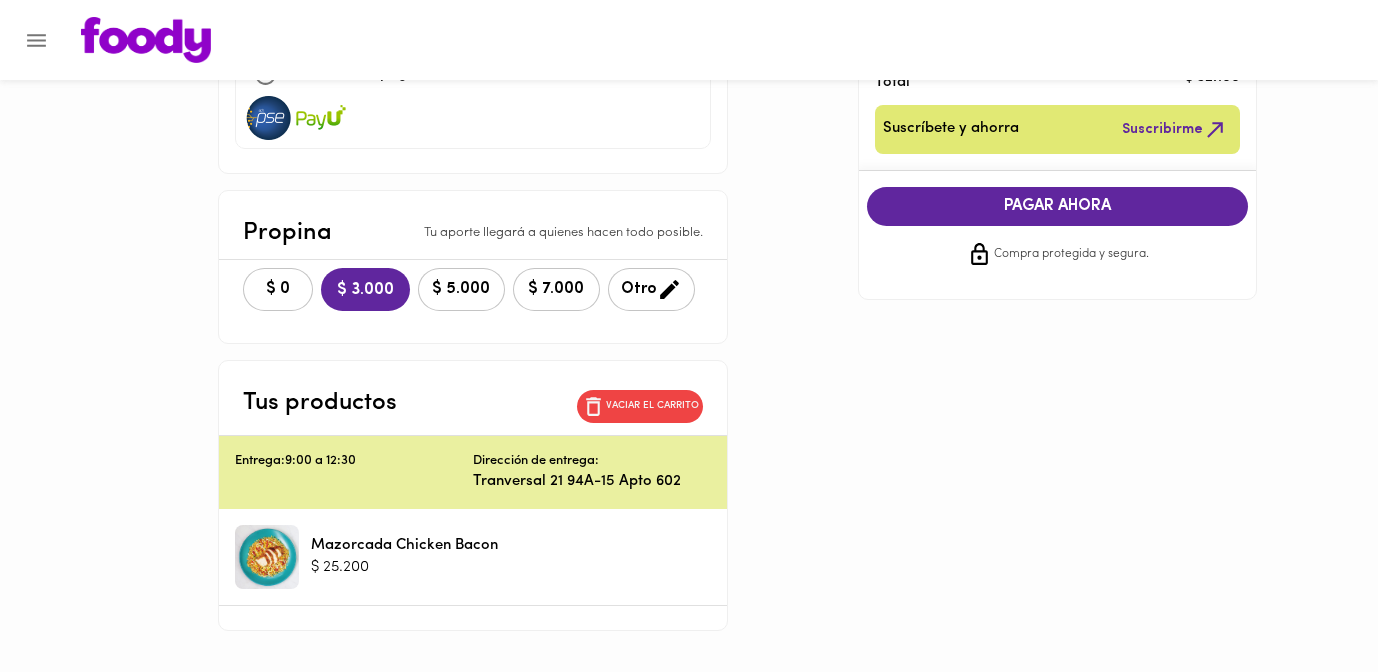 click on "Entrega:  9:00 a 12:30" at bounding box center [354, 461] 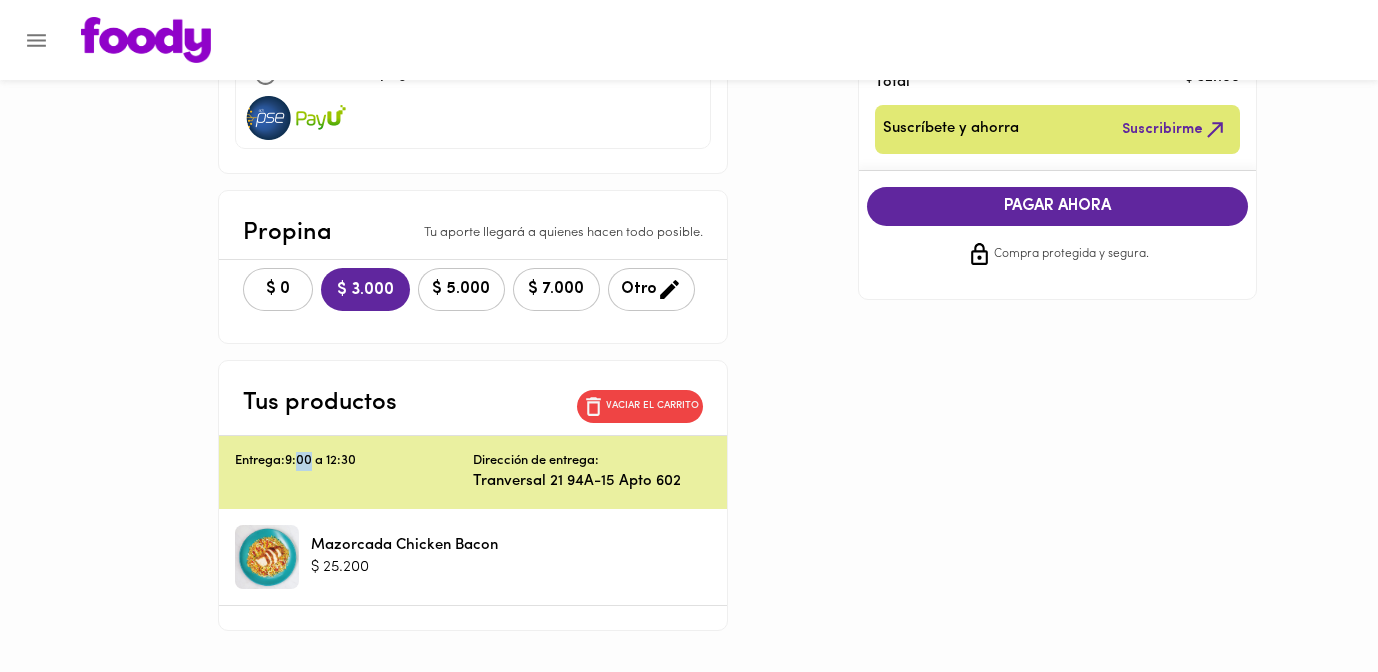 click on "Entrega:  9:00 a 12:30" at bounding box center [354, 461] 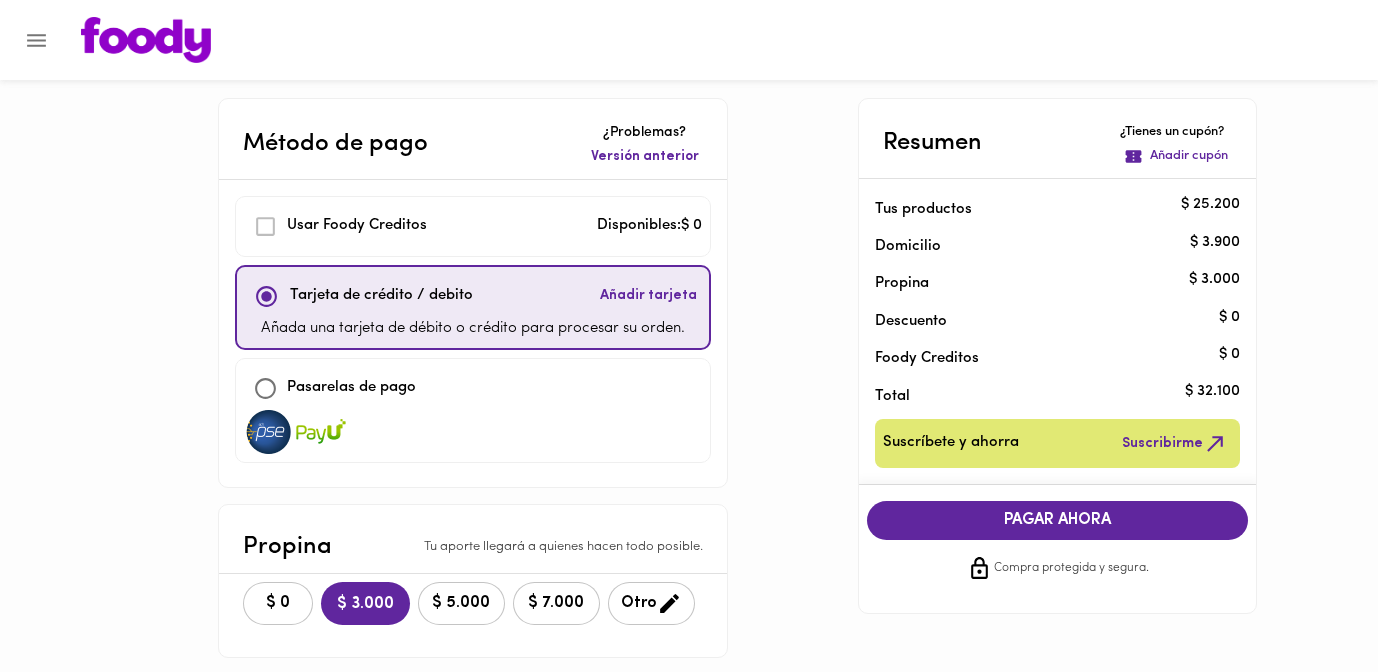 scroll, scrollTop: 0, scrollLeft: 0, axis: both 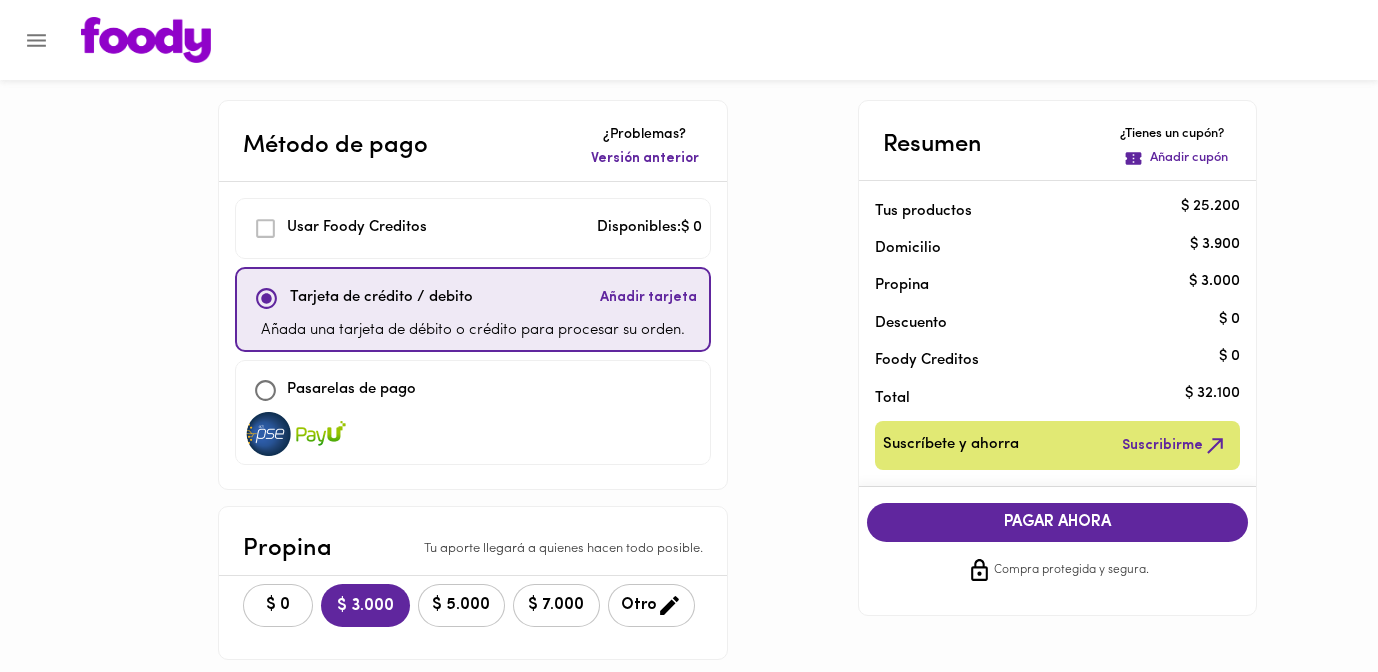 click on "Añada una tarjeta de débito o crédito para procesar su orden." at bounding box center (473, 331) 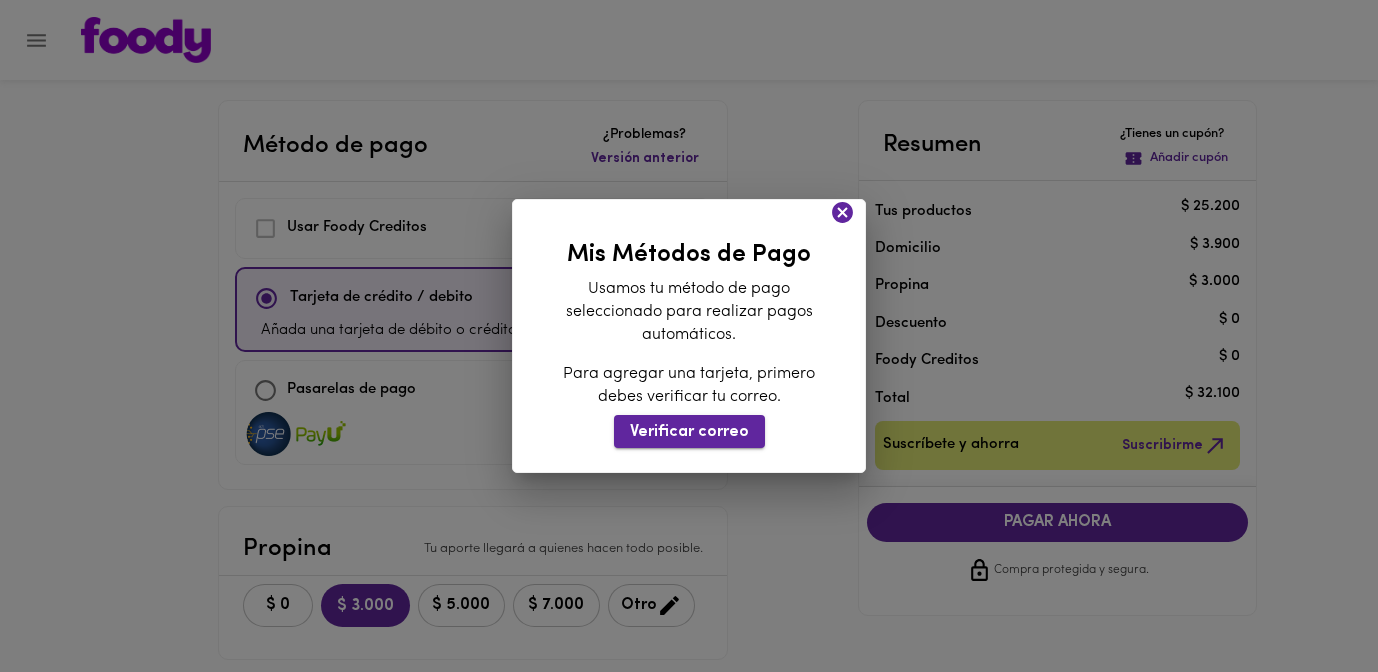 click on "Verificar correo" at bounding box center [689, 432] 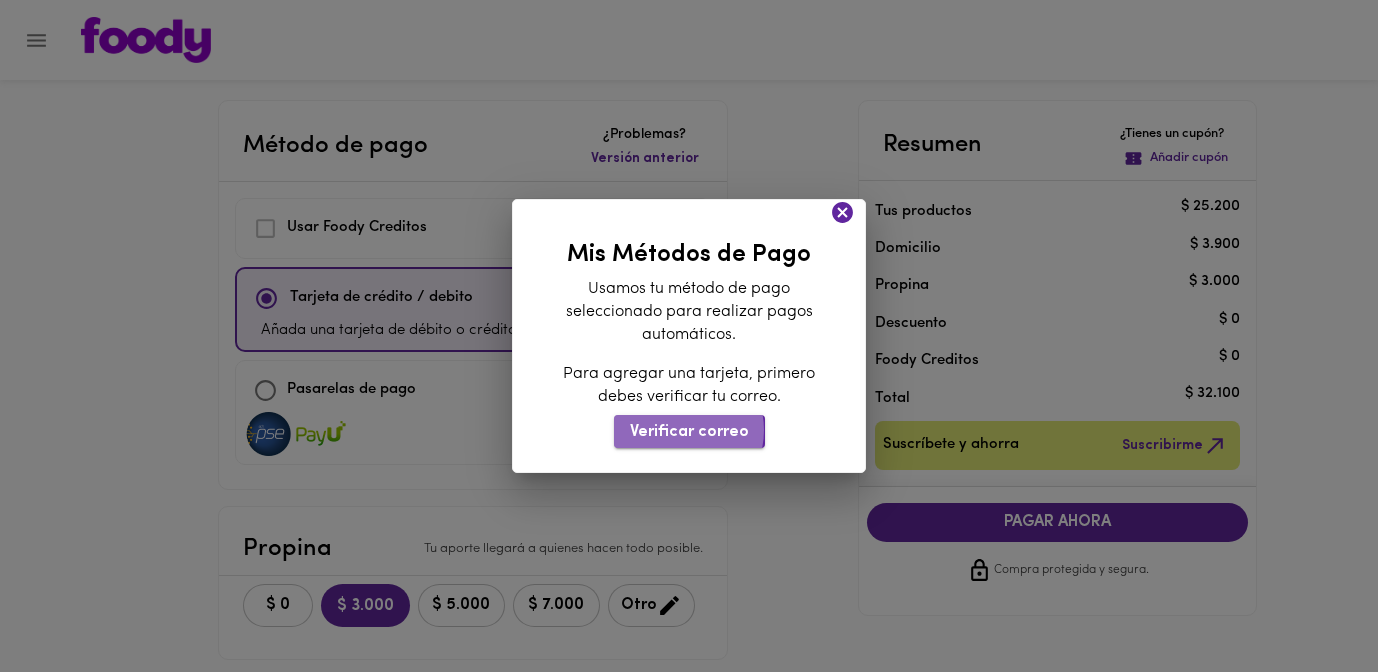 click on "Verificar correo" at bounding box center [689, 432] 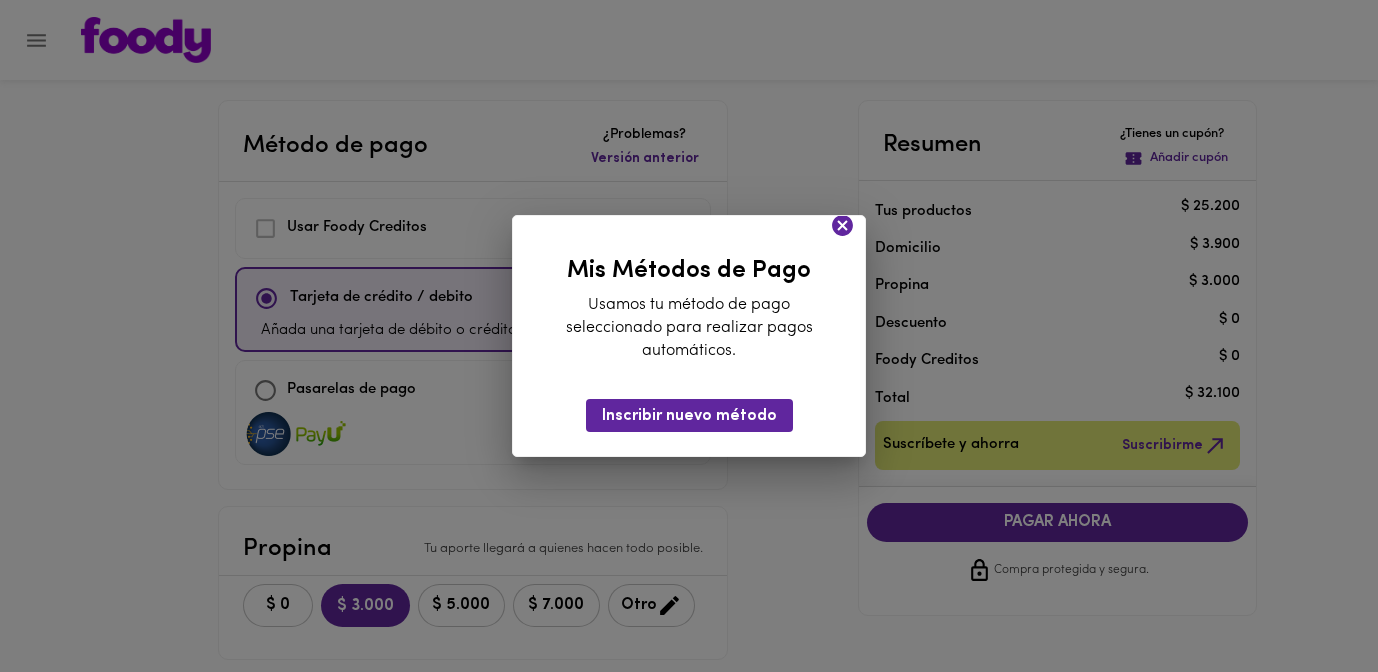 click 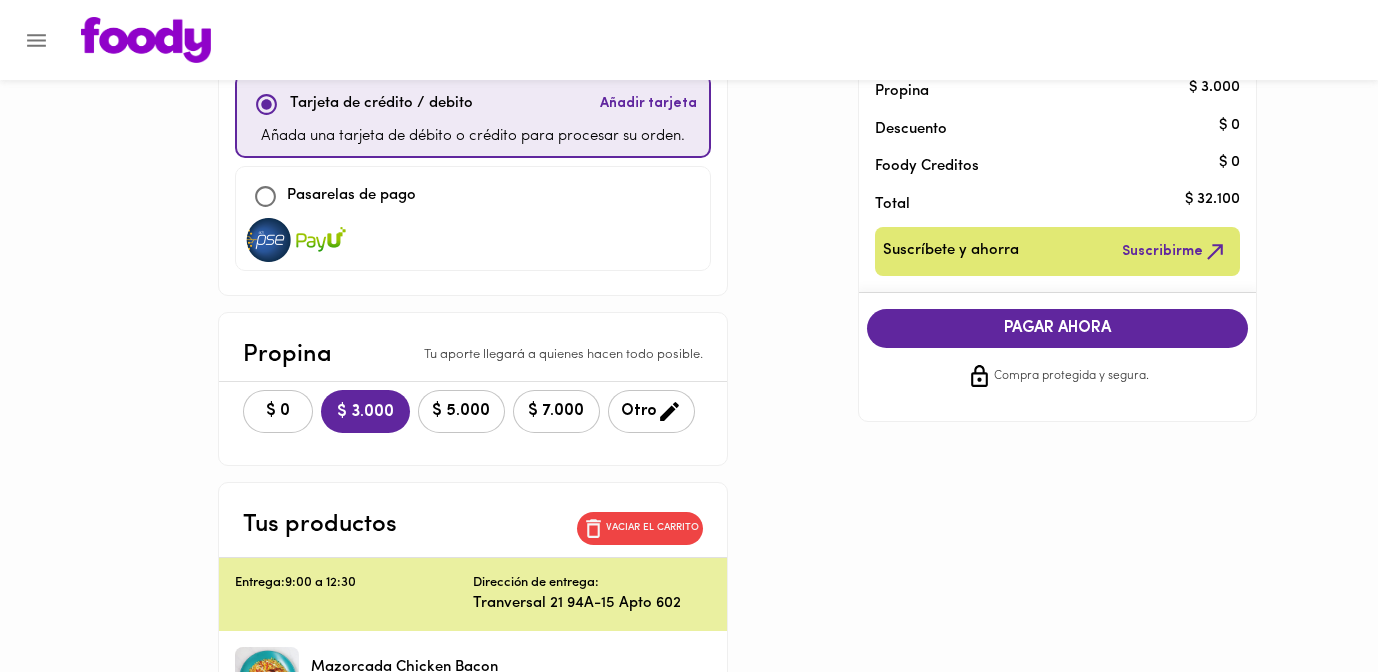 scroll, scrollTop: 197, scrollLeft: 0, axis: vertical 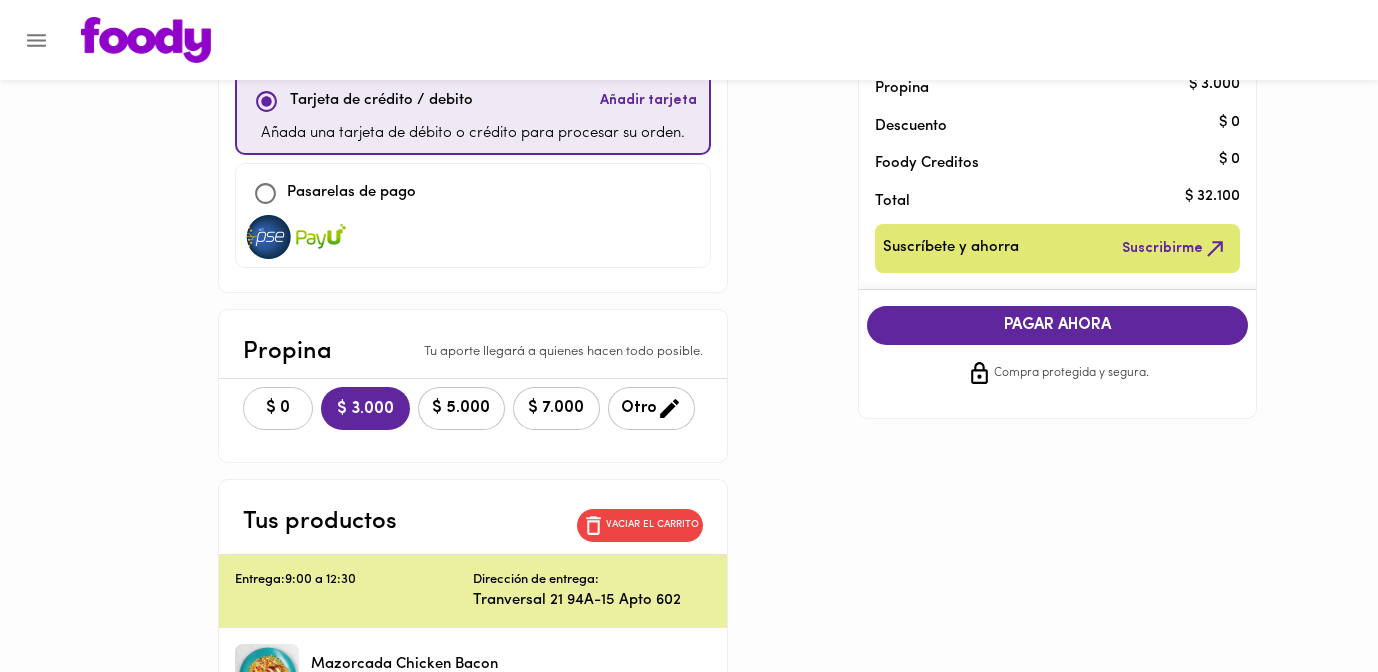 click on "$ 0" at bounding box center [278, 408] 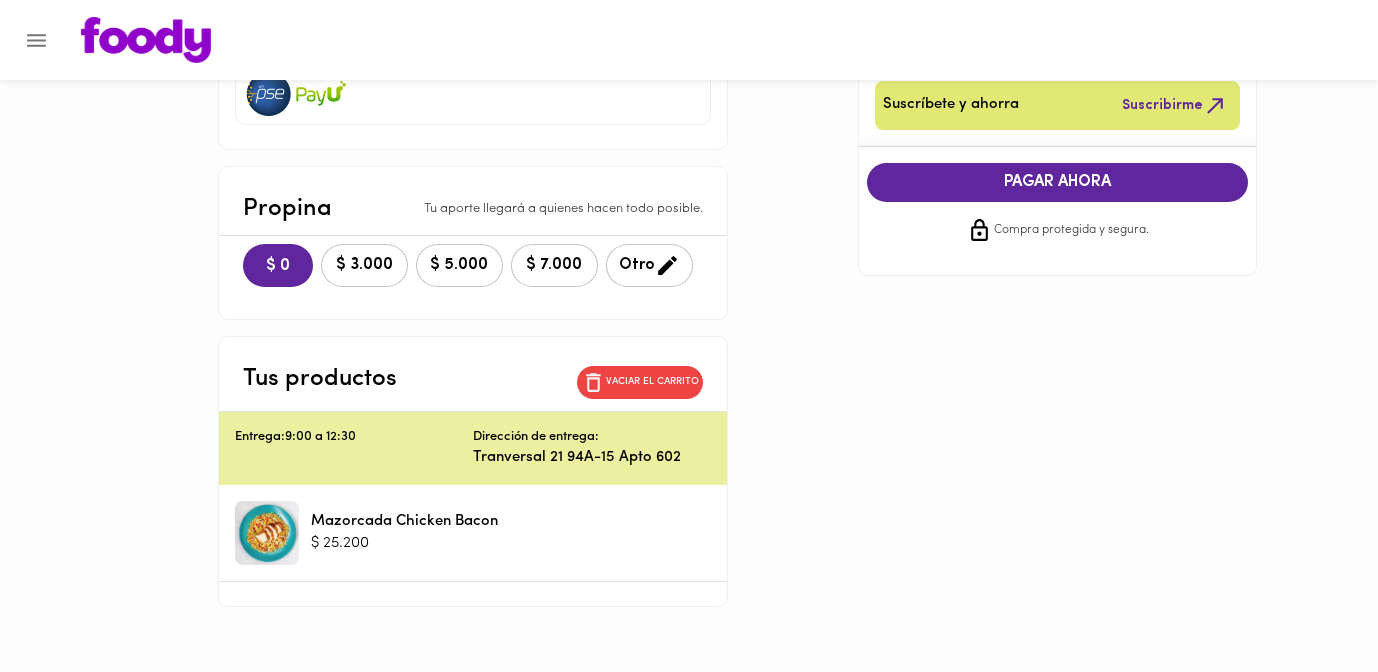 scroll, scrollTop: 342, scrollLeft: 0, axis: vertical 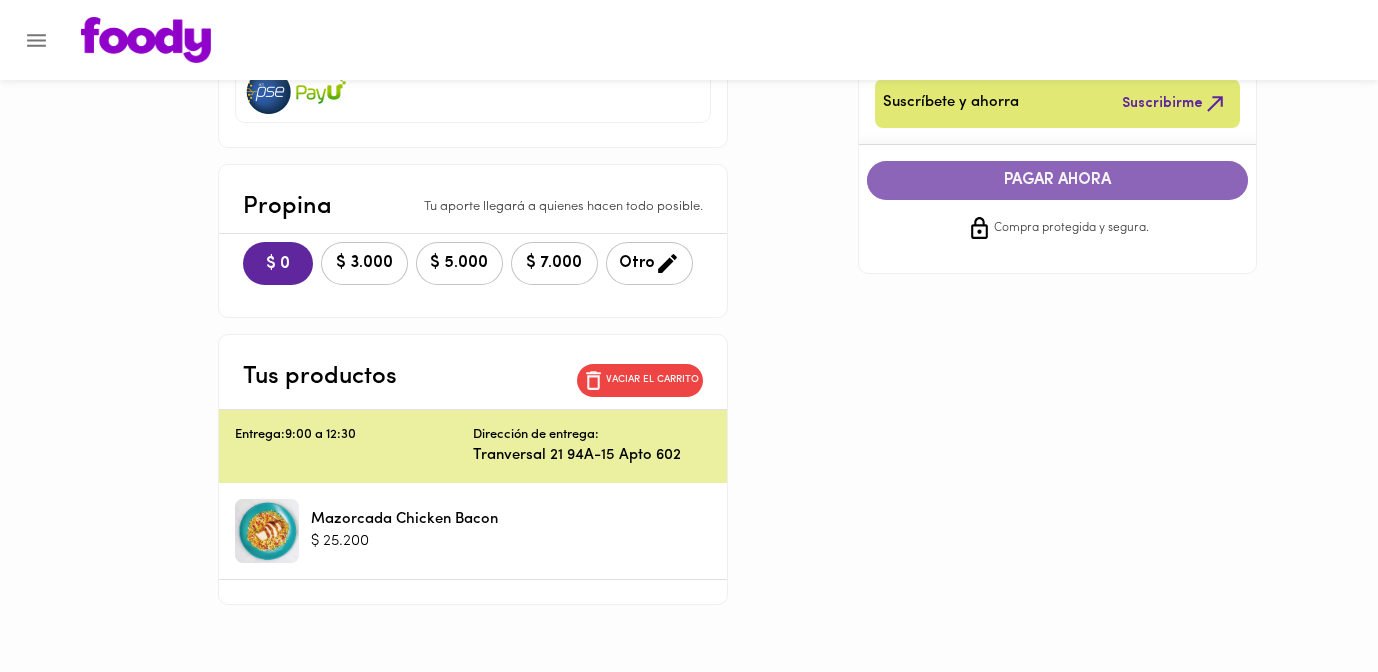click on "PAGAR AHORA" at bounding box center (1058, 180) 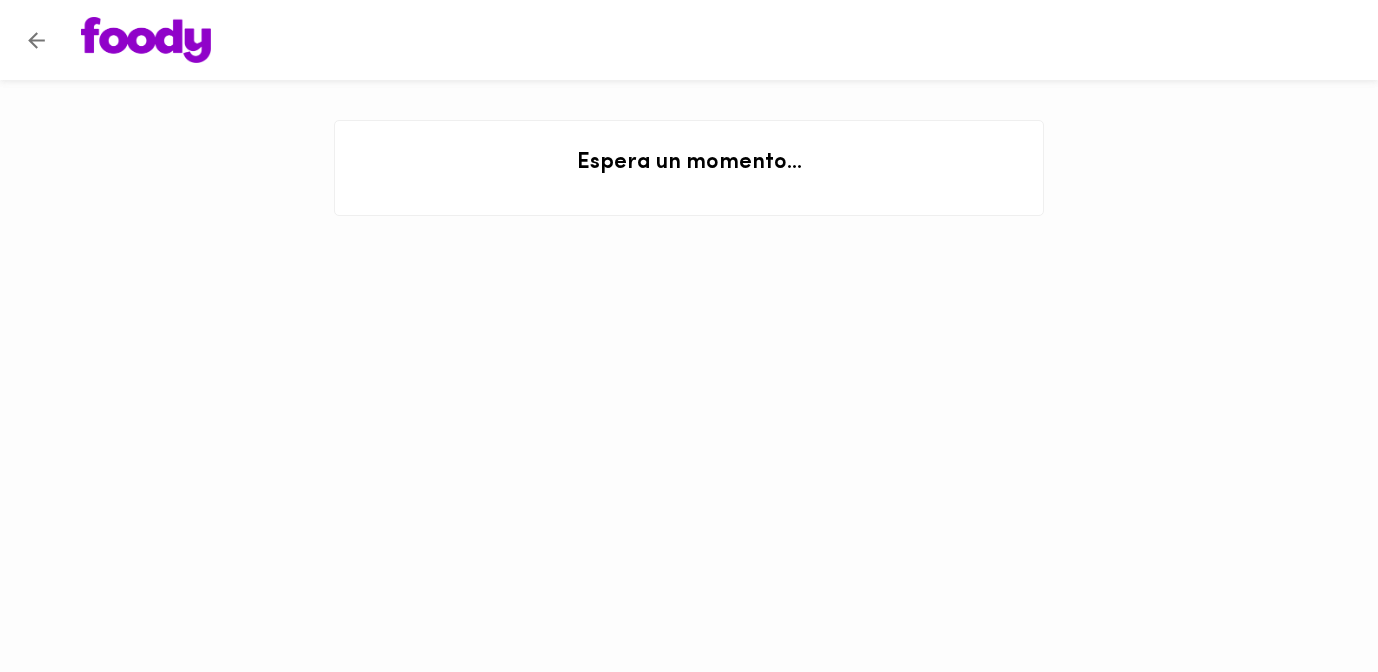 scroll, scrollTop: 0, scrollLeft: 0, axis: both 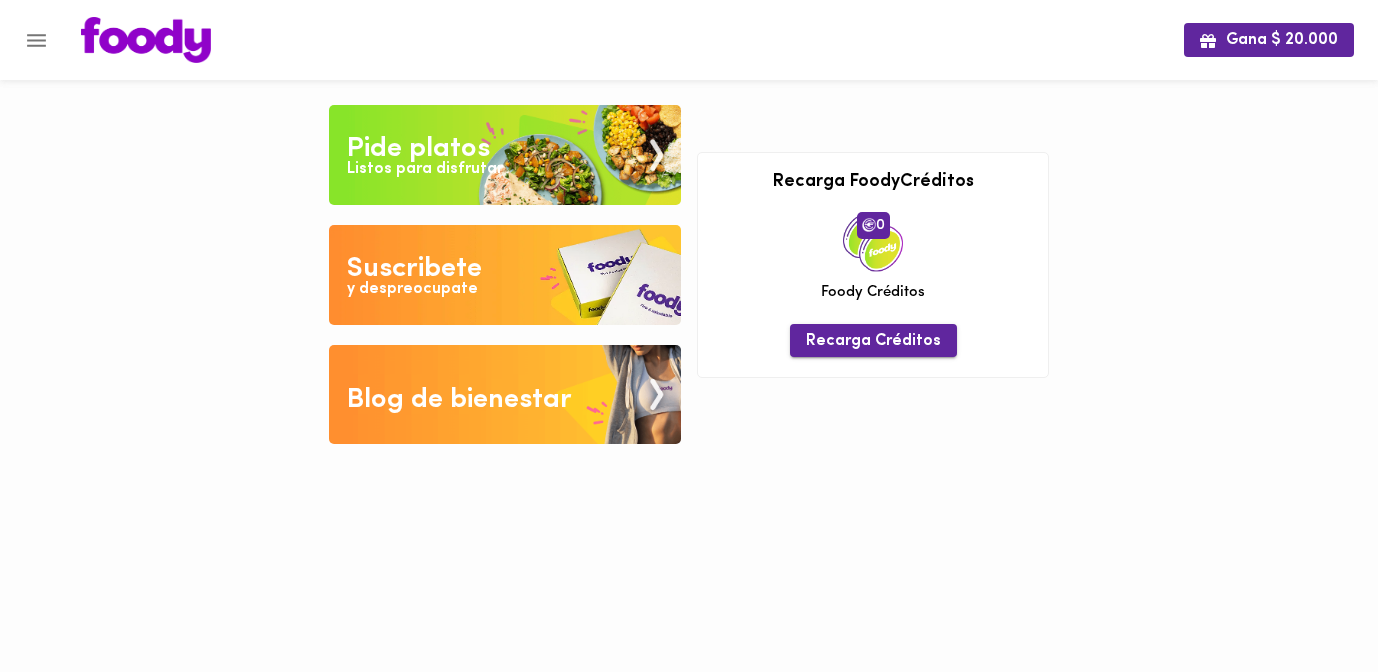 click on "Recarga Créditos" at bounding box center [873, 341] 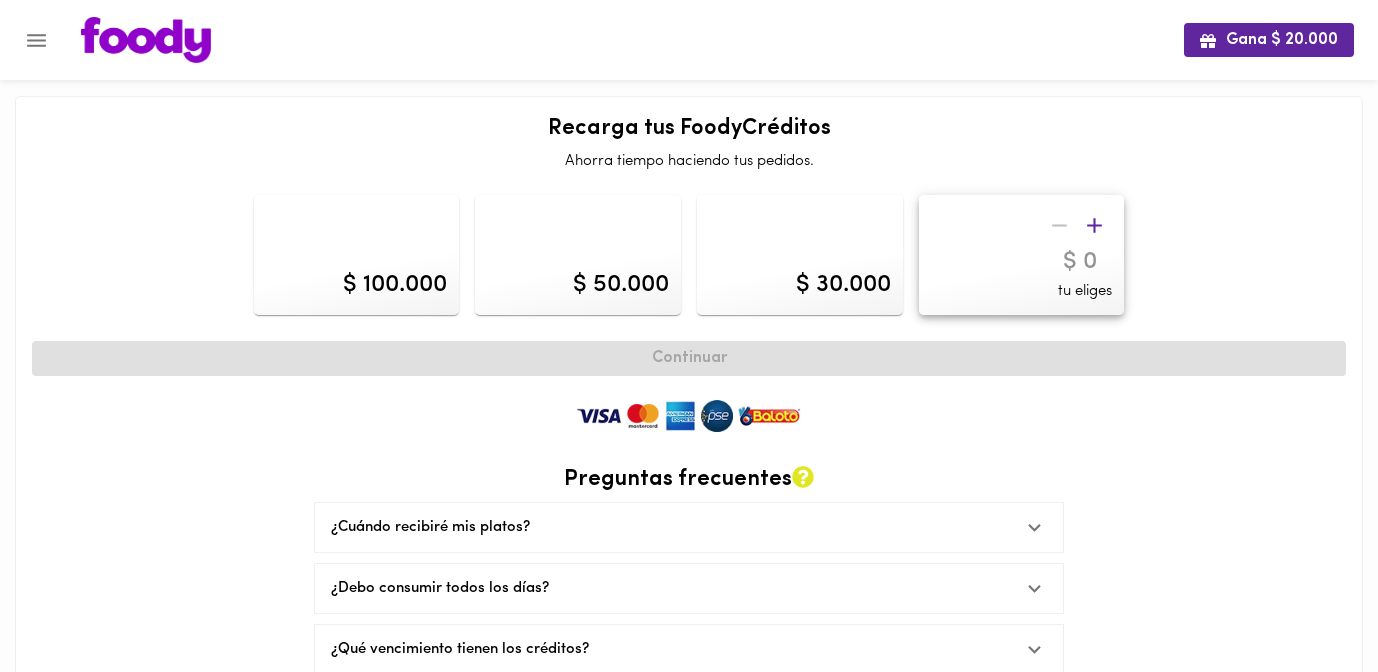 click on "¿Cuándo recibiré mis platos?" at bounding box center [670, 527] 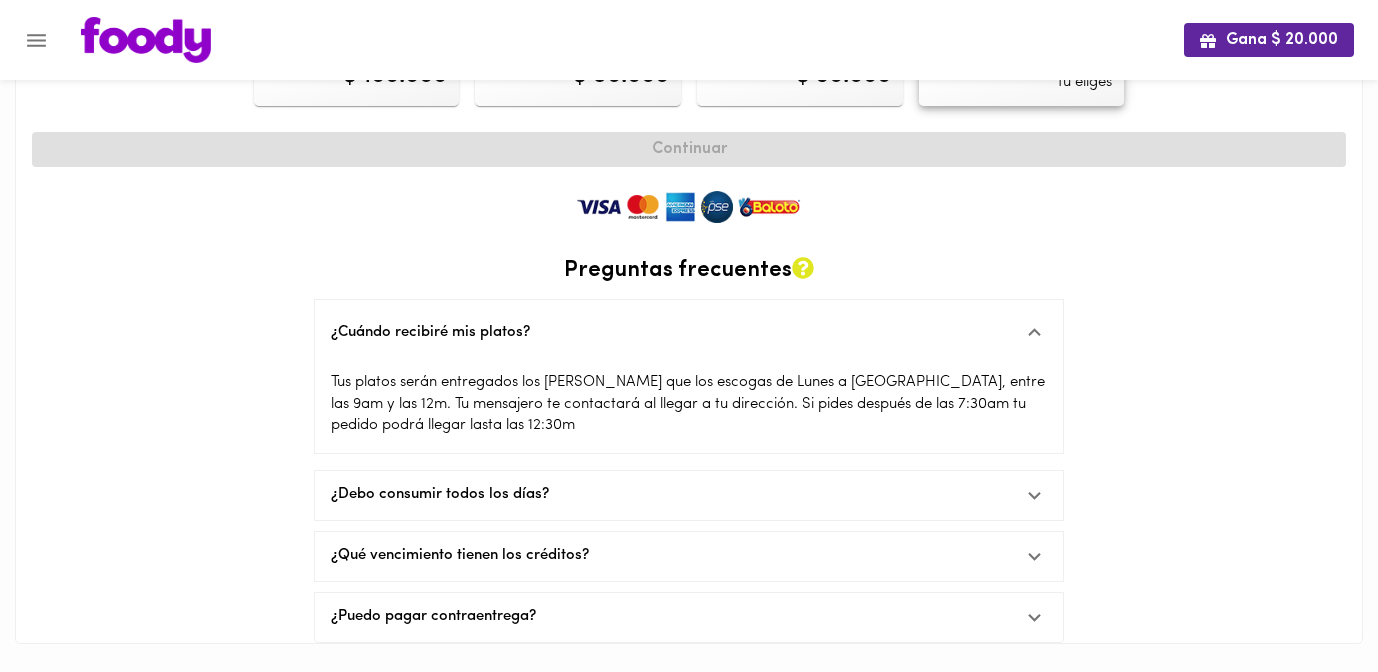 scroll, scrollTop: 211, scrollLeft: 0, axis: vertical 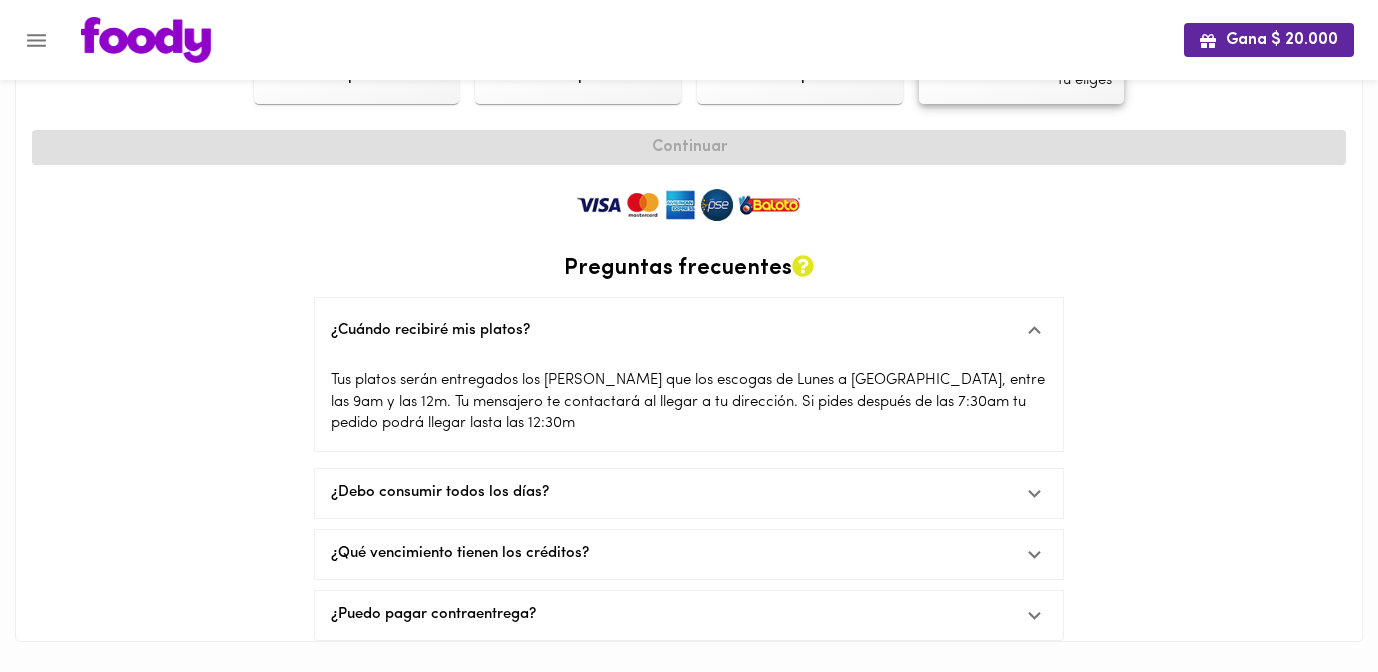 click on "¿Debo consumir todos los días?" at bounding box center (670, 492) 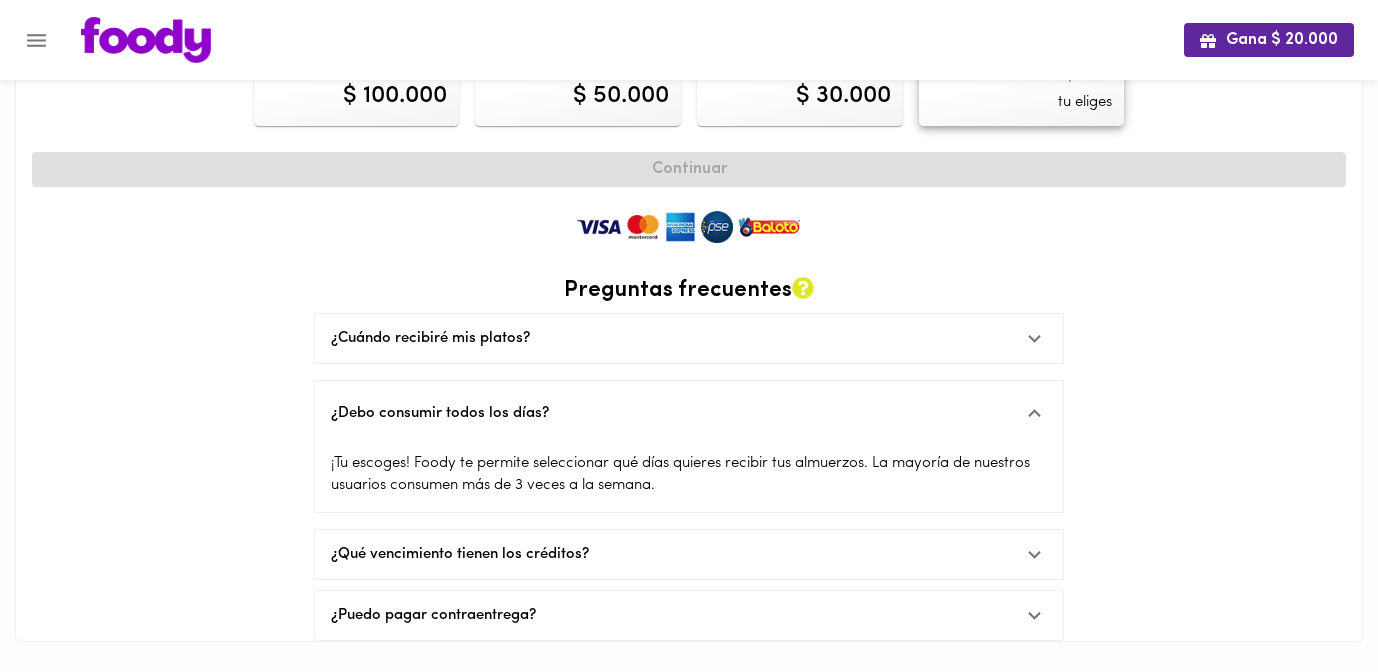 scroll, scrollTop: 189, scrollLeft: 0, axis: vertical 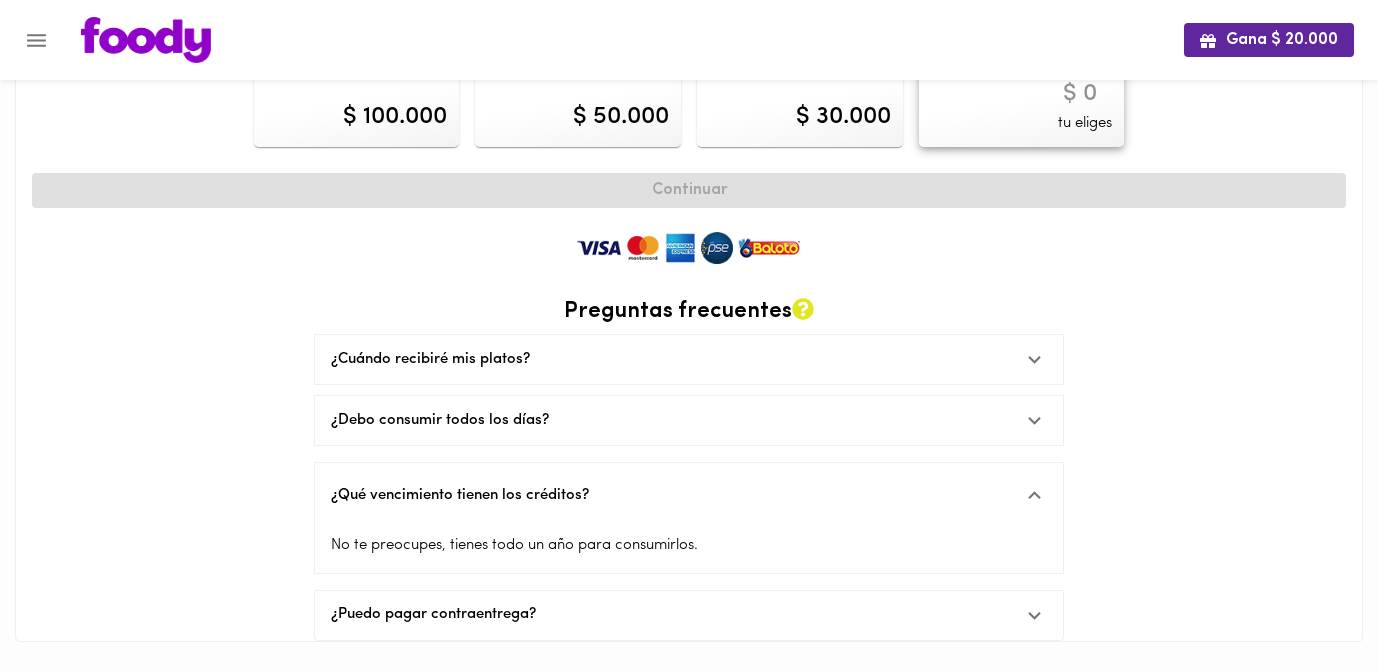 click on "¿Puedo pagar contraentrega?" at bounding box center (670, 614) 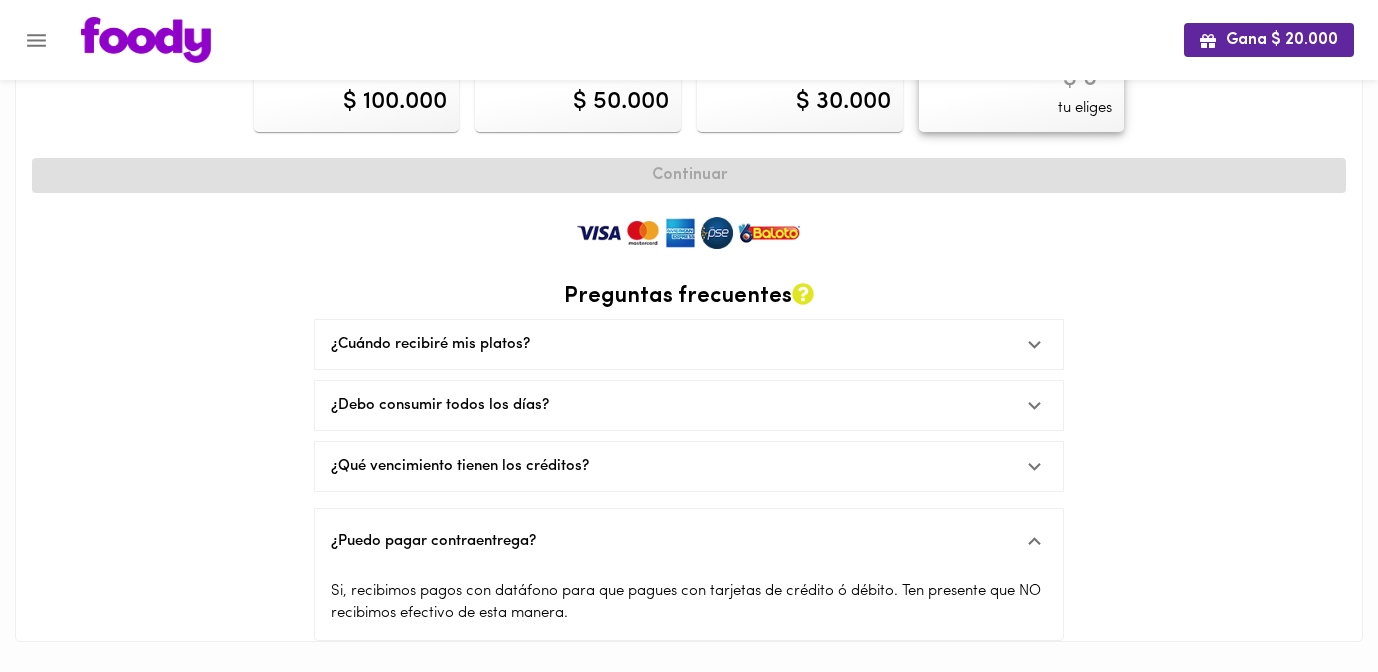 scroll, scrollTop: 0, scrollLeft: 0, axis: both 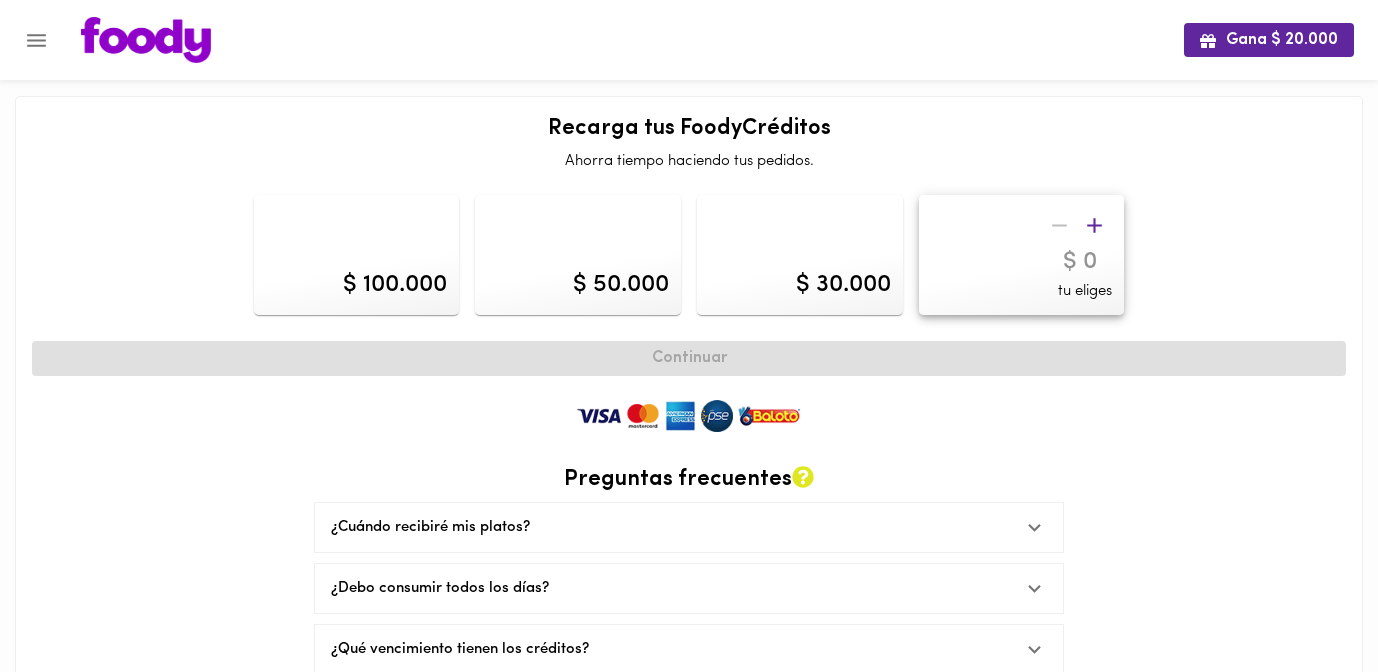 click on "$ 100.000" at bounding box center [395, 285] 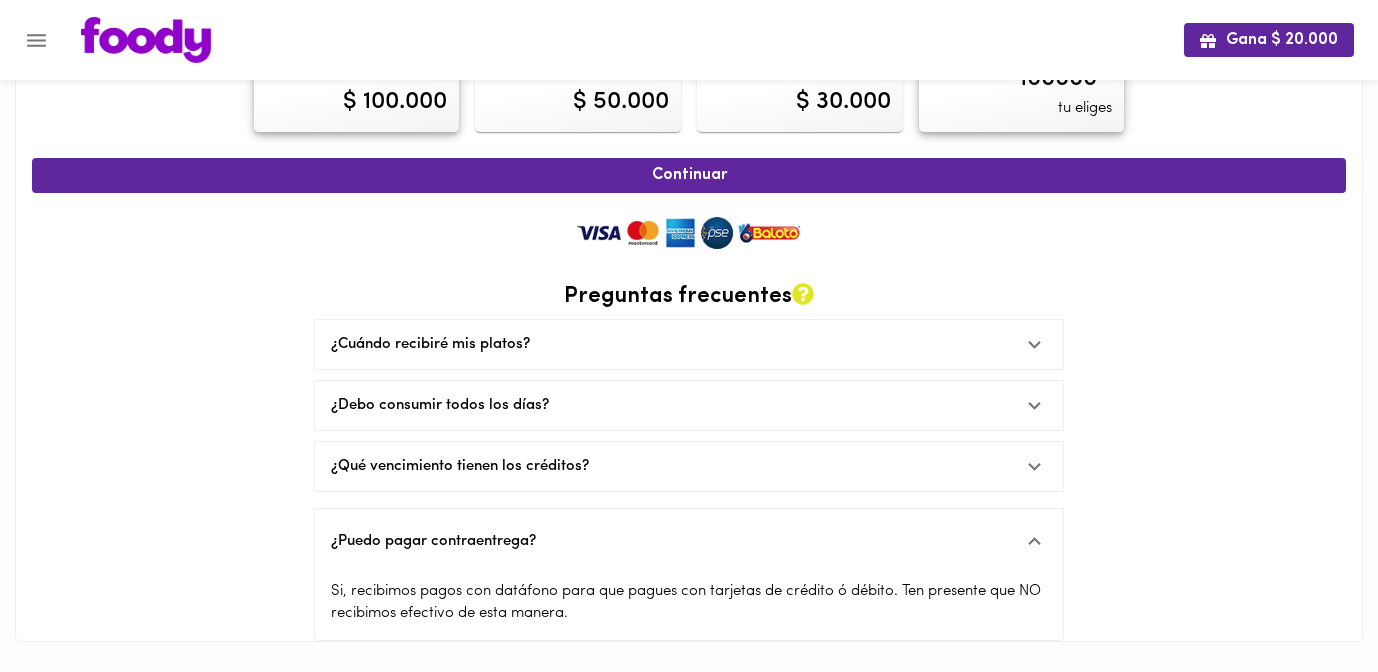 scroll, scrollTop: 0, scrollLeft: 0, axis: both 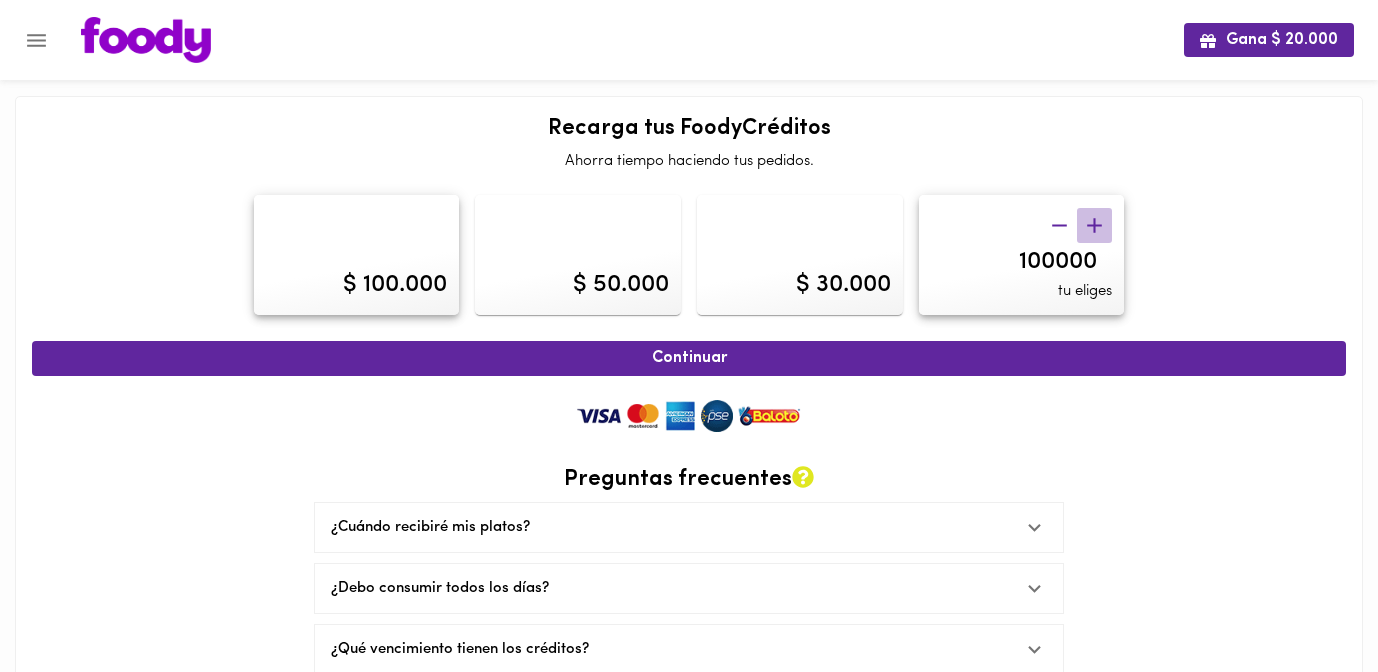 click 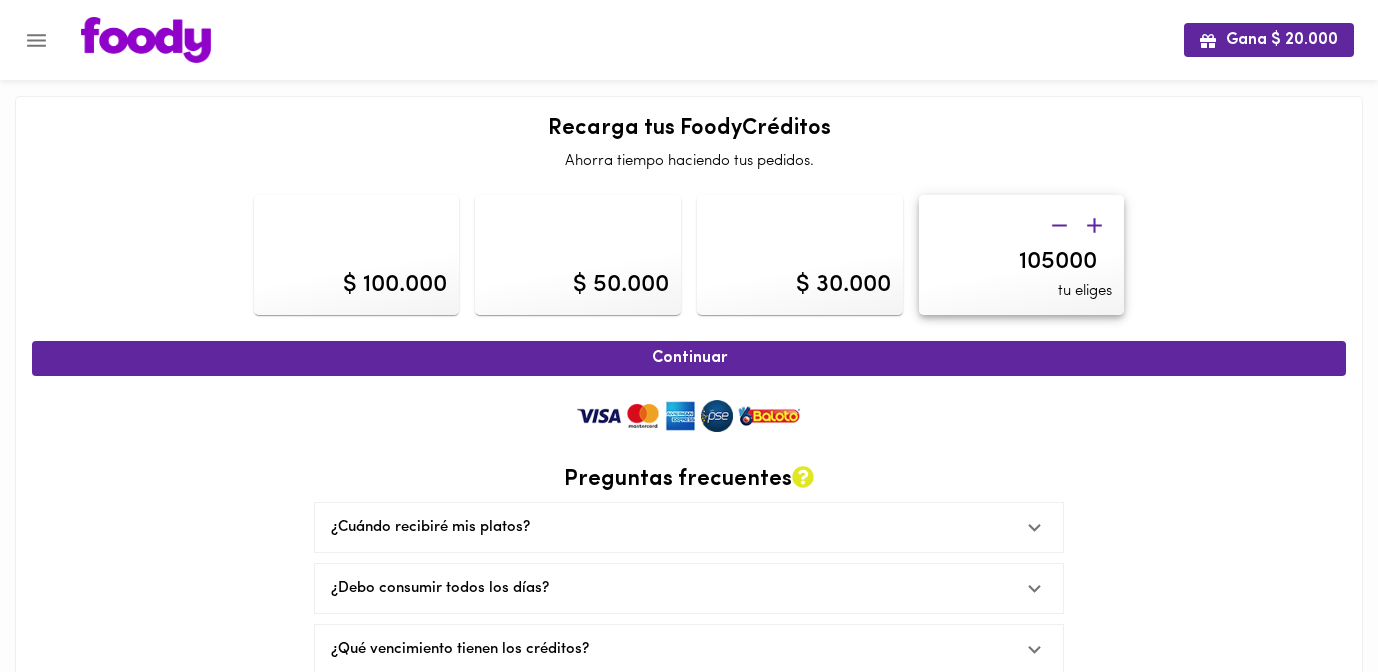 click 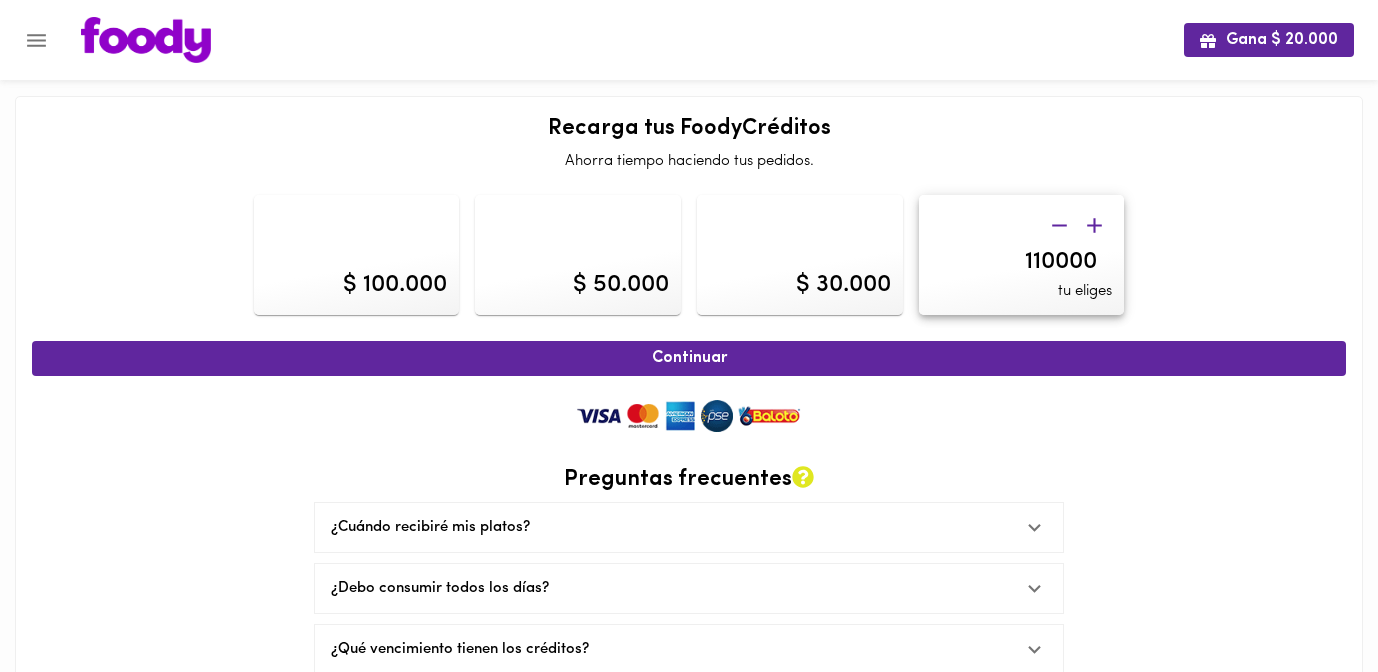 click 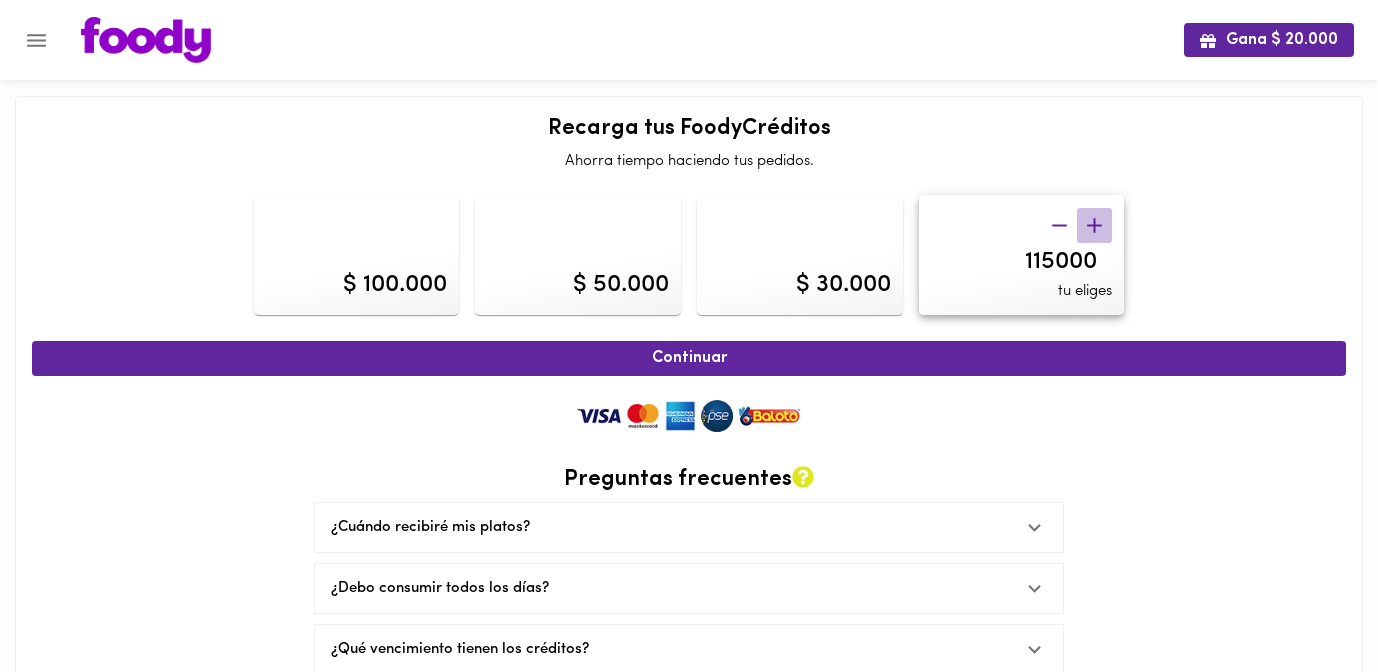click 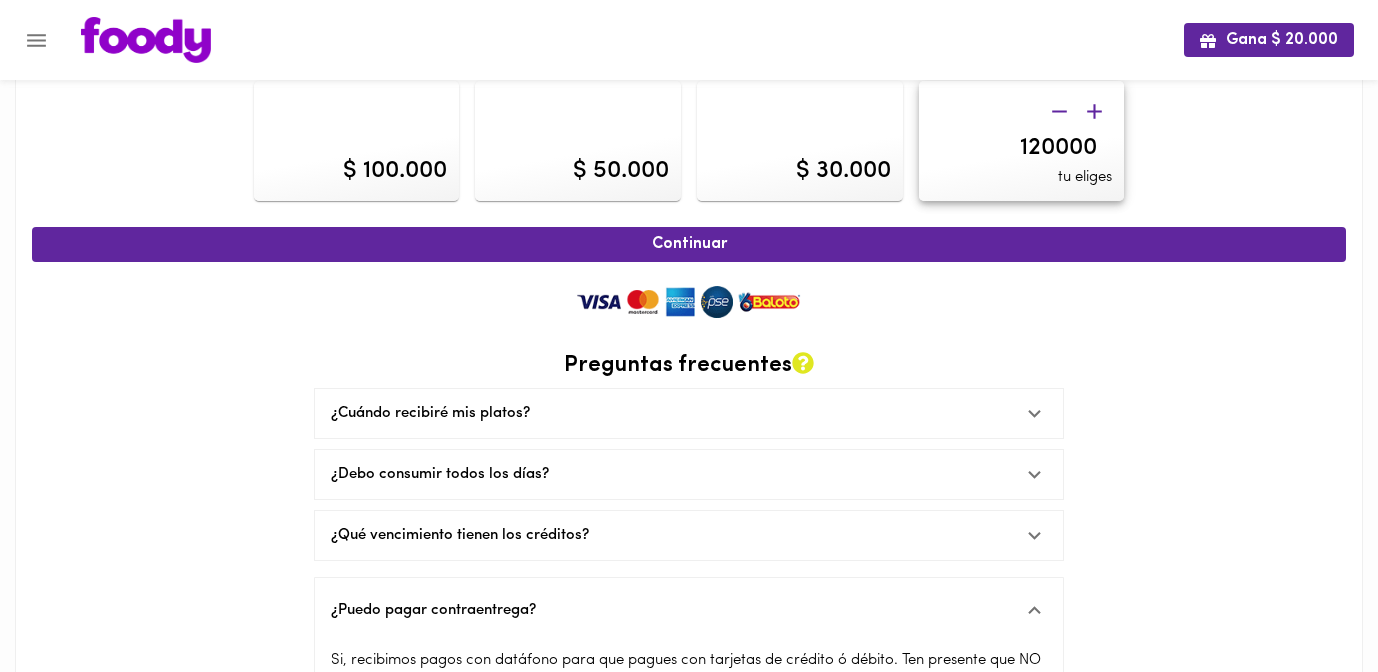 scroll, scrollTop: 183, scrollLeft: 0, axis: vertical 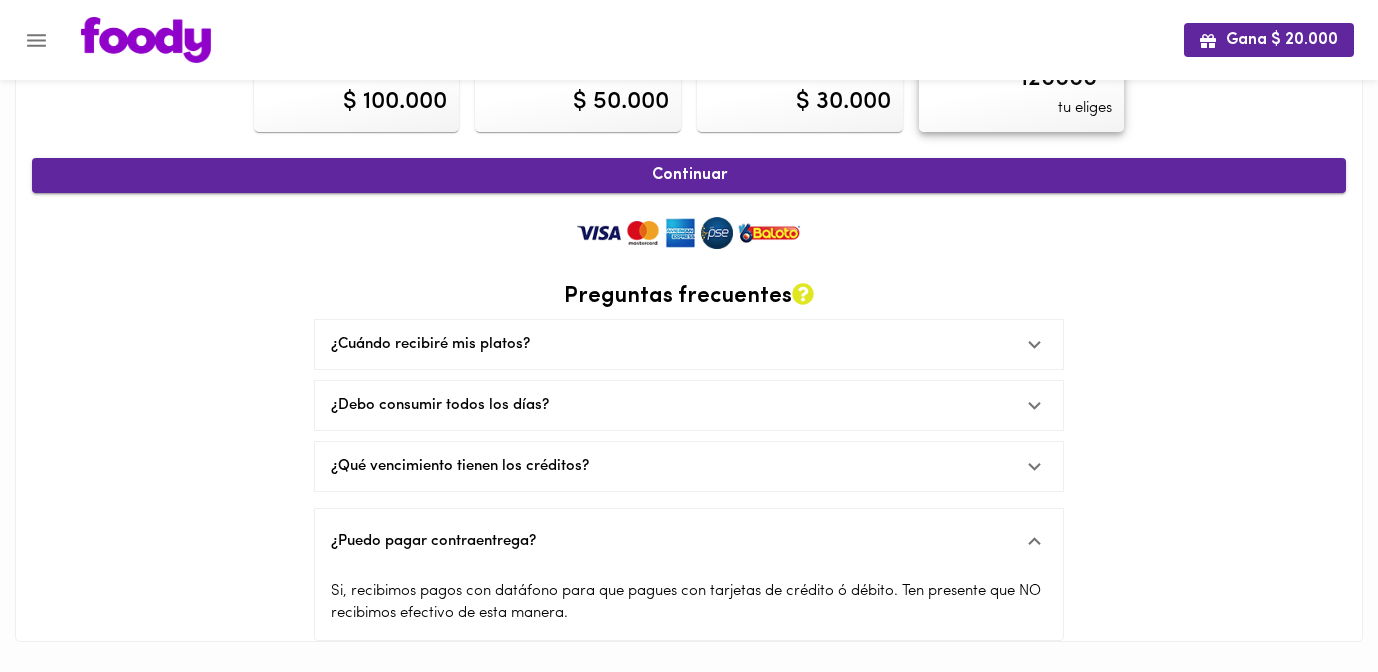click on "Continuar" at bounding box center (689, 175) 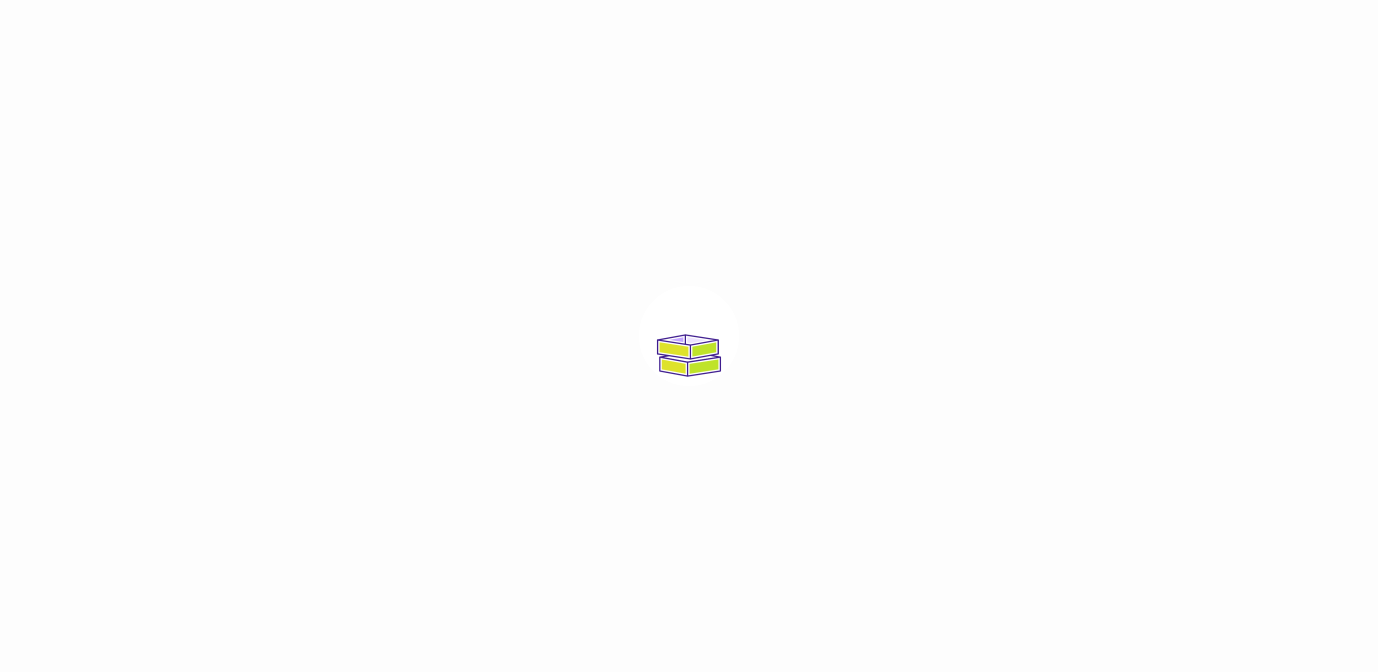scroll, scrollTop: 0, scrollLeft: 0, axis: both 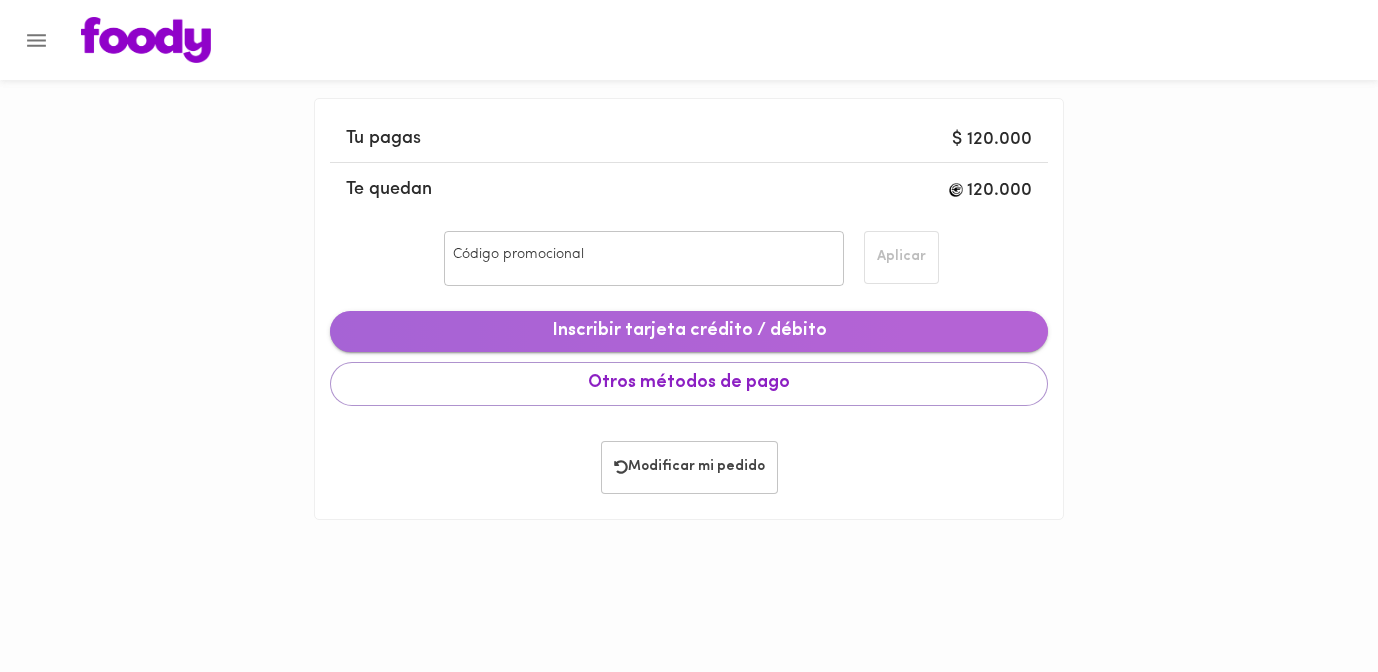 click on "Inscribir tarjeta crédito / débito" at bounding box center [689, 332] 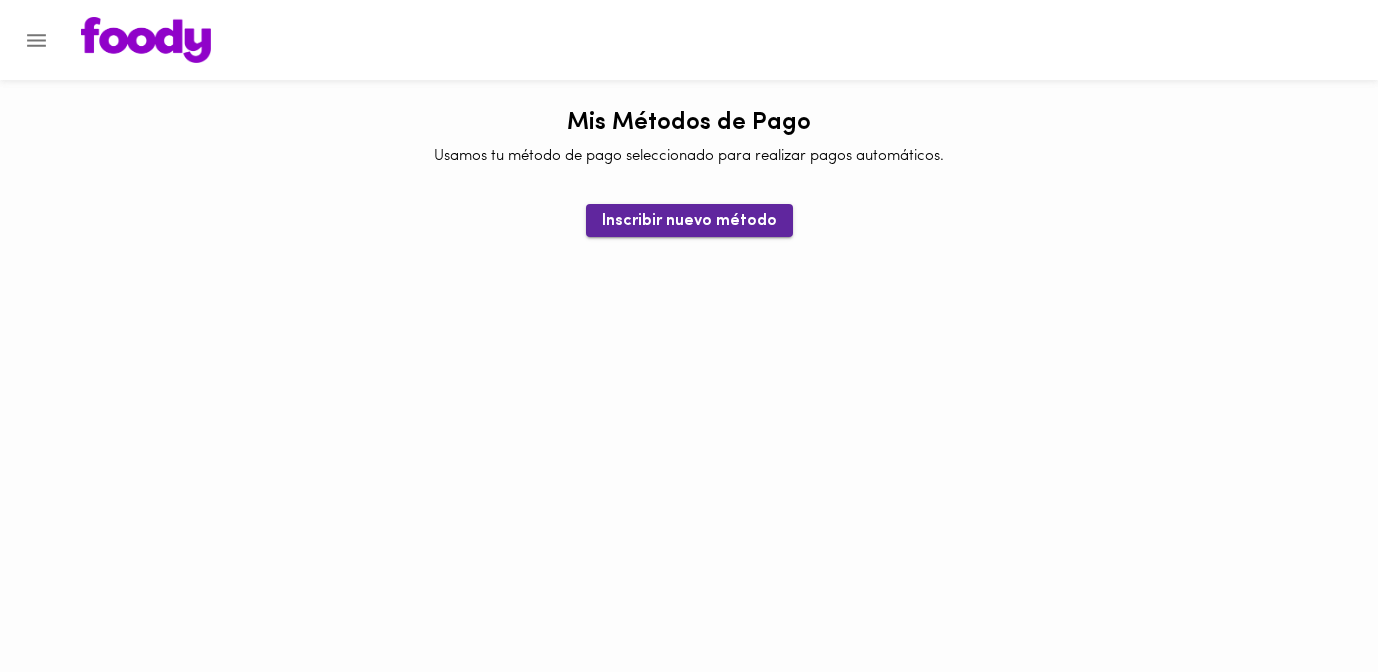 click on "Inscribir nuevo método" at bounding box center (689, 221) 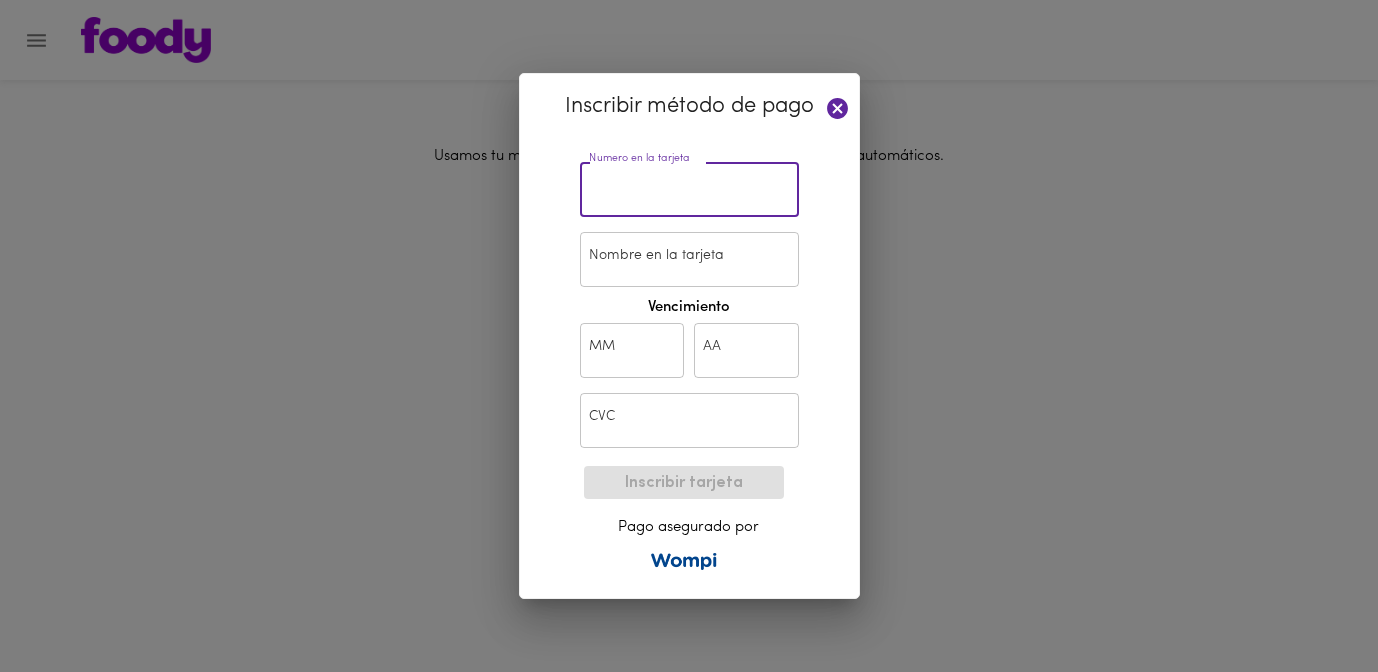 click at bounding box center [689, 189] 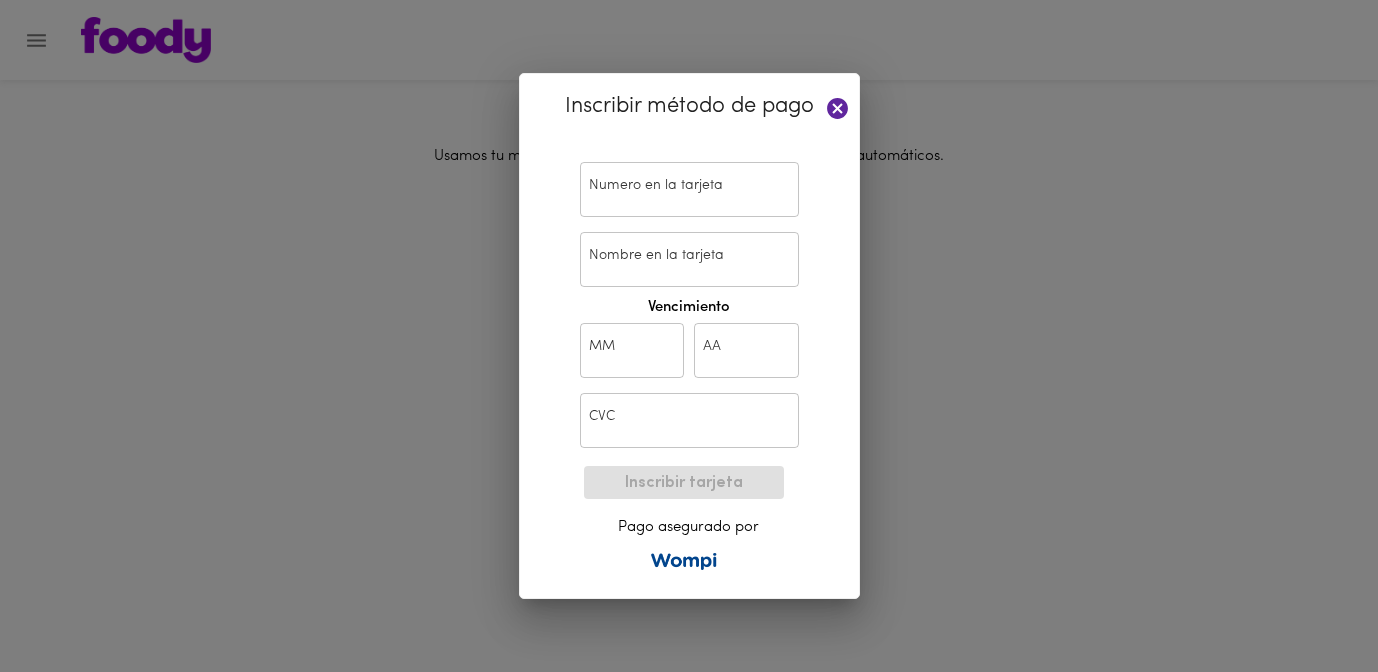 type on "5491 5701 3178 1681" 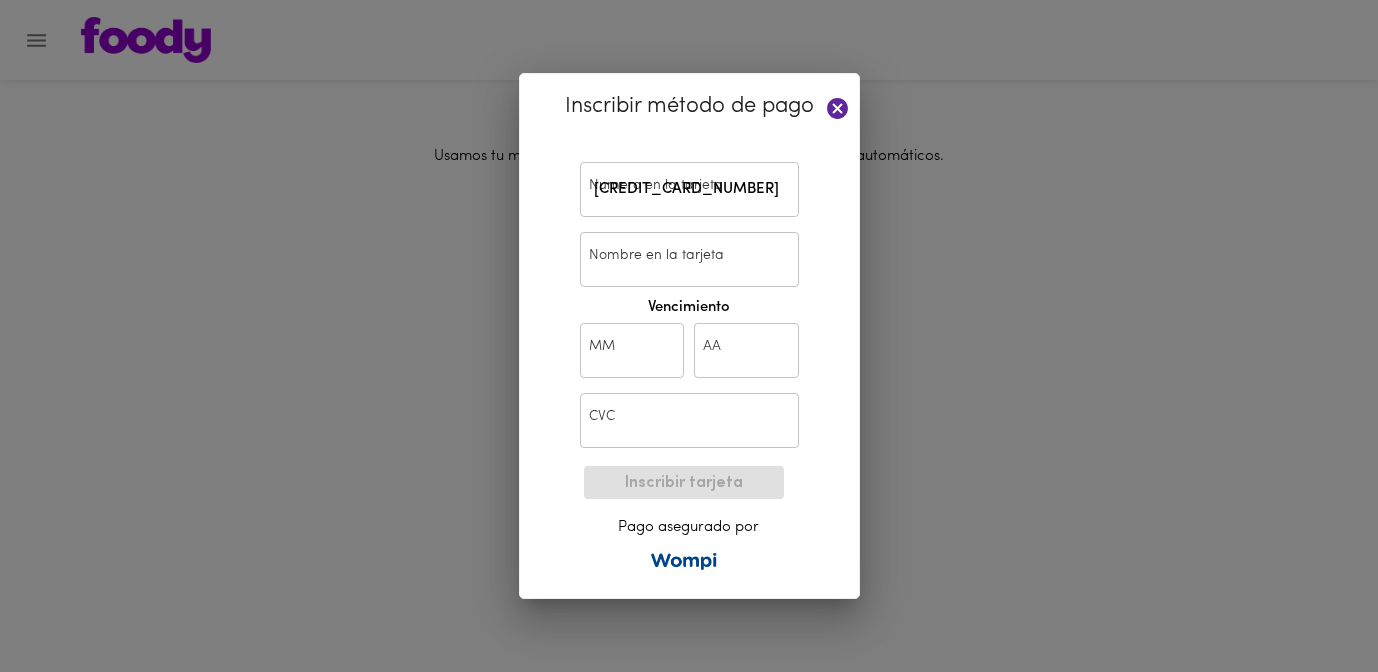 type on "[PERSON_NAME]" 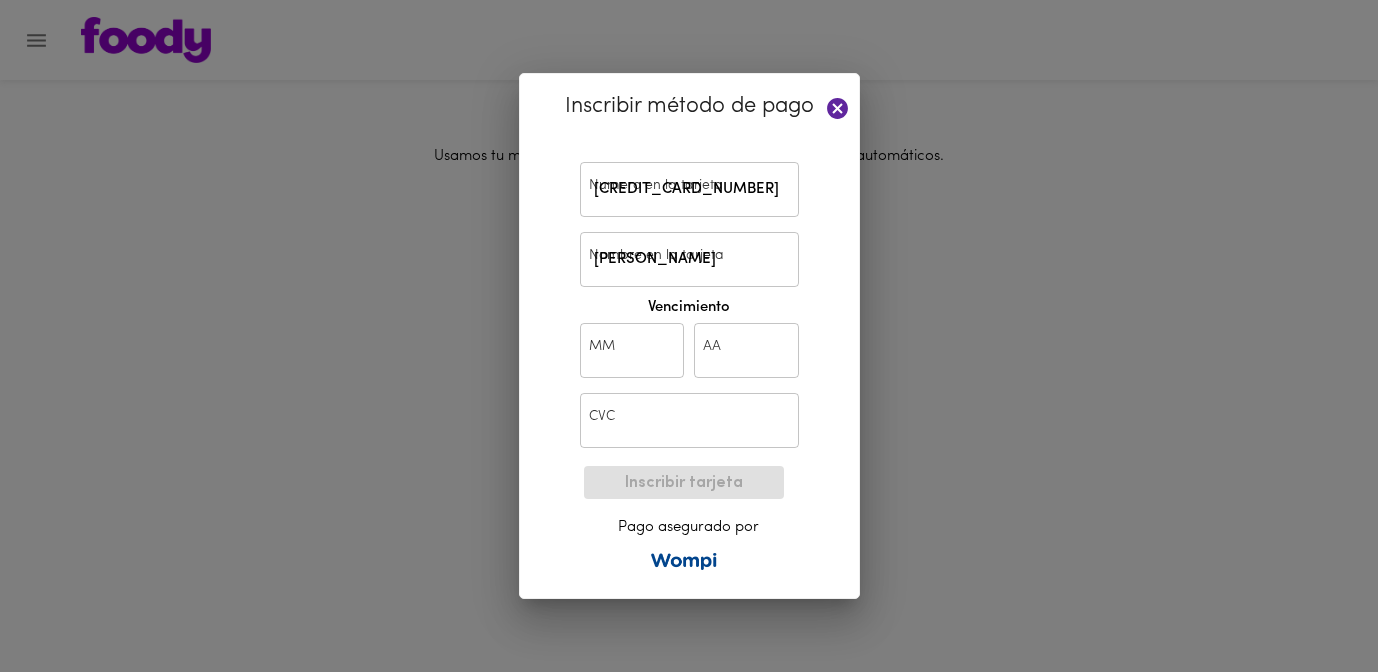 type on "03" 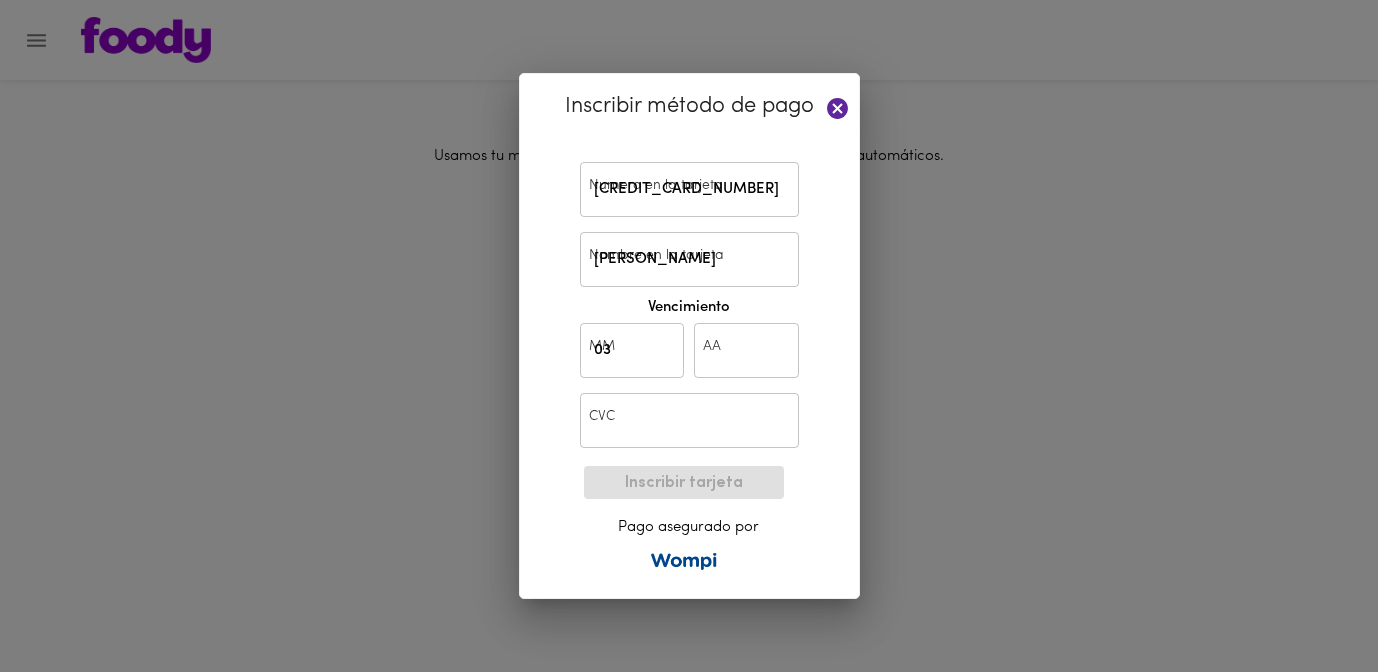 type on "29" 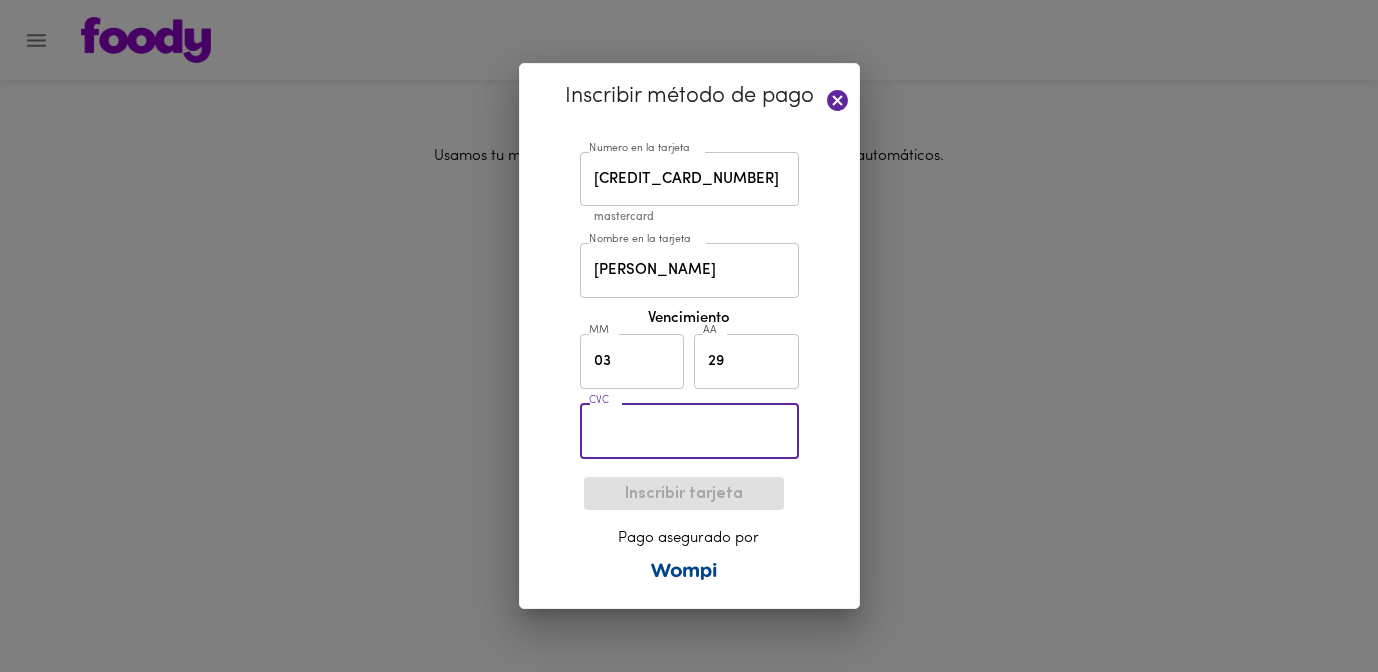 click at bounding box center [689, 431] 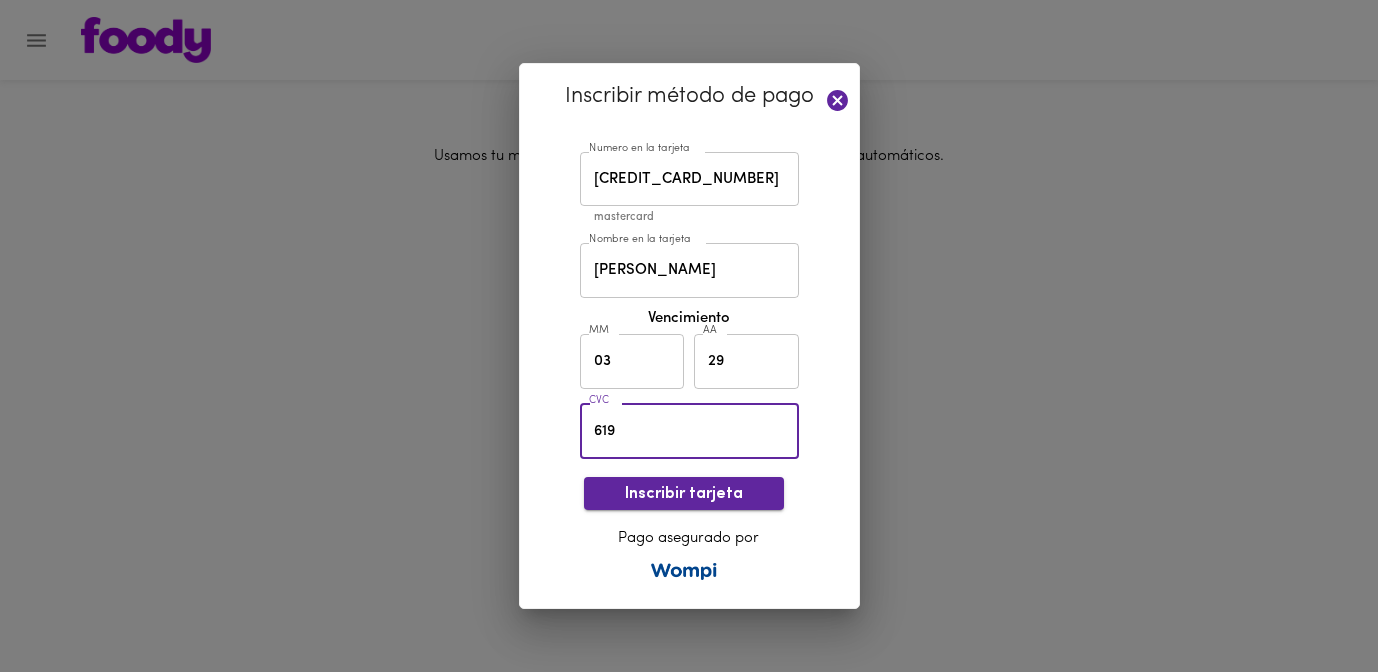type on "619" 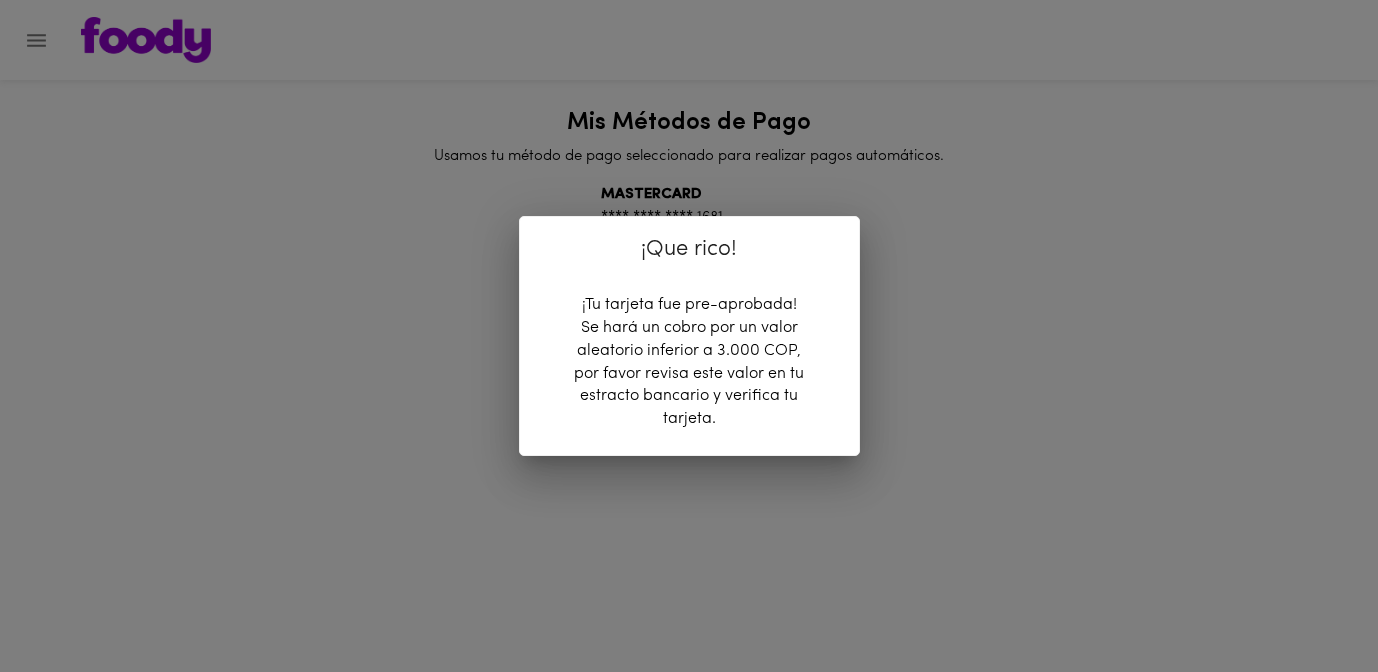 click on "¡Que rico! ¡Tu tarjeta fue pre-aprobada! Se hará un cobro por un valor aleatorio inferior a 3.000 COP, por favor revisa este valor en tu estracto bancario y verifica tu tarjeta." at bounding box center [689, 336] 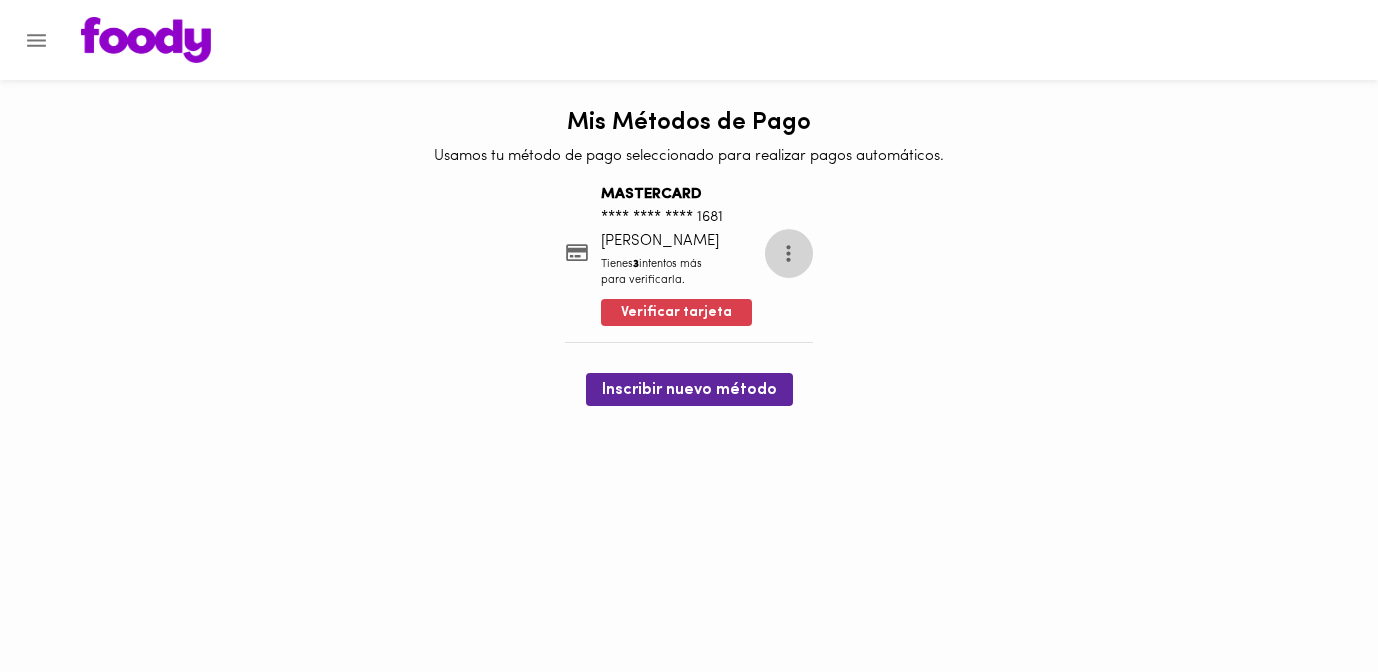 click 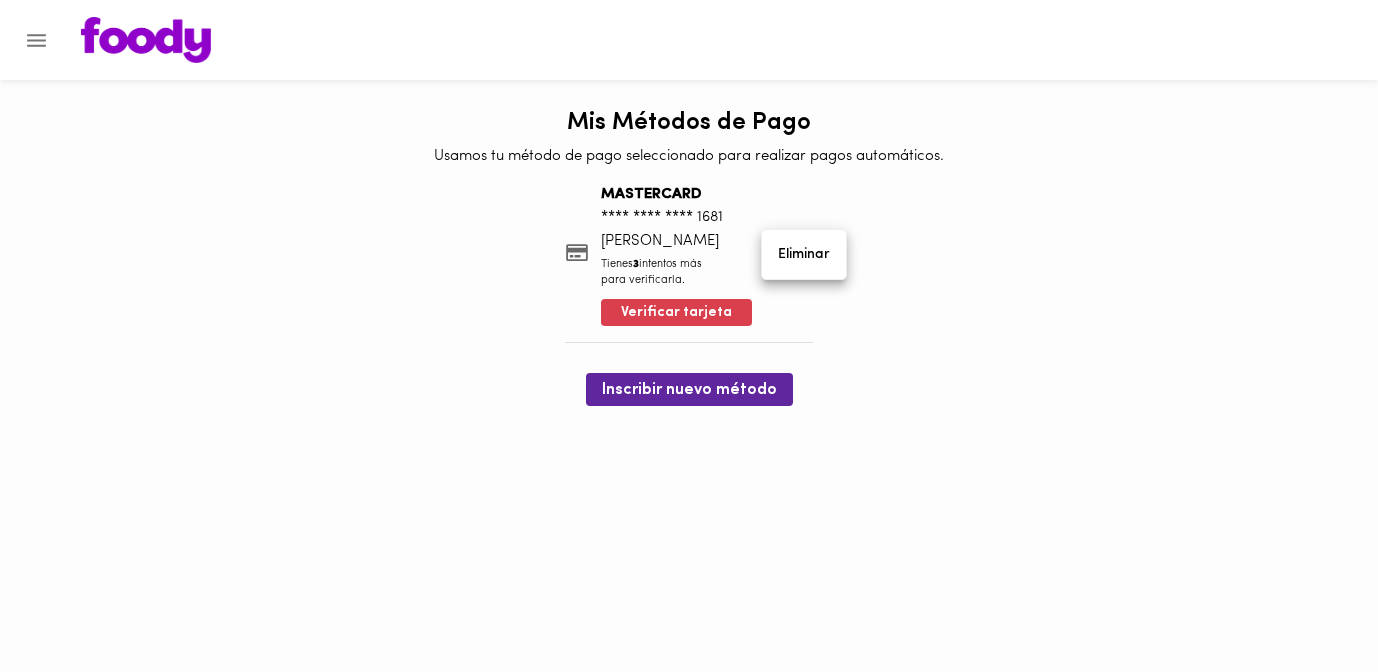 click at bounding box center (689, 336) 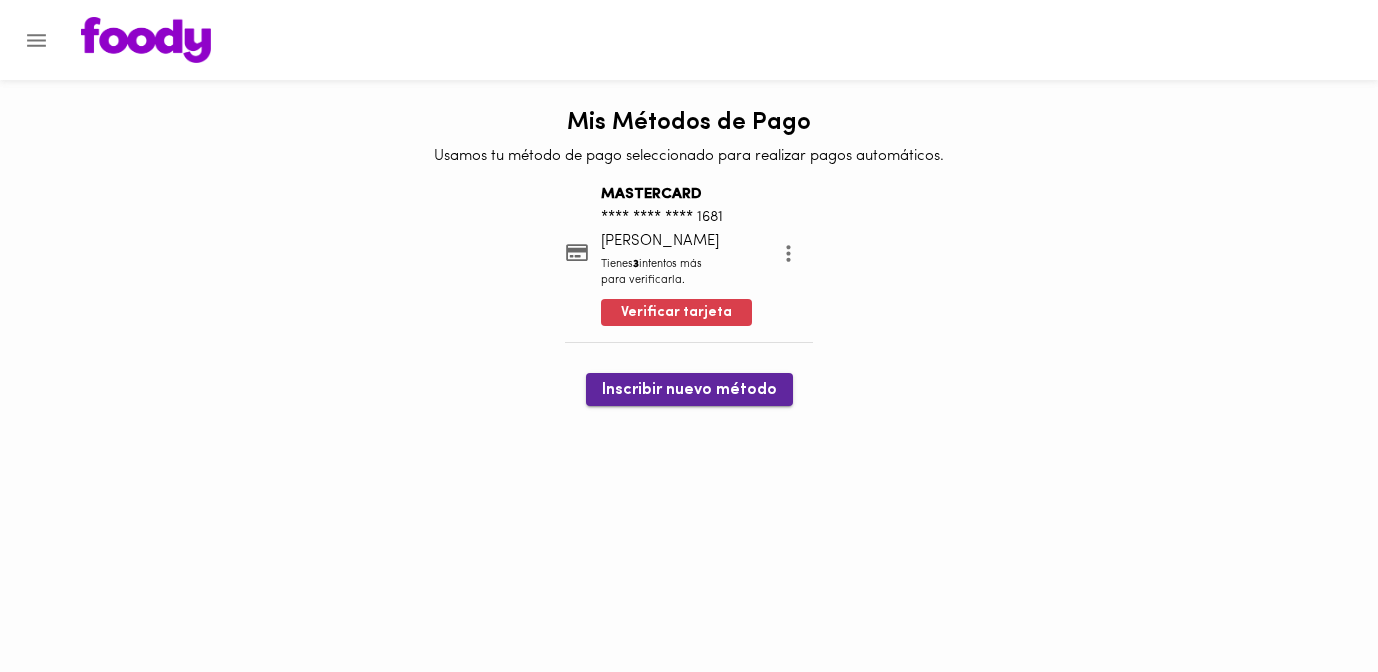 click on "Inscribir nuevo método" at bounding box center [689, 390] 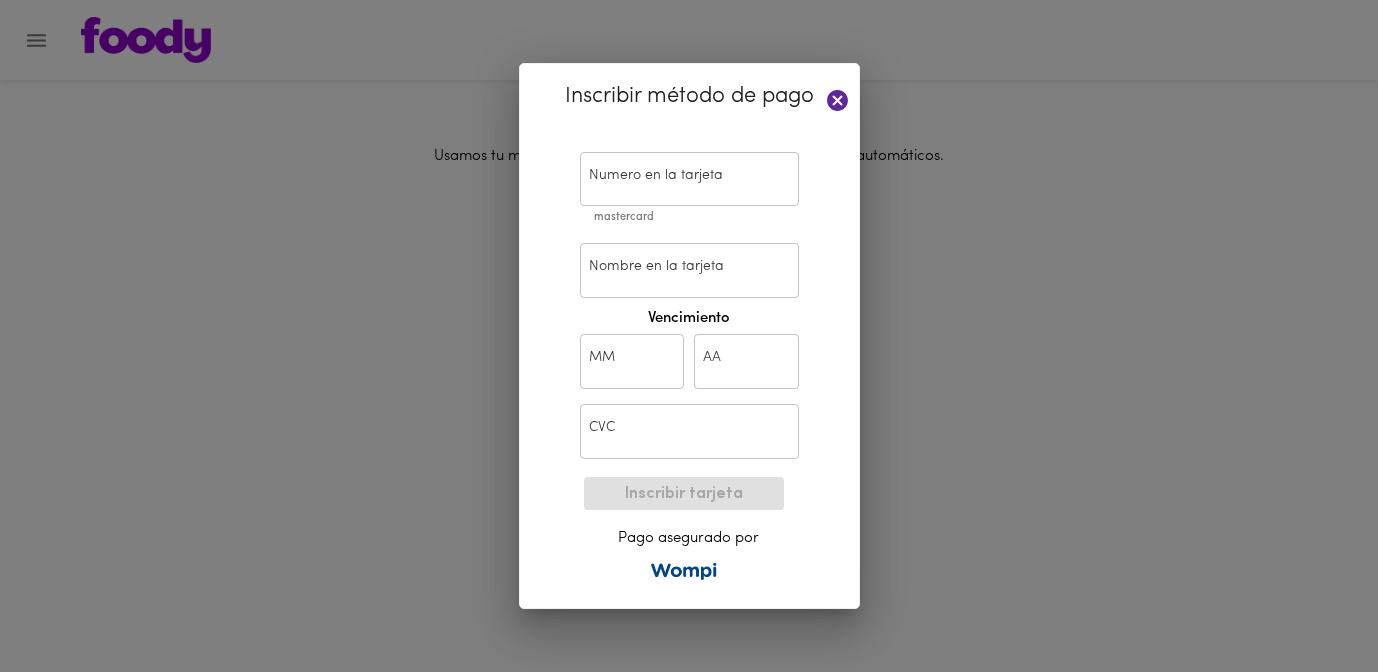 click 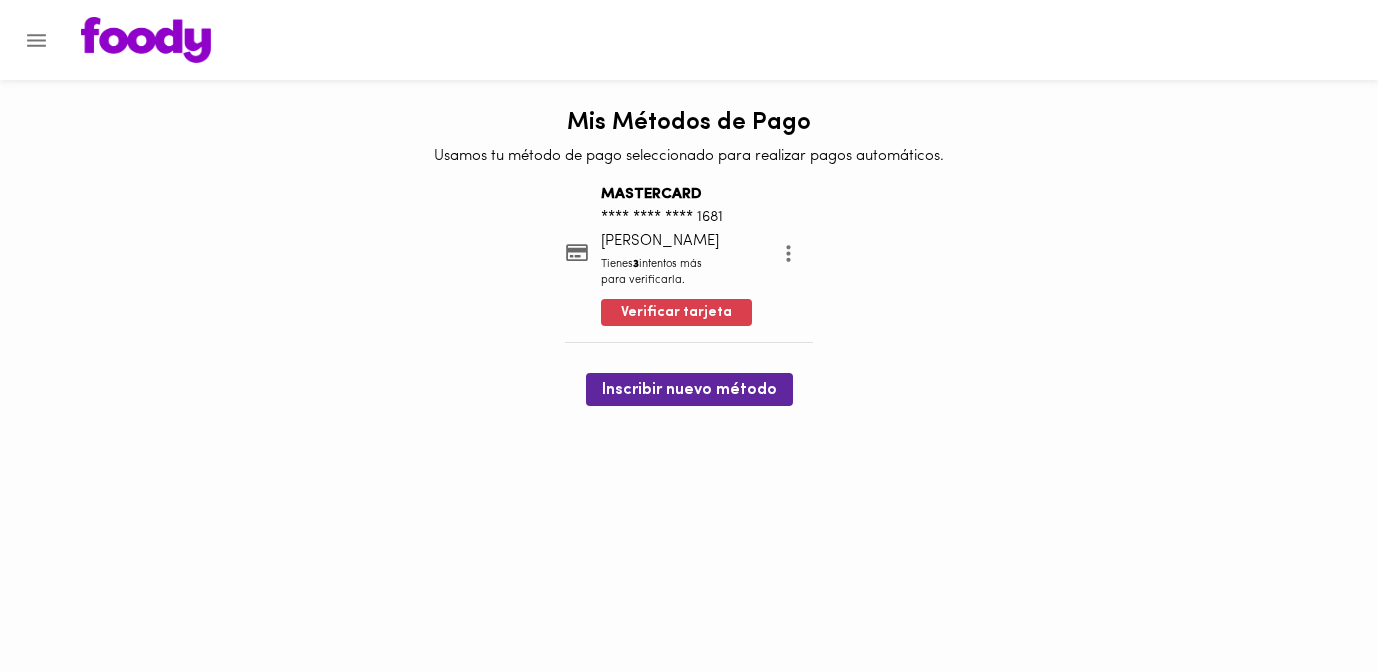 click on "Mis Métodos de Pago Usamos tu método de pago seleccionado para realizar pagos automáticos. MASTERCARD **** **** **** 1681 Diego A Rodriguez M Tienes  3  intentos más para verificarla.    Verificar tarjeta Inscribir nuevo método" at bounding box center (689, 253) 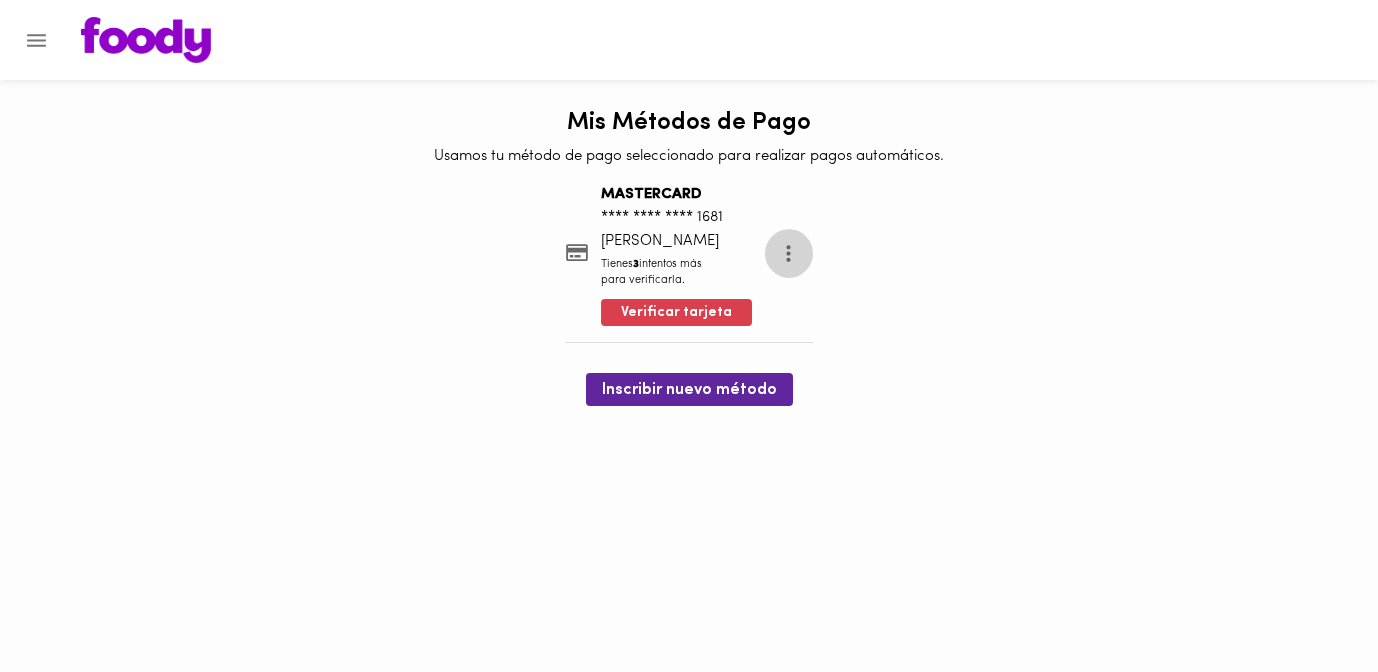 click 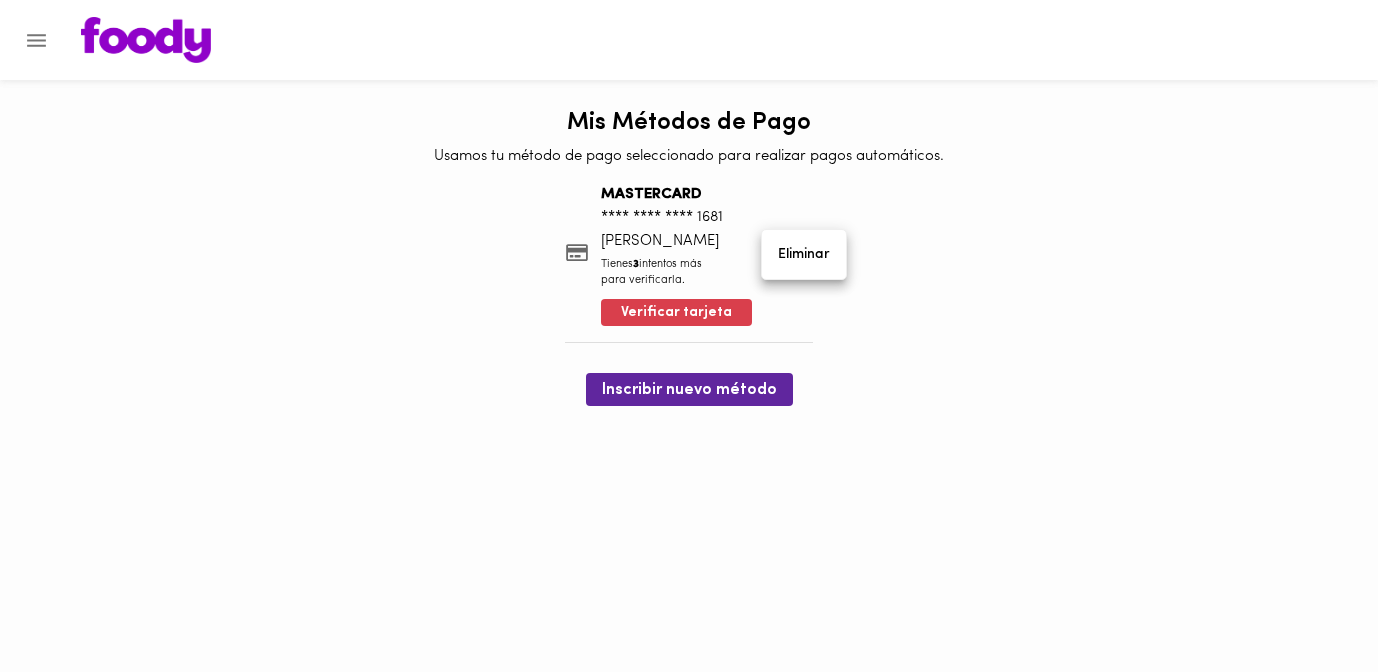 click at bounding box center [689, 336] 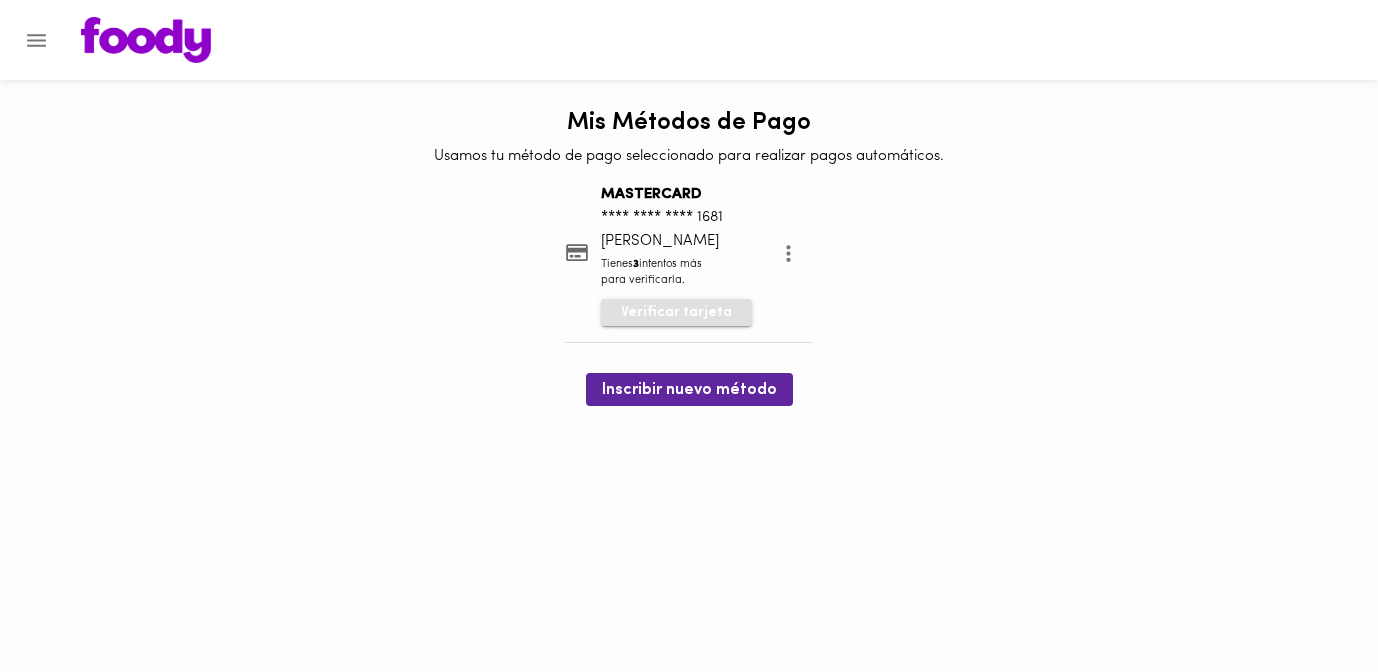 click on "Verificar tarjeta" at bounding box center (676, 313) 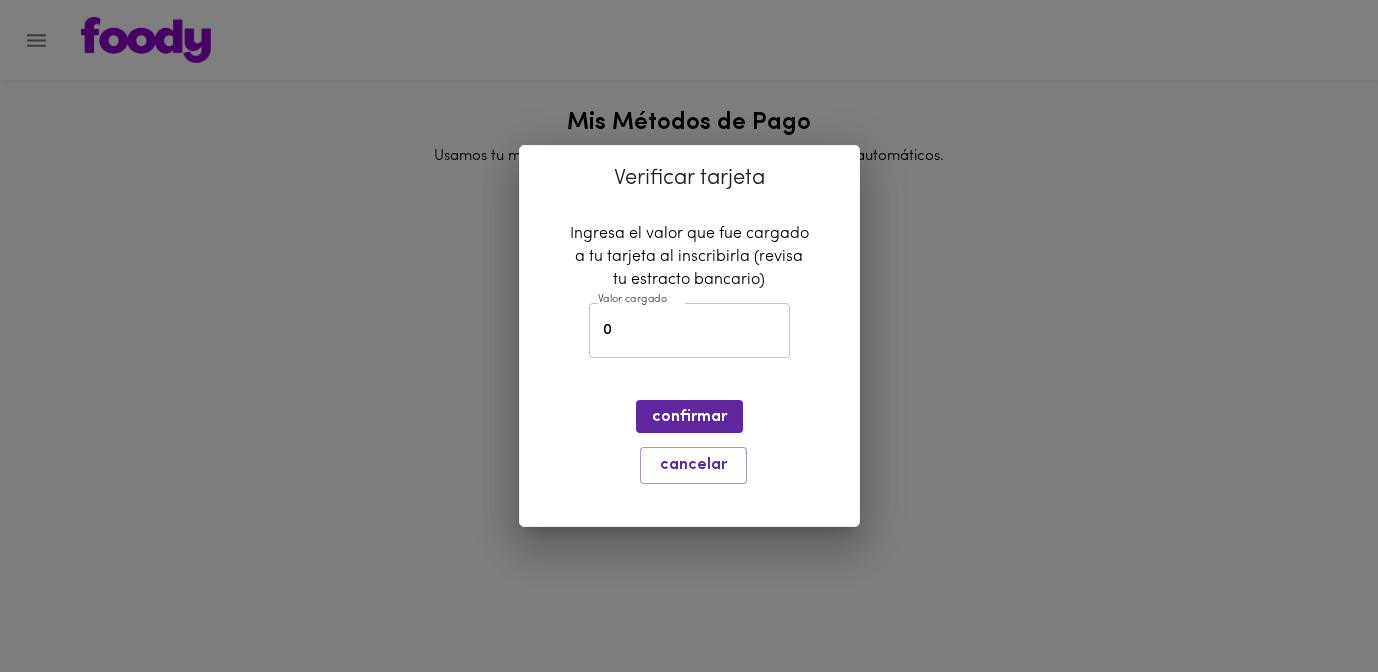 click on "0" at bounding box center (689, 330) 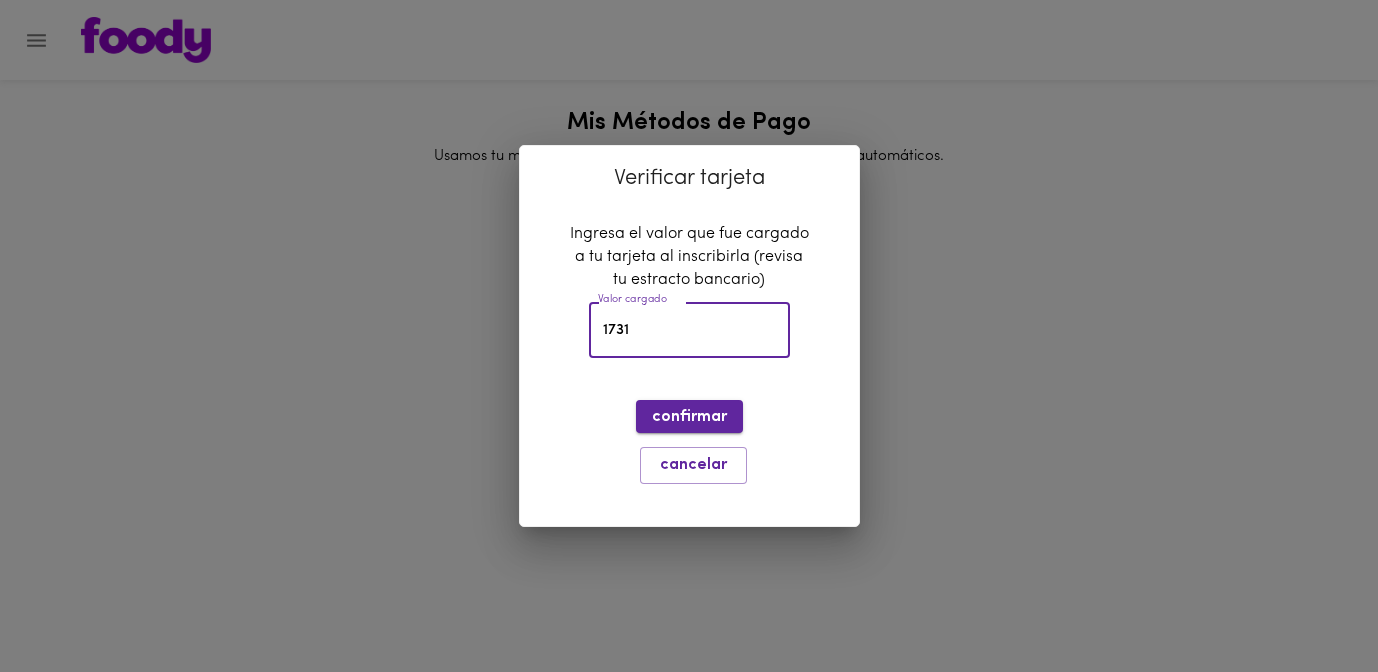 type on "1731" 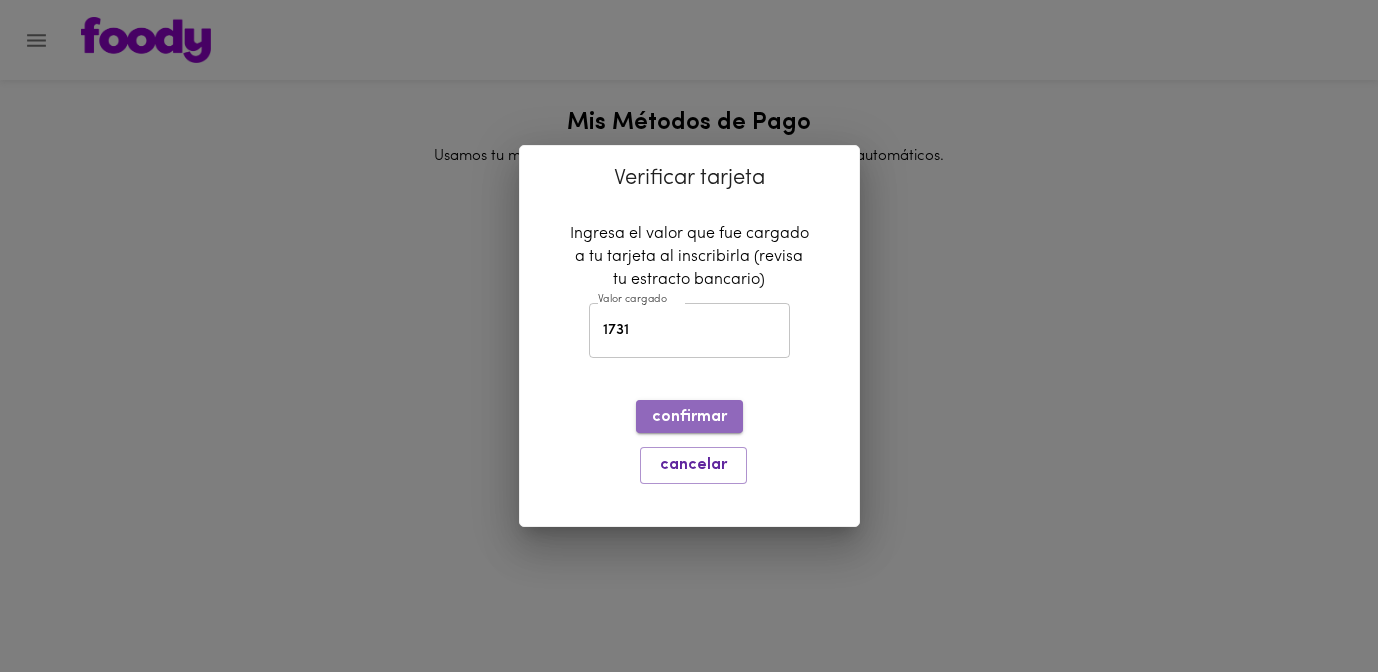 click on "confirmar" at bounding box center (689, 416) 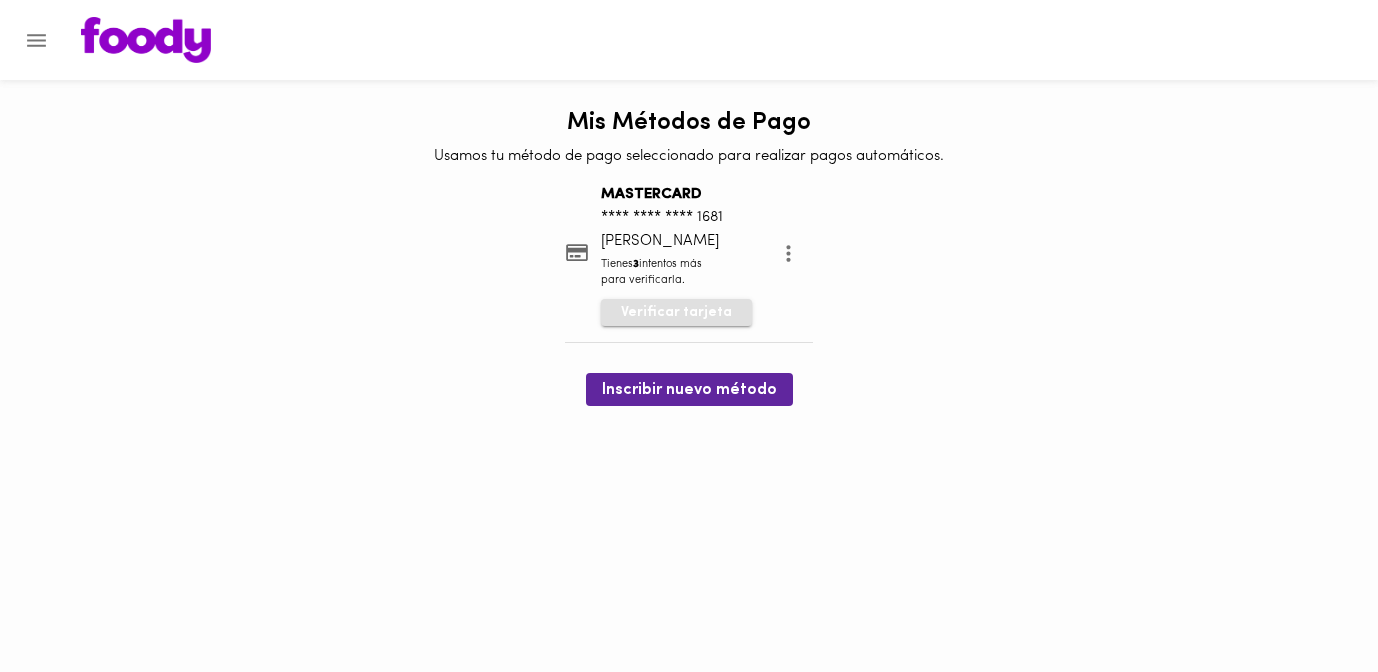click on "Verificar tarjeta" at bounding box center [676, 313] 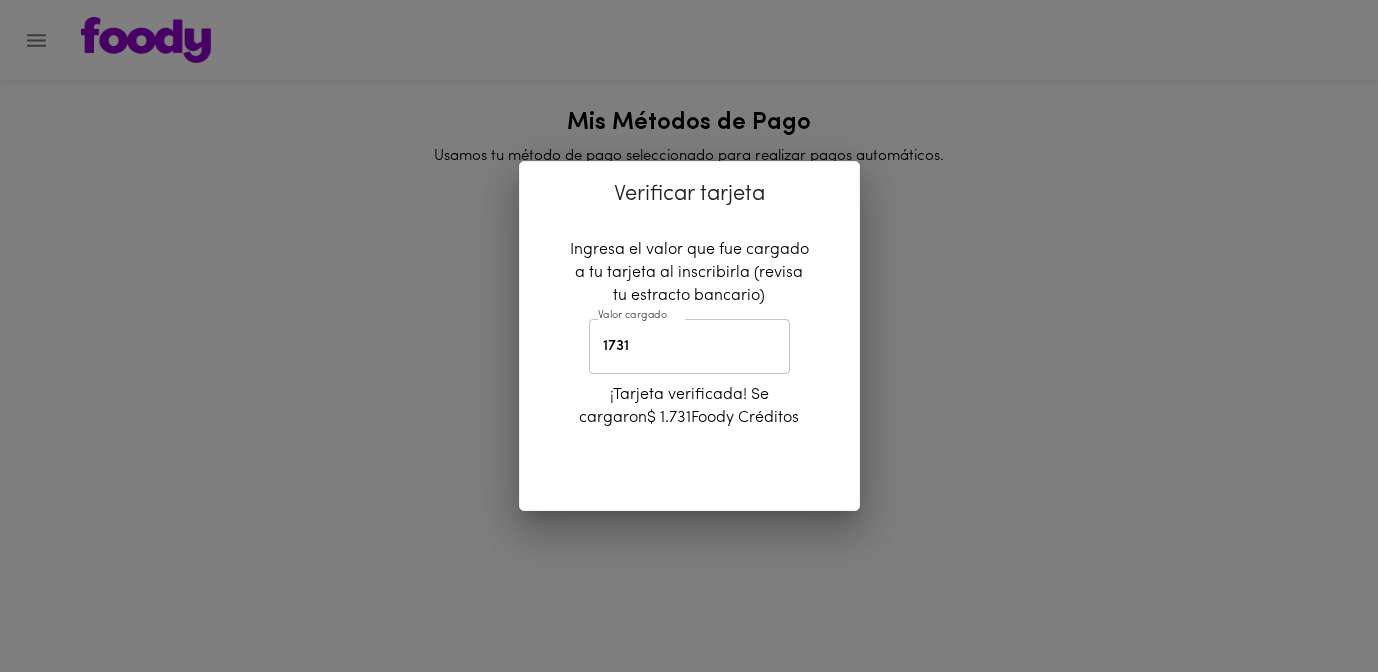 click on "¡Tarjeta verificada! Se cargaron  $ 1.731  Foody Créditos" at bounding box center (689, 407) 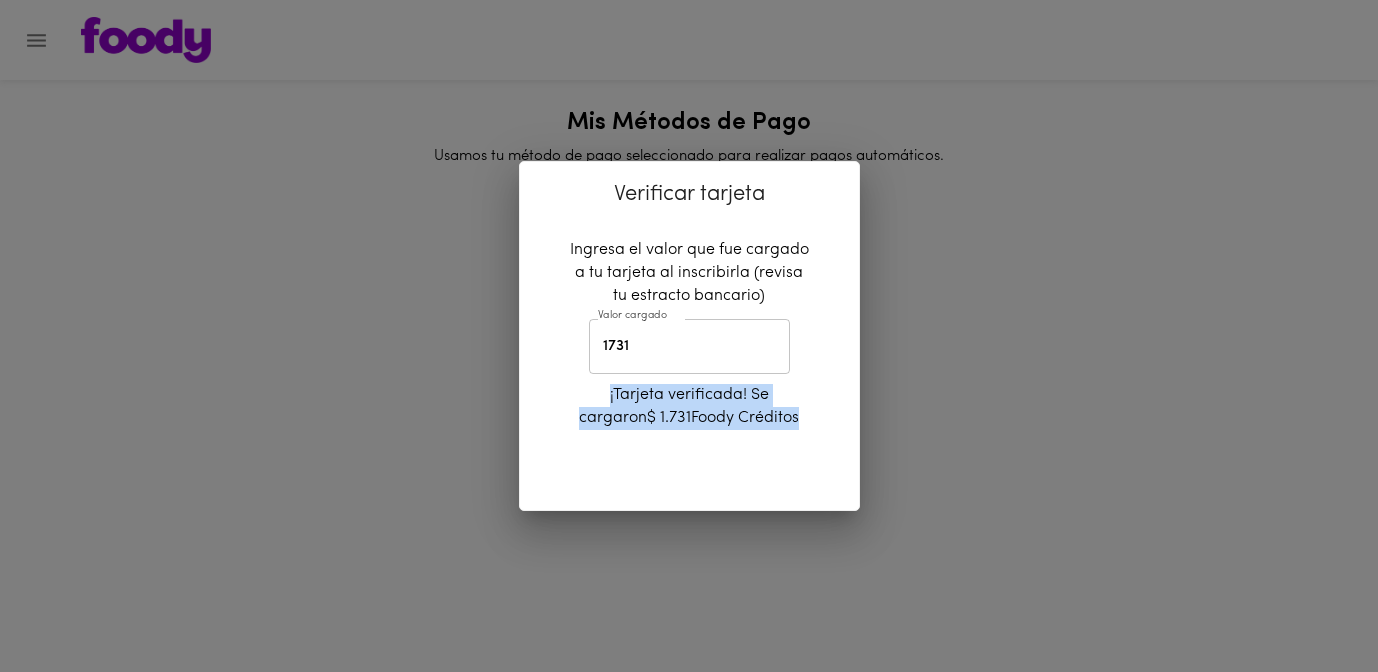 click on "Verificar tarjeta Ingresa el valor que fue cargado a tu tarjeta al inscribirla (revisa tu estracto bancario) Valor cargado 1731 Valor cargado ¡Tarjeta verificada! Se cargaron  $ 1.731  Foody Créditos" at bounding box center (689, 336) 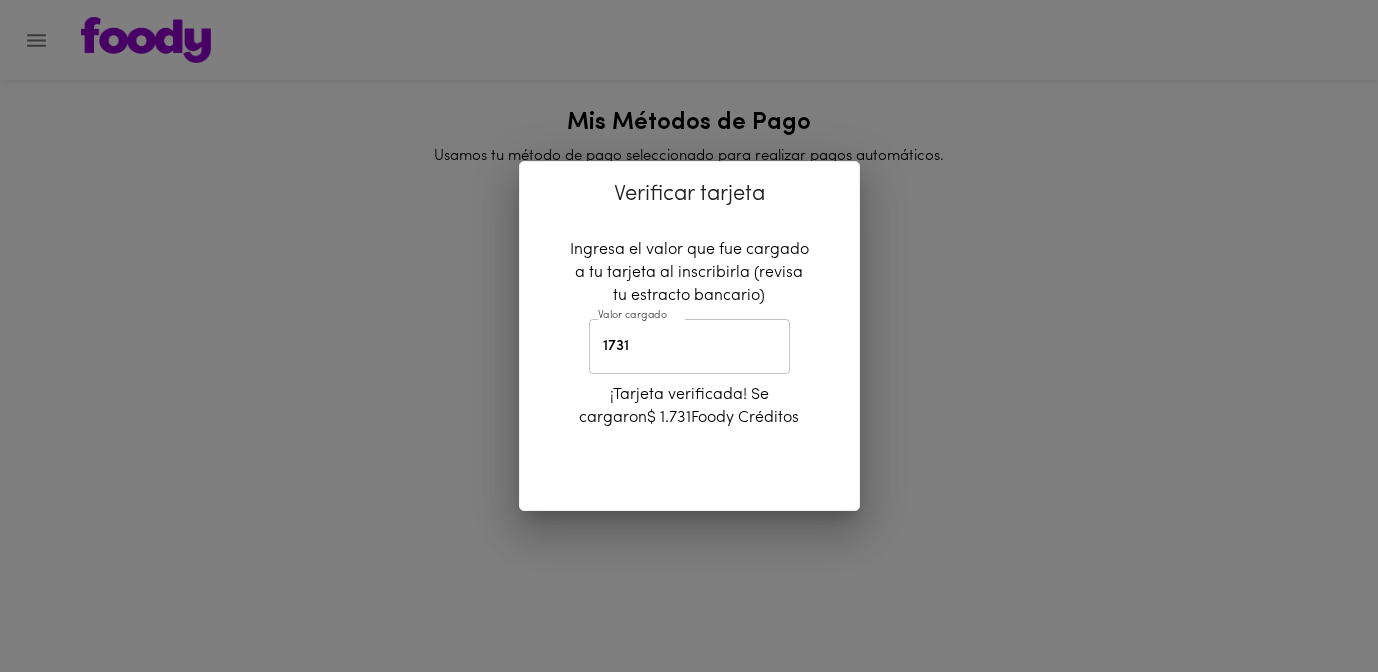 click on "Verificar tarjeta Ingresa el valor que fue cargado a tu tarjeta al inscribirla (revisa tu estracto bancario) Valor cargado 1731 Valor cargado ¡Tarjeta verificada! Se cargaron  $ 1.731  Foody Créditos" at bounding box center [689, 336] 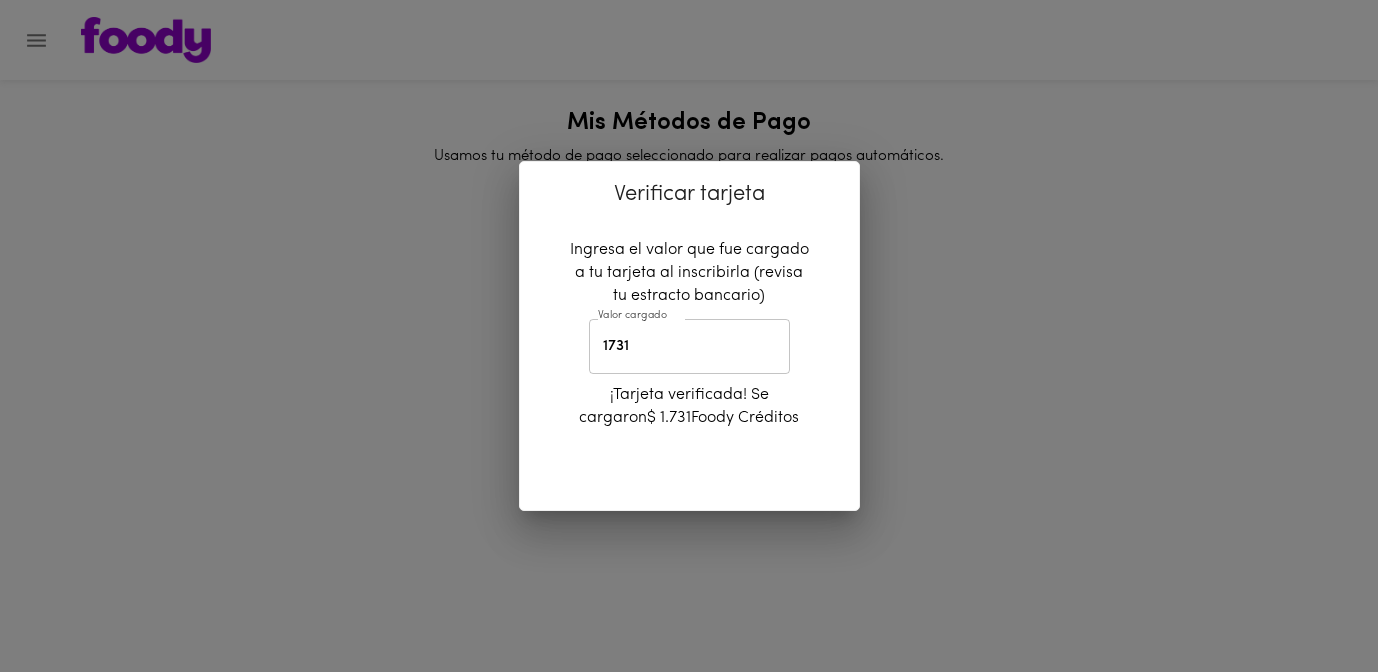 click on "Verificar tarjeta Ingresa el valor que fue cargado a tu tarjeta al inscribirla (revisa tu estracto bancario) Valor cargado 1731 Valor cargado ¡Tarjeta verificada! Se cargaron  $ 1.731  Foody Créditos" at bounding box center [689, 336] 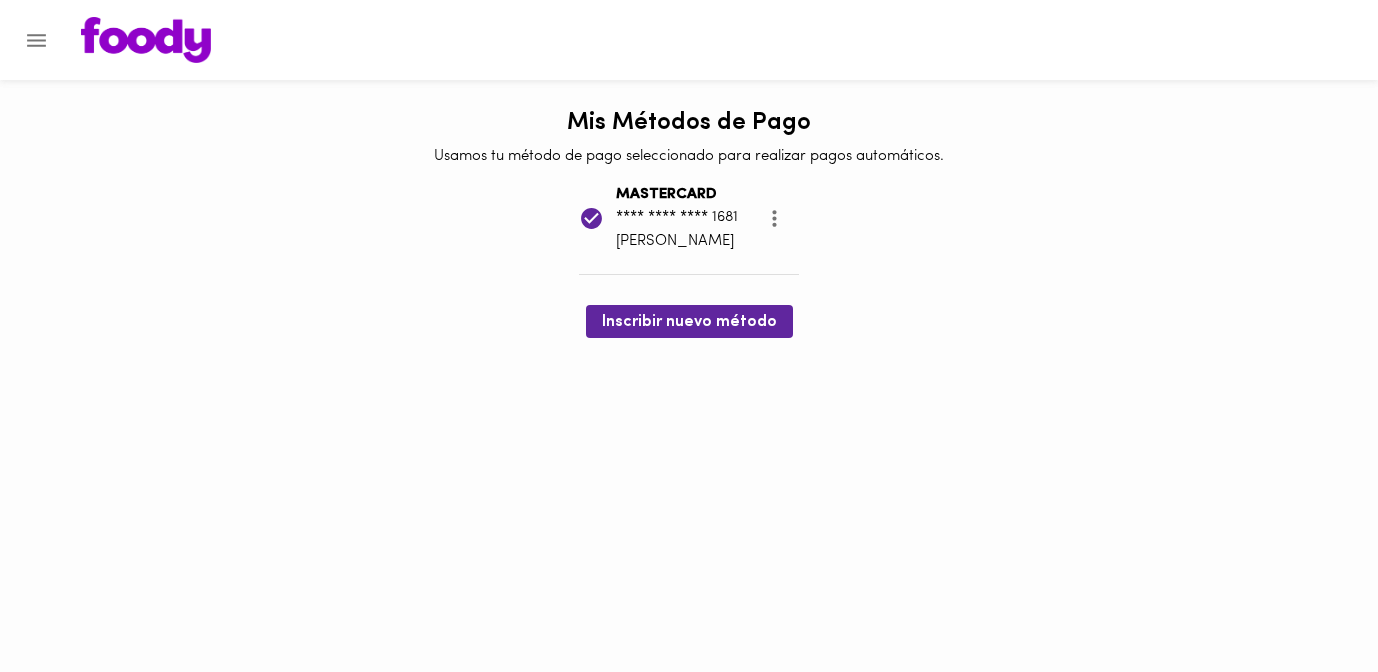 scroll, scrollTop: 0, scrollLeft: 0, axis: both 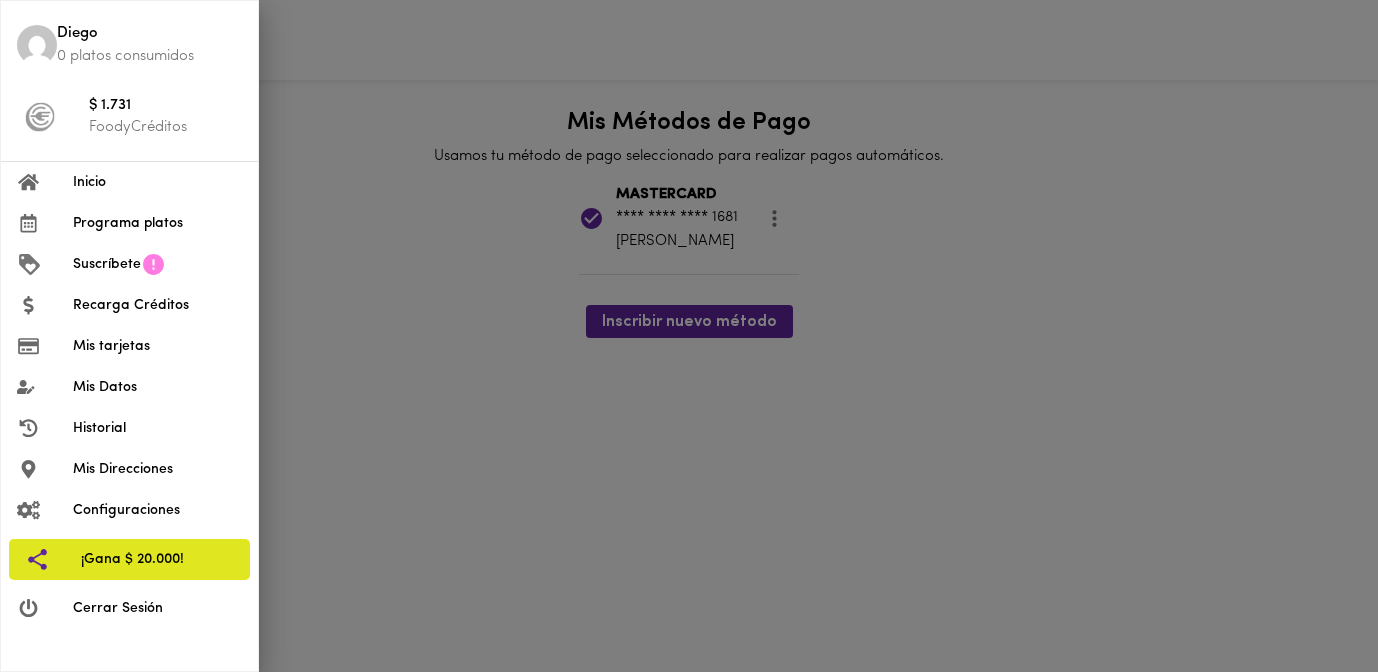 click on "Inicio" at bounding box center (157, 182) 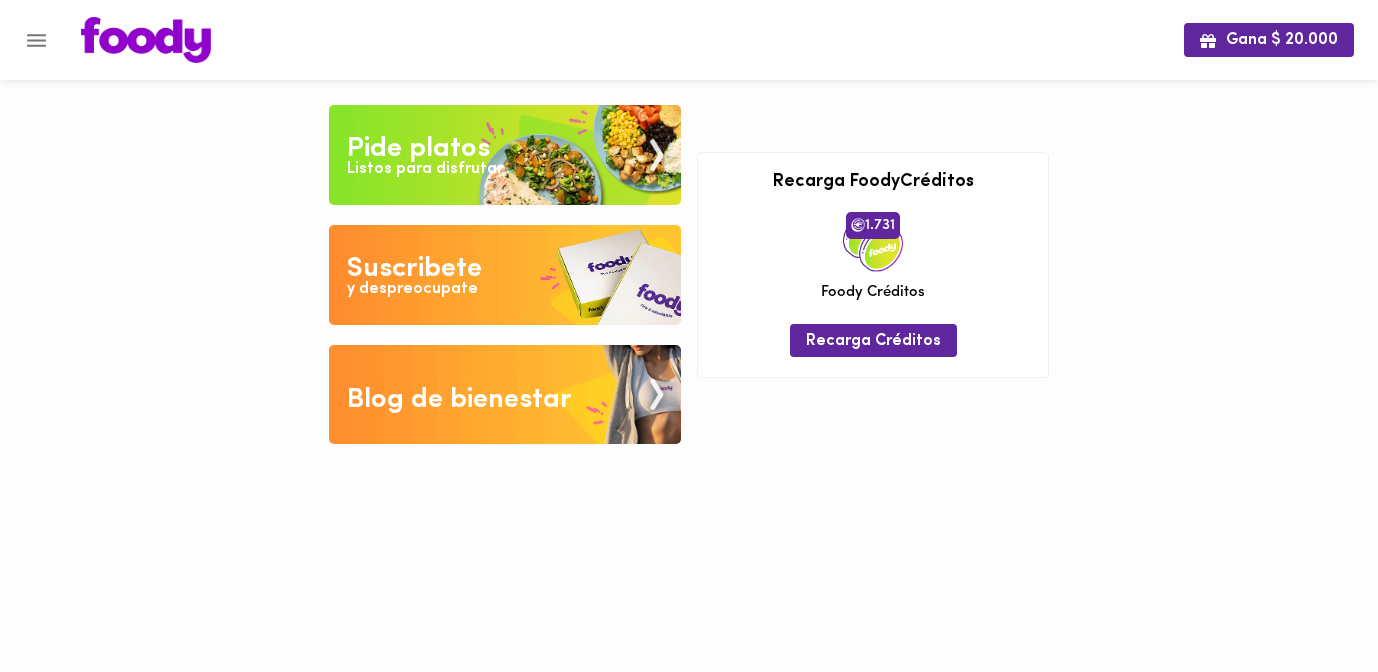click on "Pide platos" at bounding box center (418, 149) 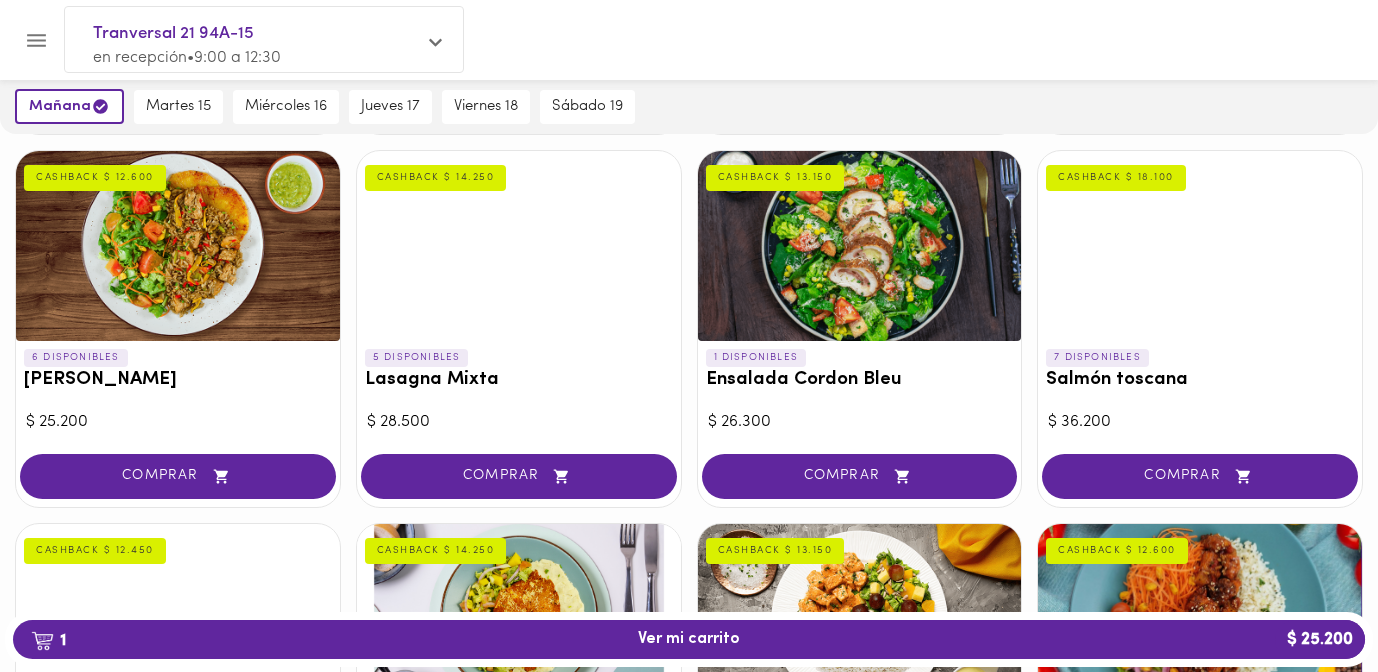 scroll, scrollTop: 1248, scrollLeft: 0, axis: vertical 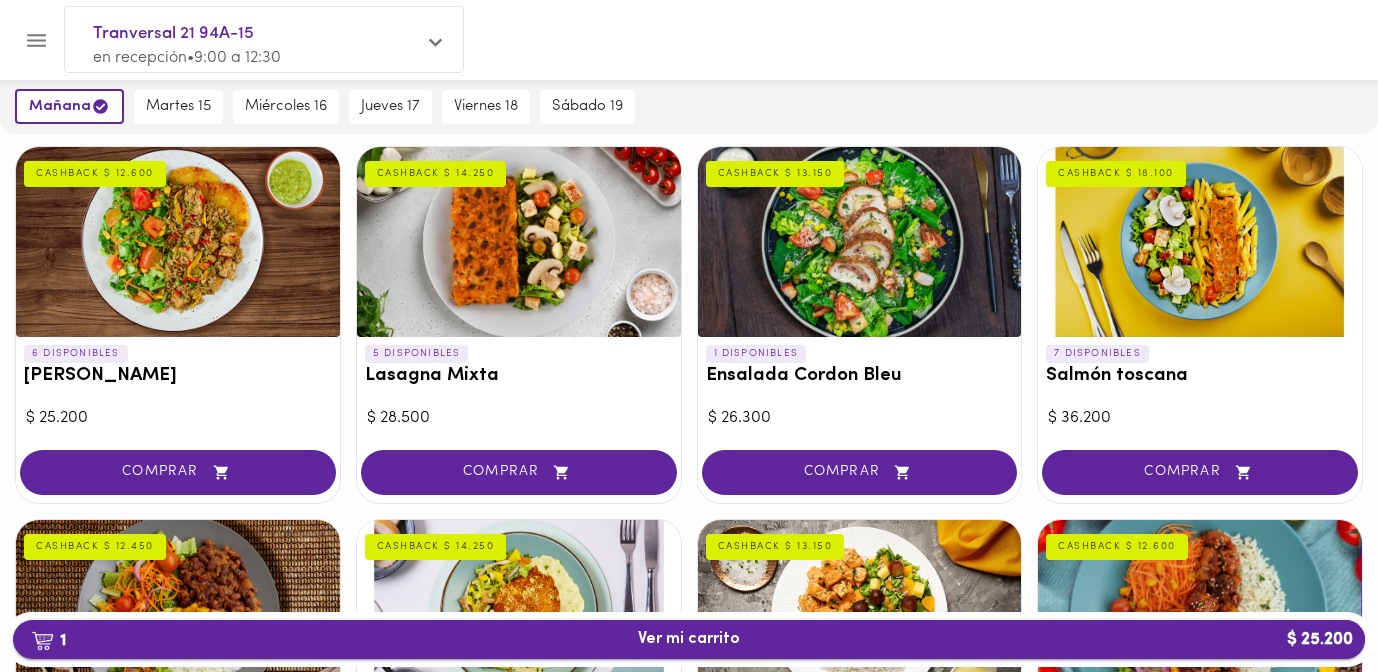 click on "1 Ver mi carrito $ 25.200" at bounding box center (689, 639) 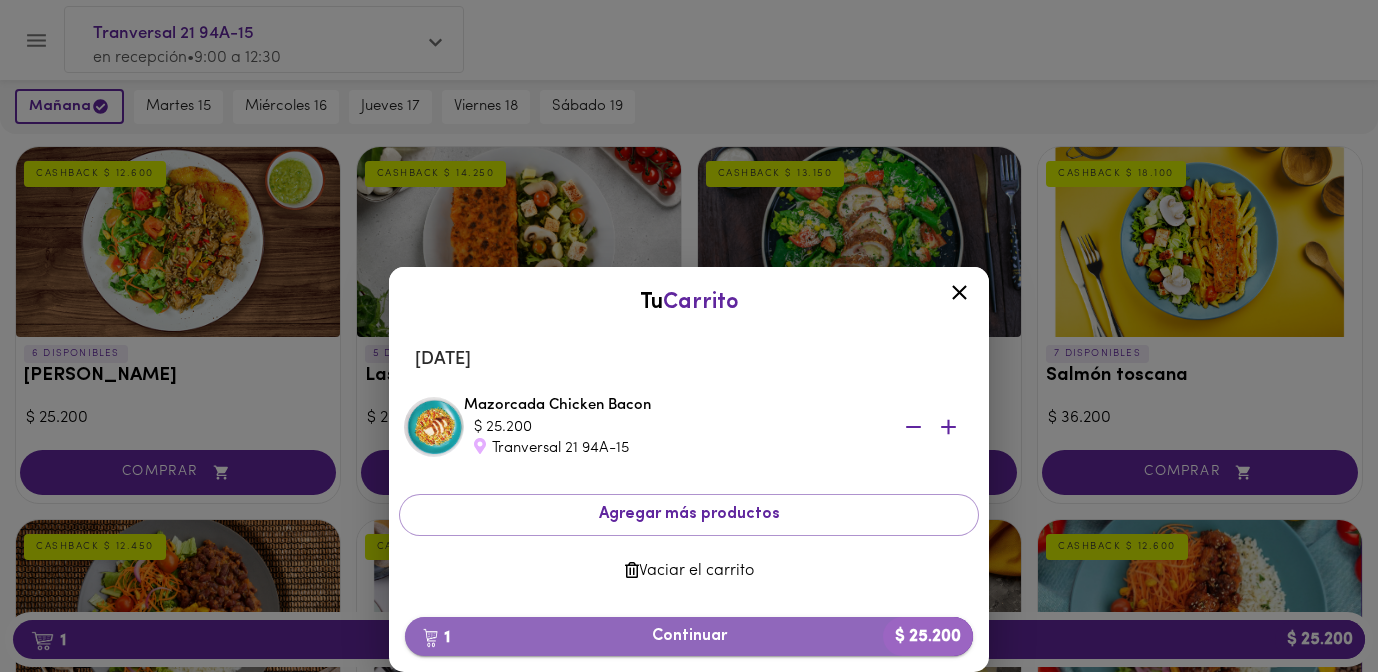 click on "1 Continuar $ 25.200" at bounding box center (689, 636) 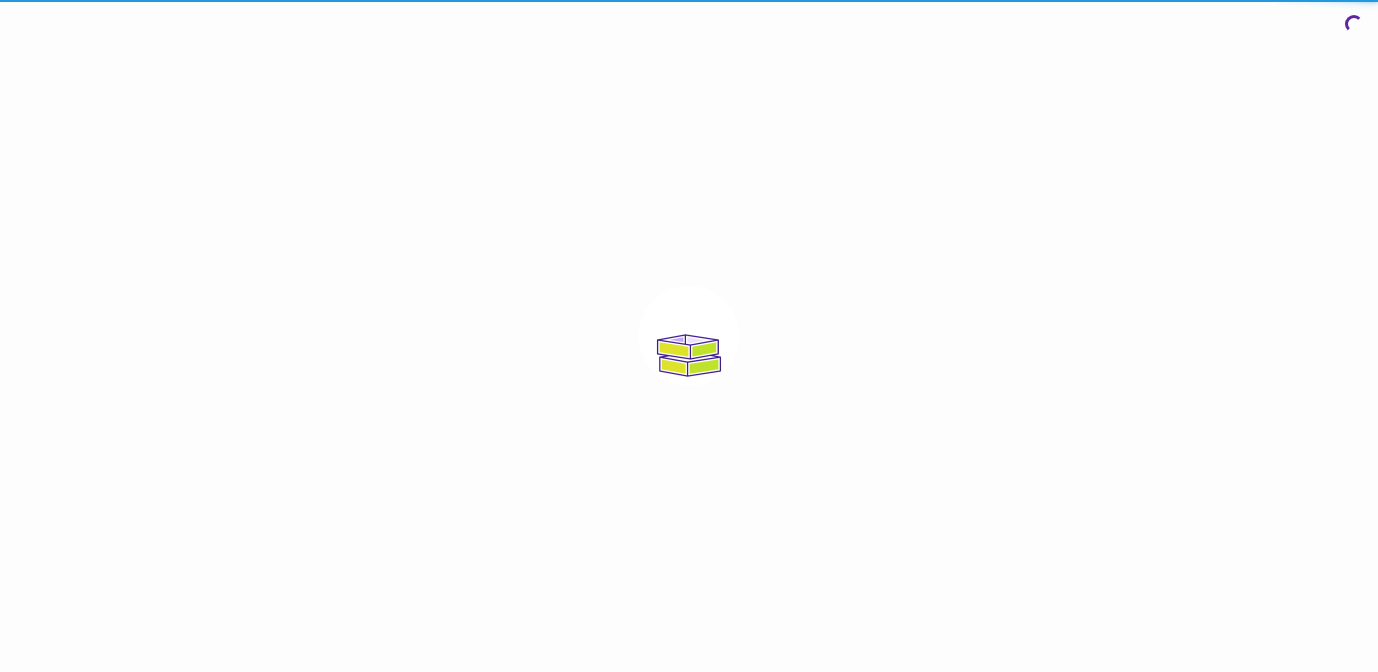 scroll, scrollTop: 0, scrollLeft: 0, axis: both 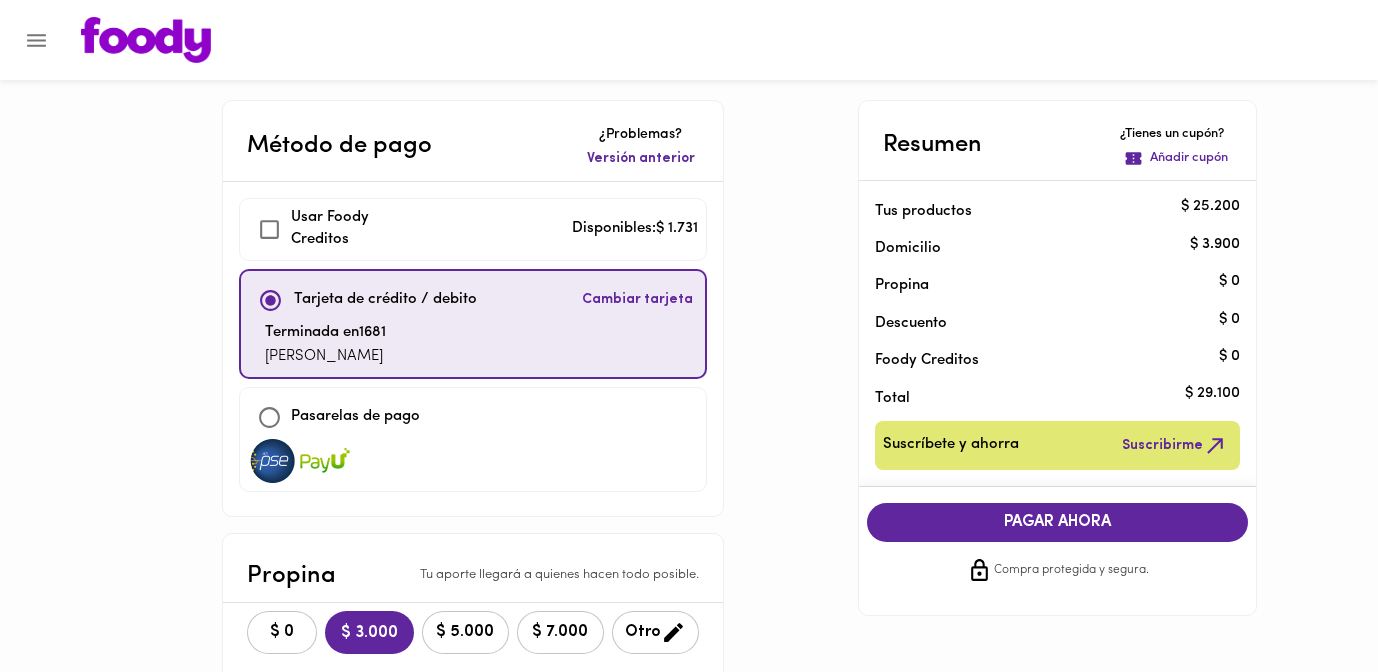 checkbox on "true" 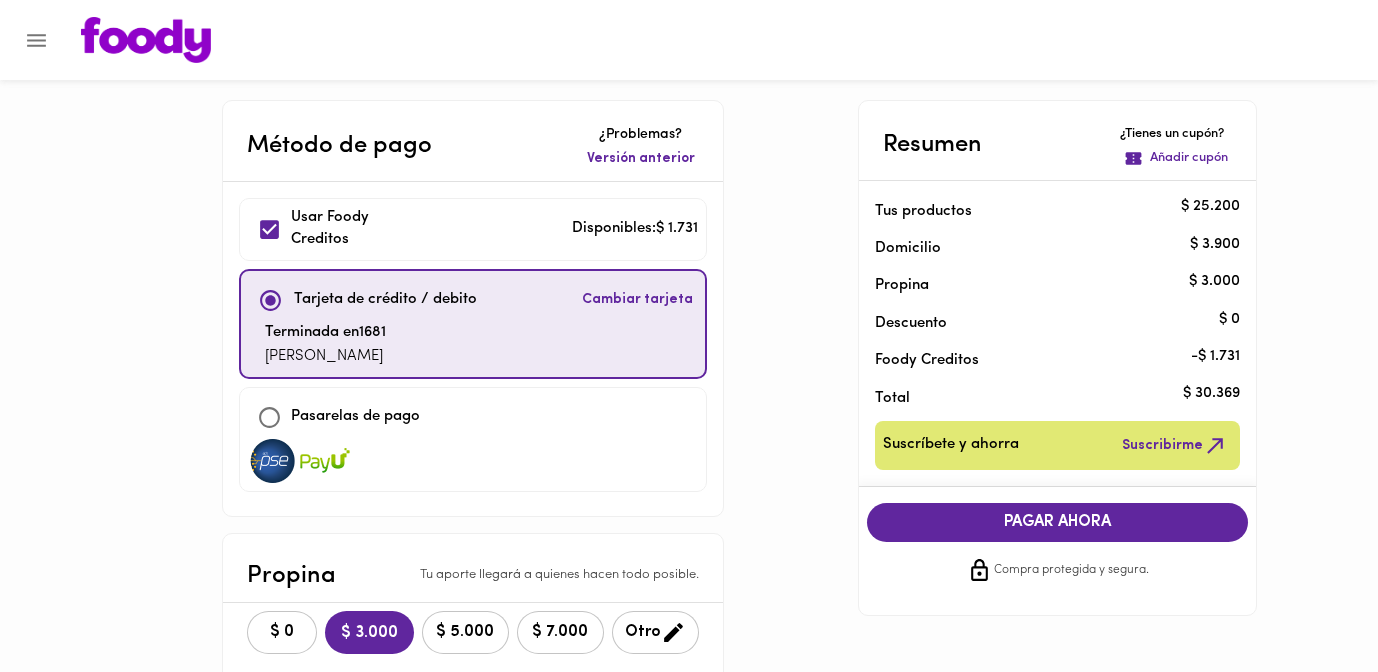 scroll, scrollTop: 41, scrollLeft: 0, axis: vertical 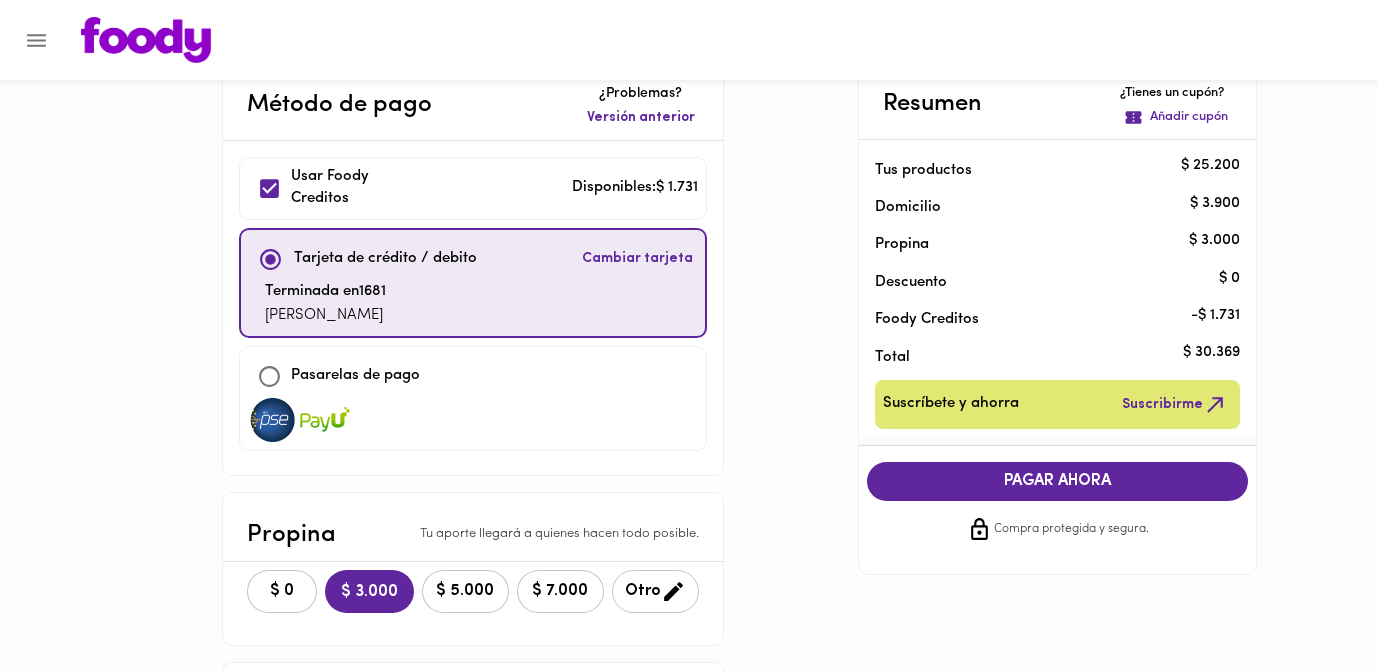 click on "Otro" at bounding box center [655, 591] 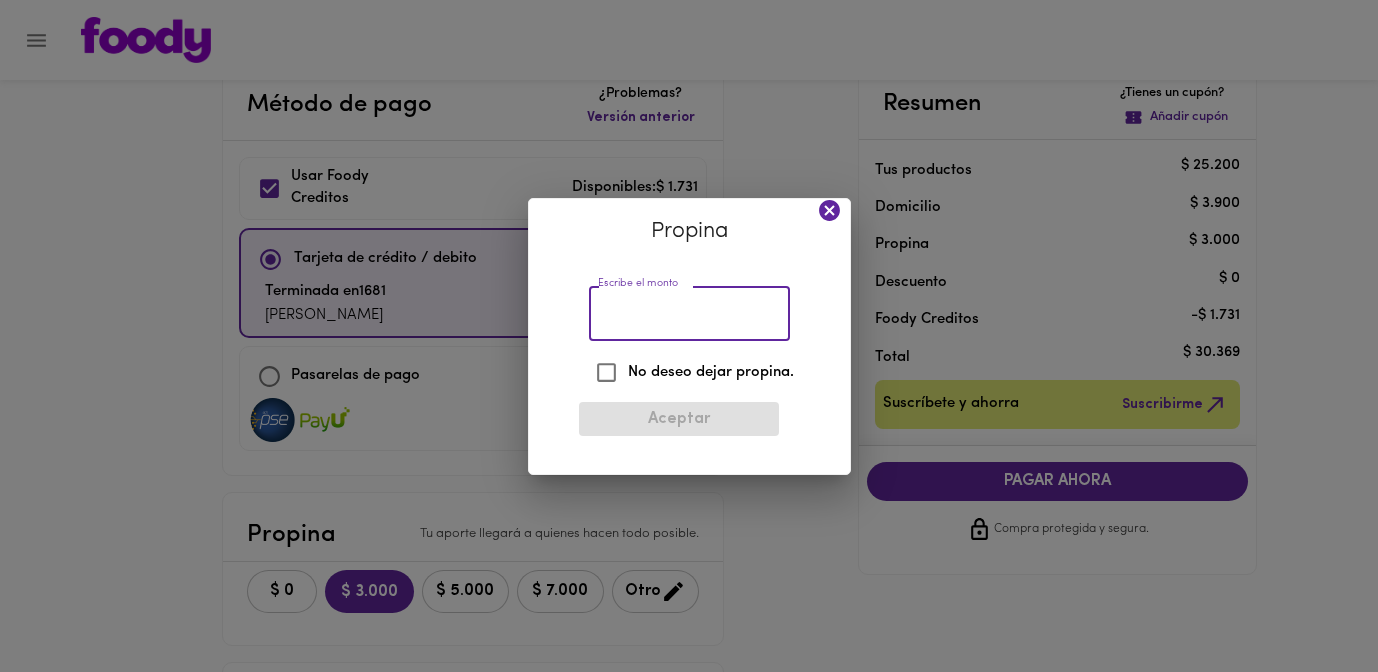 click on "Escribe el monto" at bounding box center [689, 314] 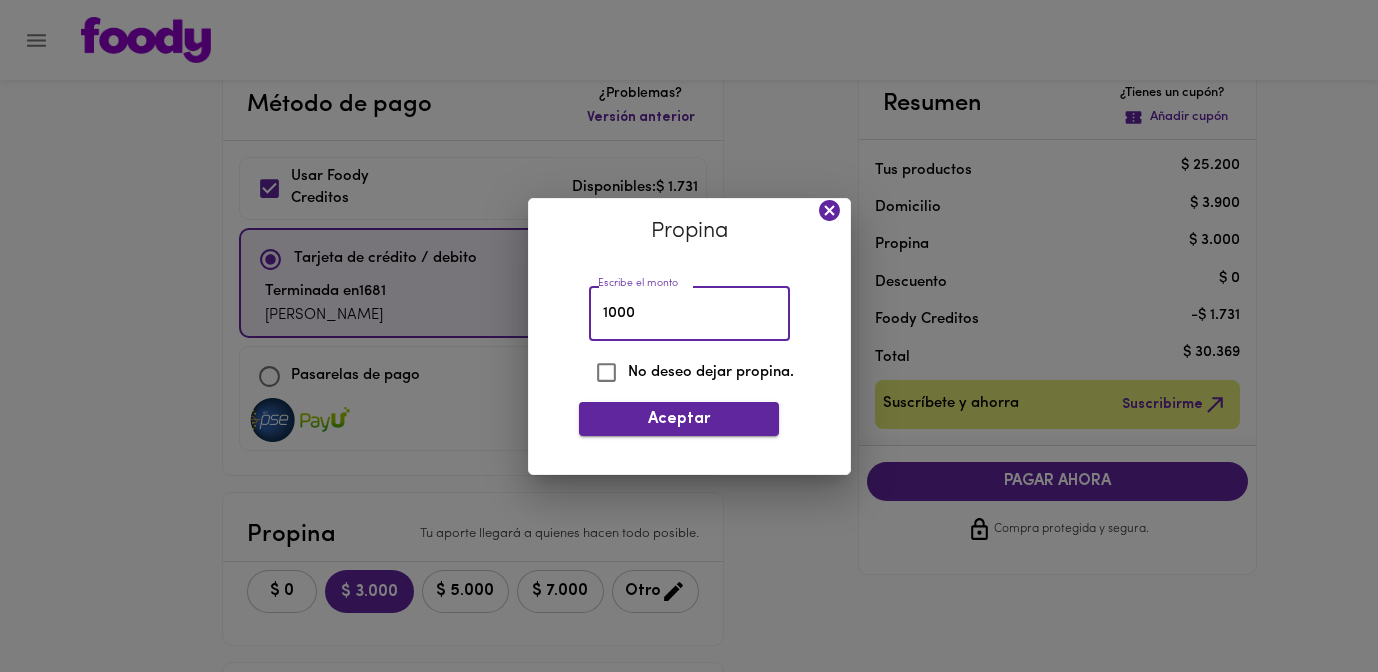 type on "1000" 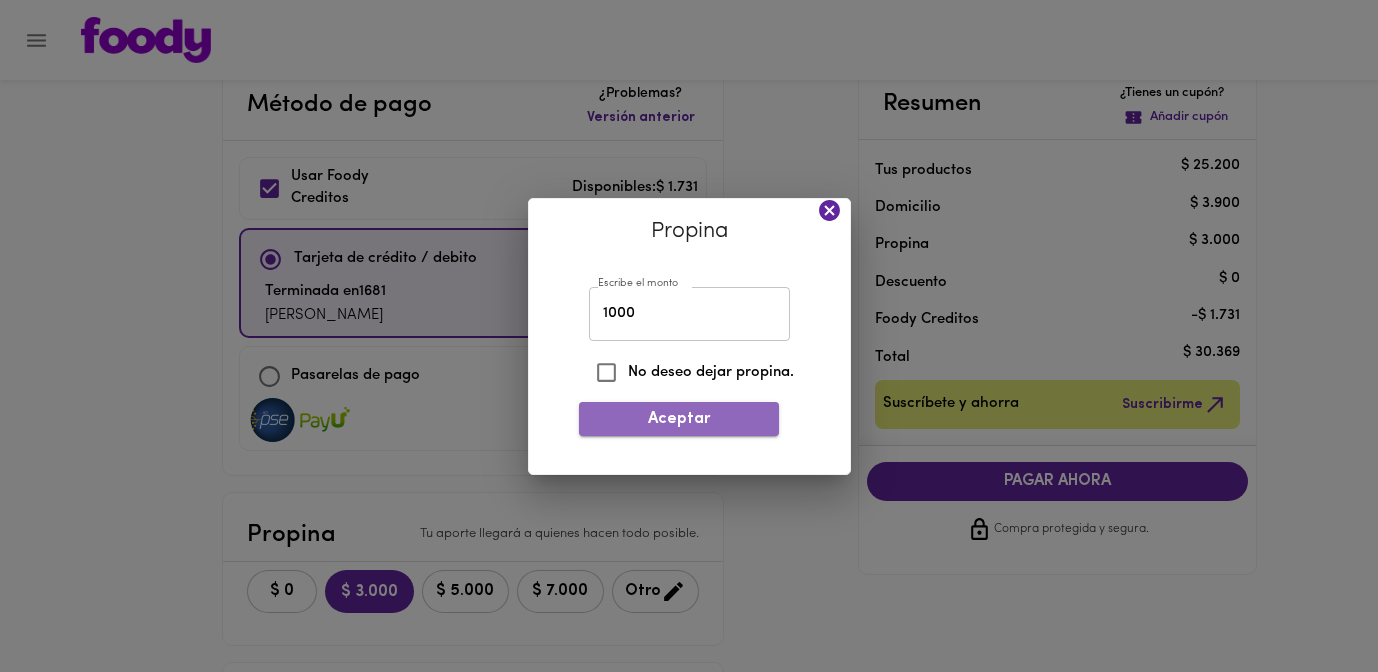 click on "Aceptar" at bounding box center (679, 419) 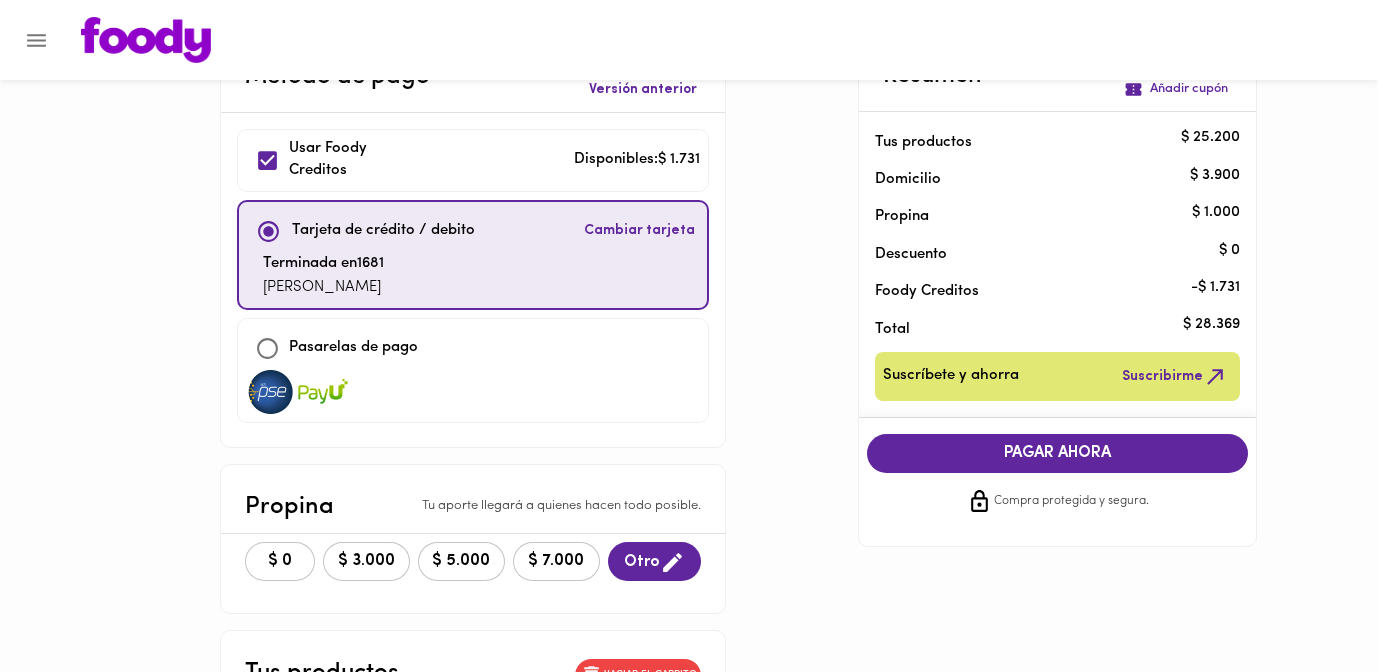 scroll, scrollTop: 0, scrollLeft: 0, axis: both 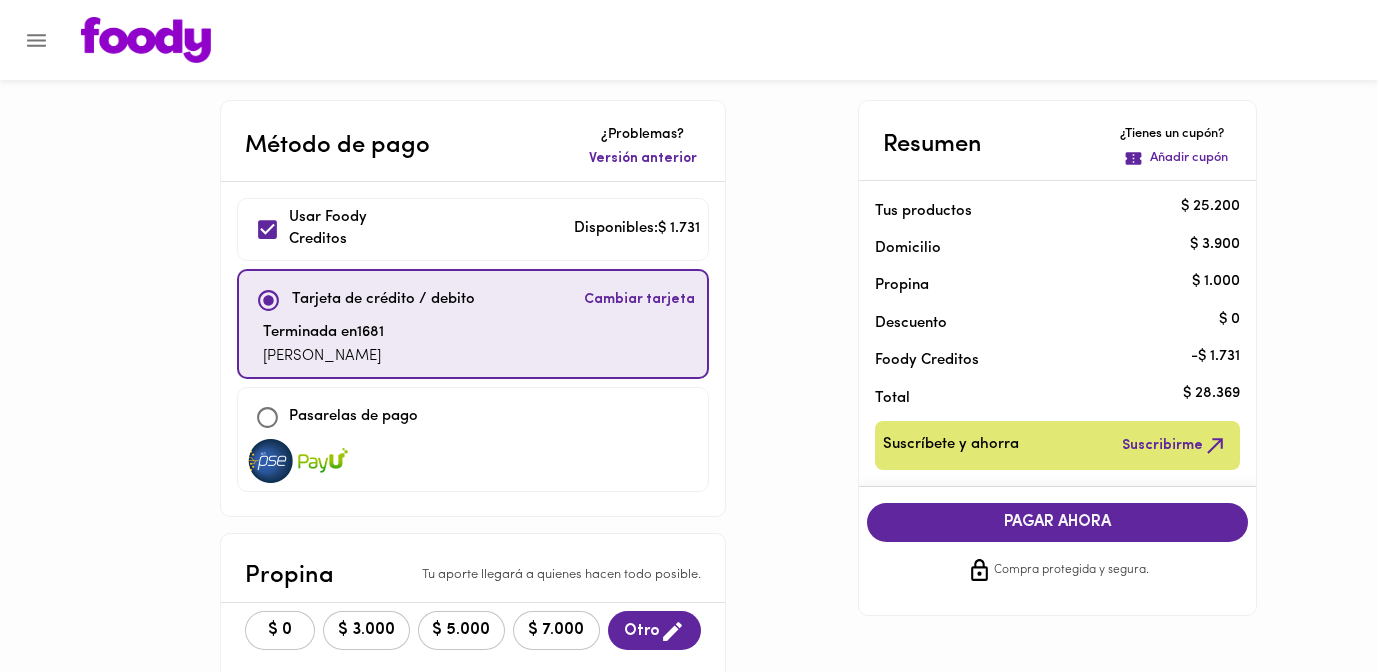 click on "PAGAR AHORA" at bounding box center [1058, 522] 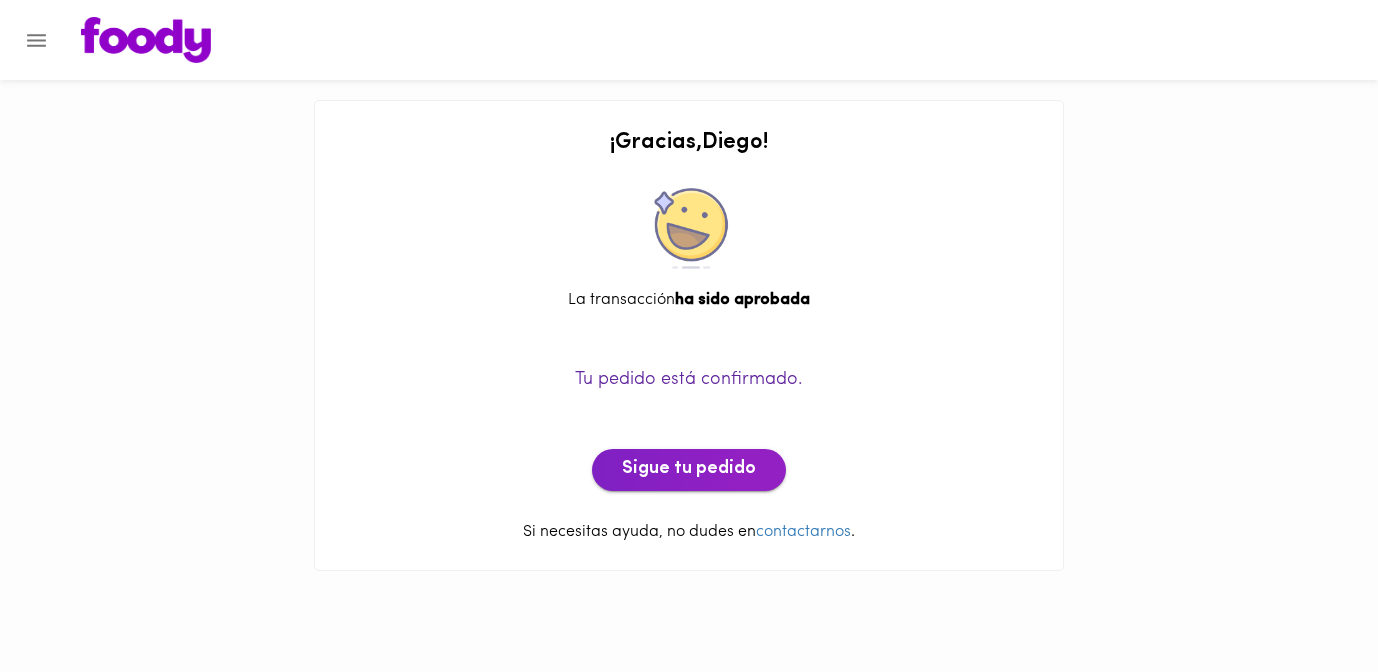 click on "Sigue tu pedido" at bounding box center (689, 470) 